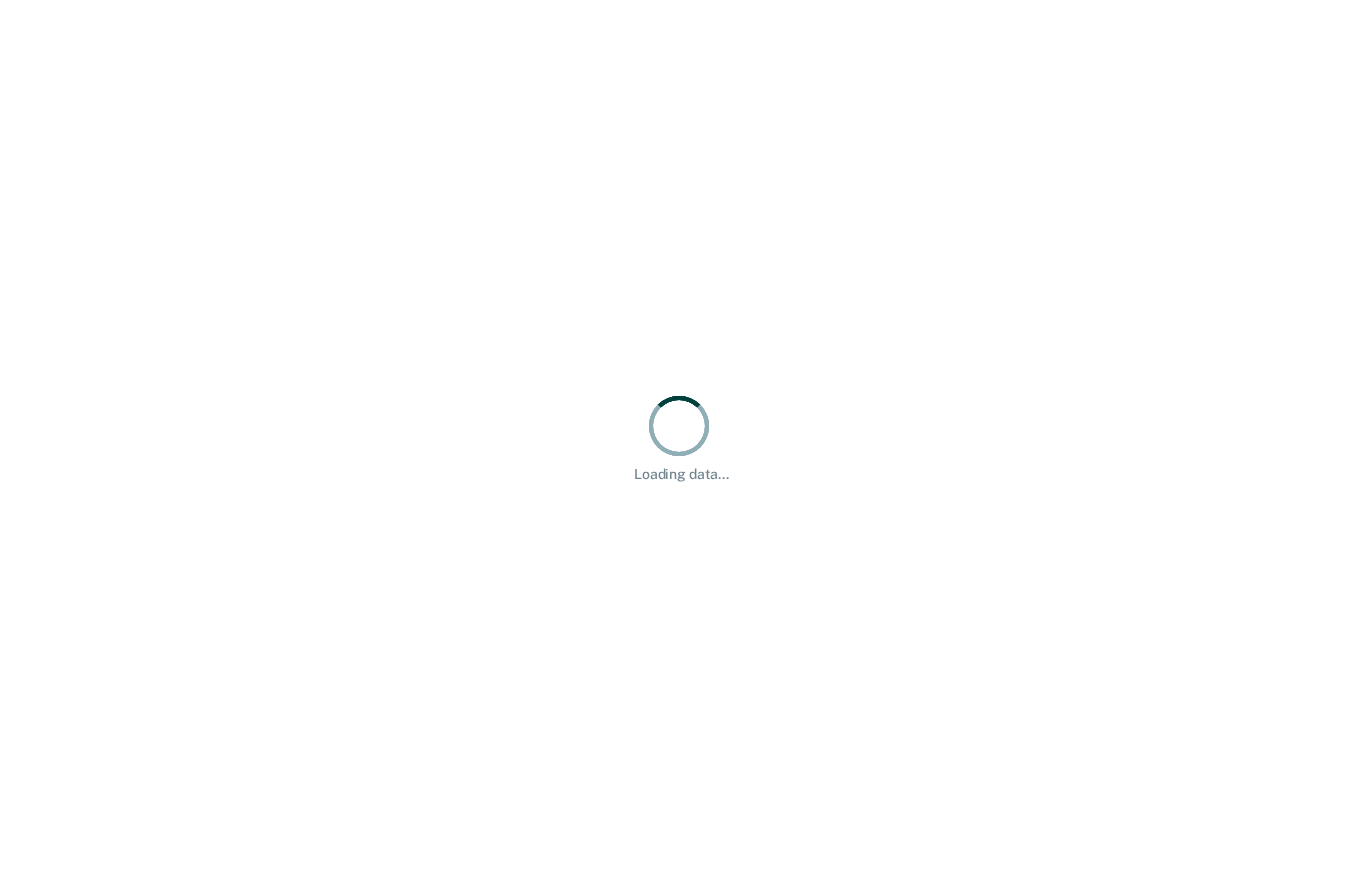 scroll, scrollTop: 0, scrollLeft: 0, axis: both 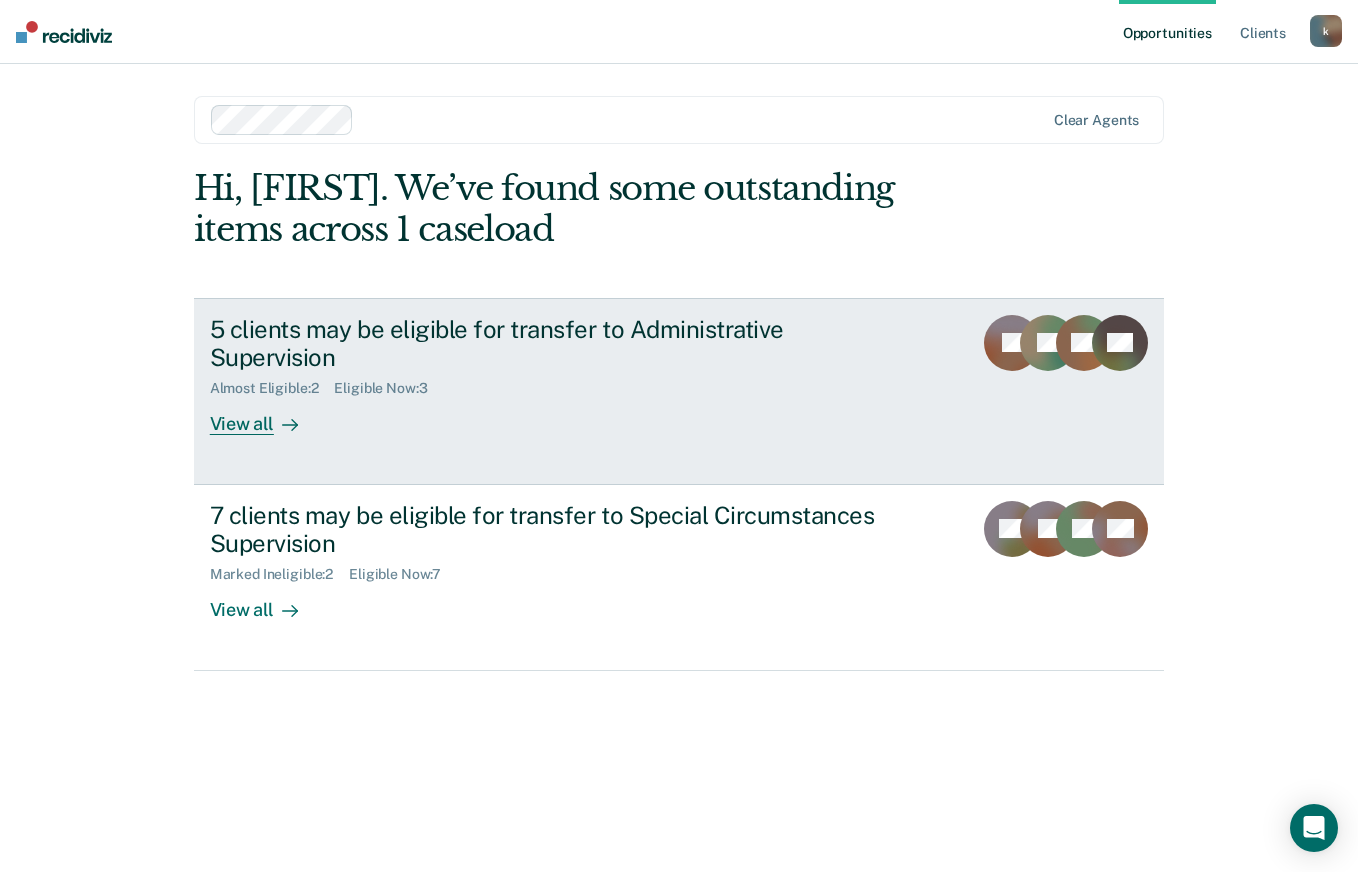 click on "View all" at bounding box center (266, 416) 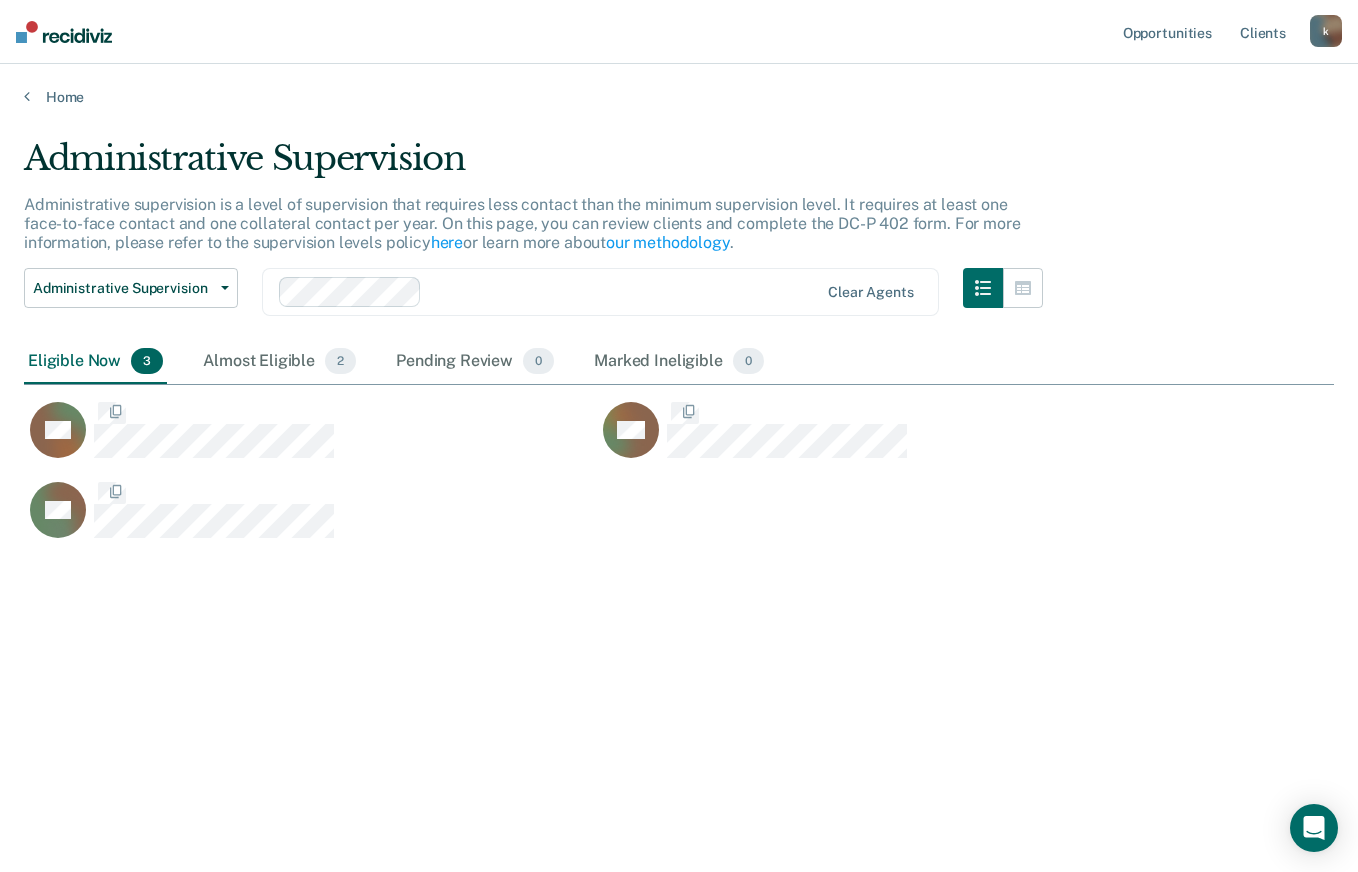 scroll, scrollTop: 16, scrollLeft: 16, axis: both 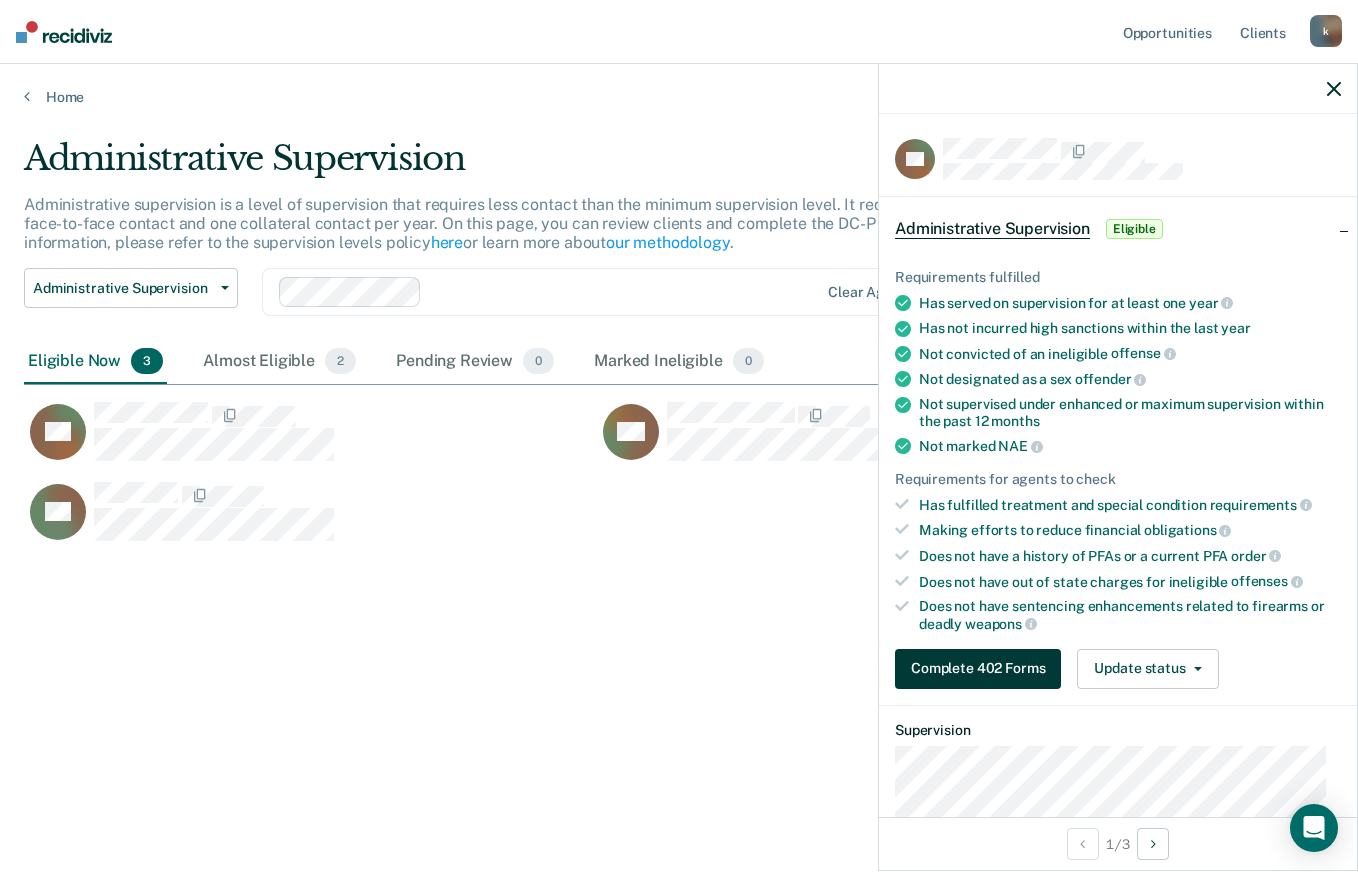 click on "Complete 402 Forms" at bounding box center [978, 669] 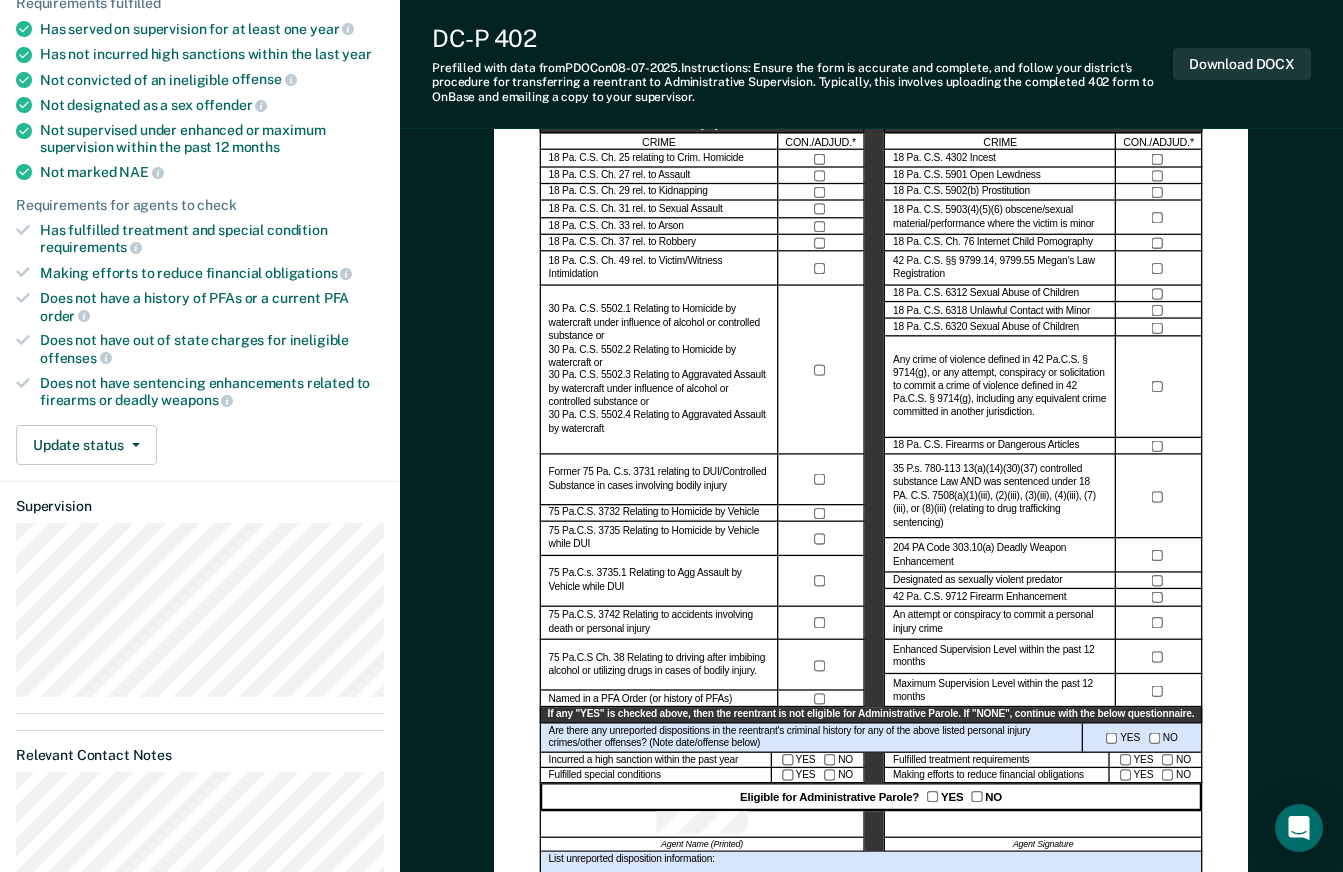scroll, scrollTop: 283, scrollLeft: 0, axis: vertical 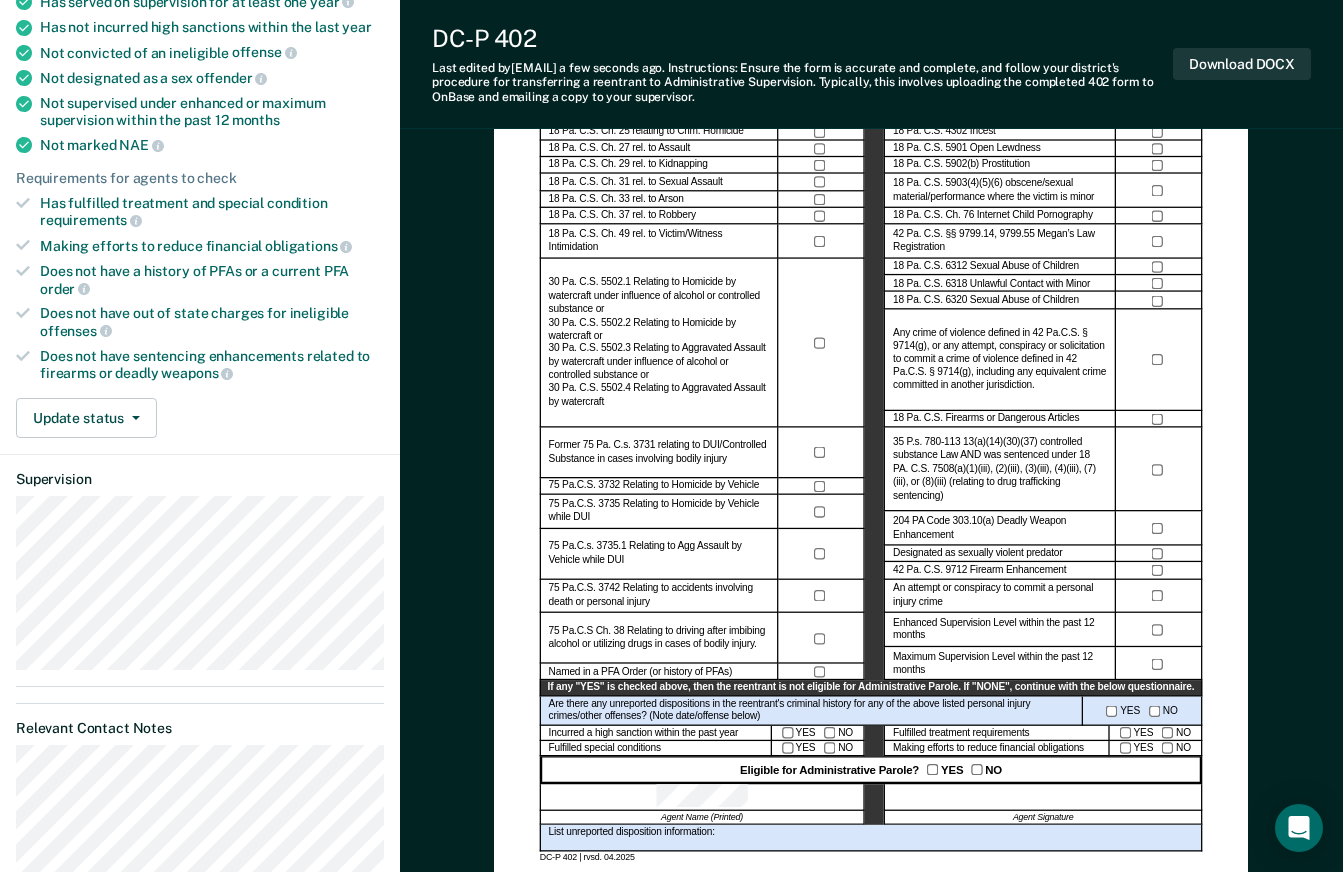 click at bounding box center (1044, 797) 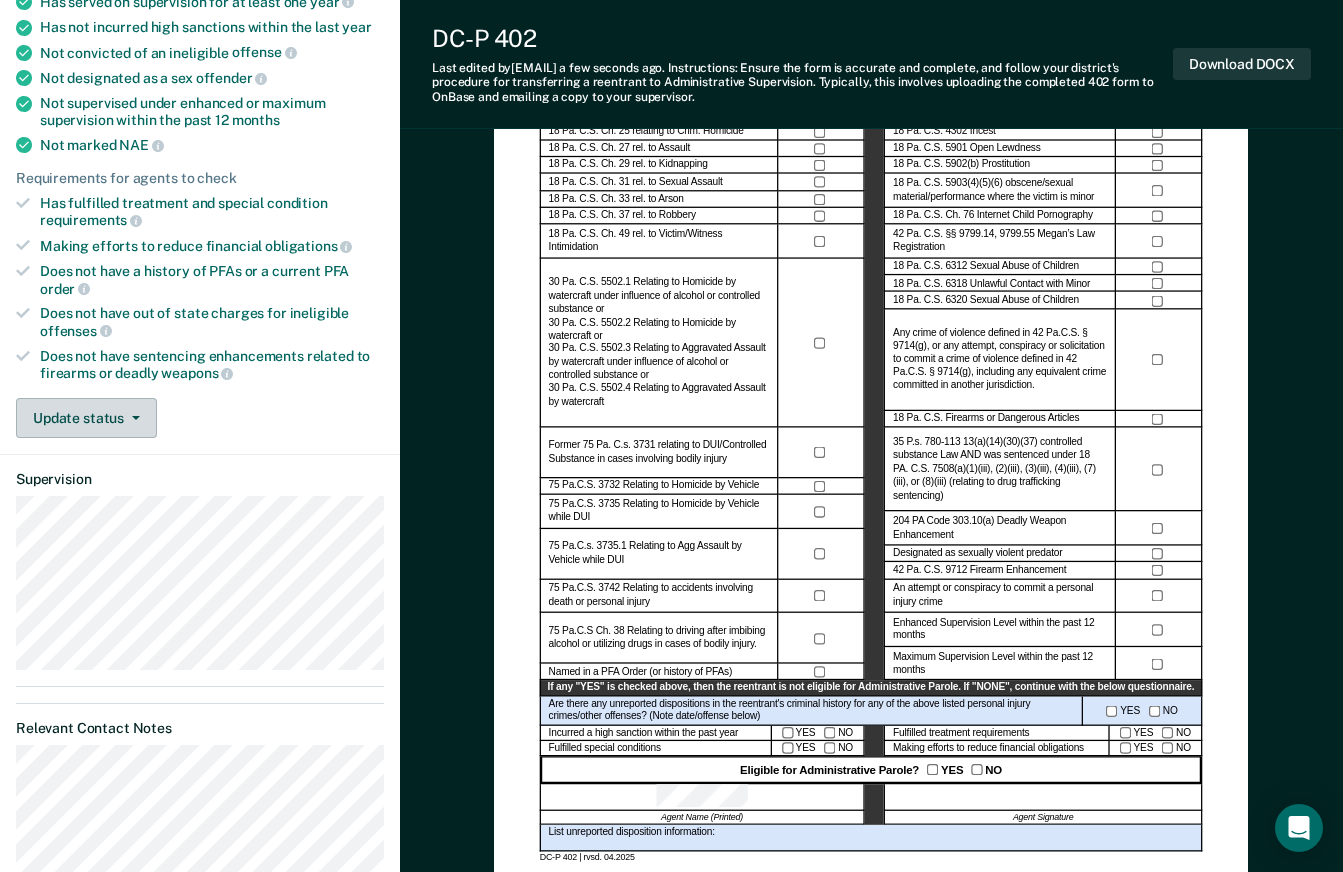 click at bounding box center (132, 418) 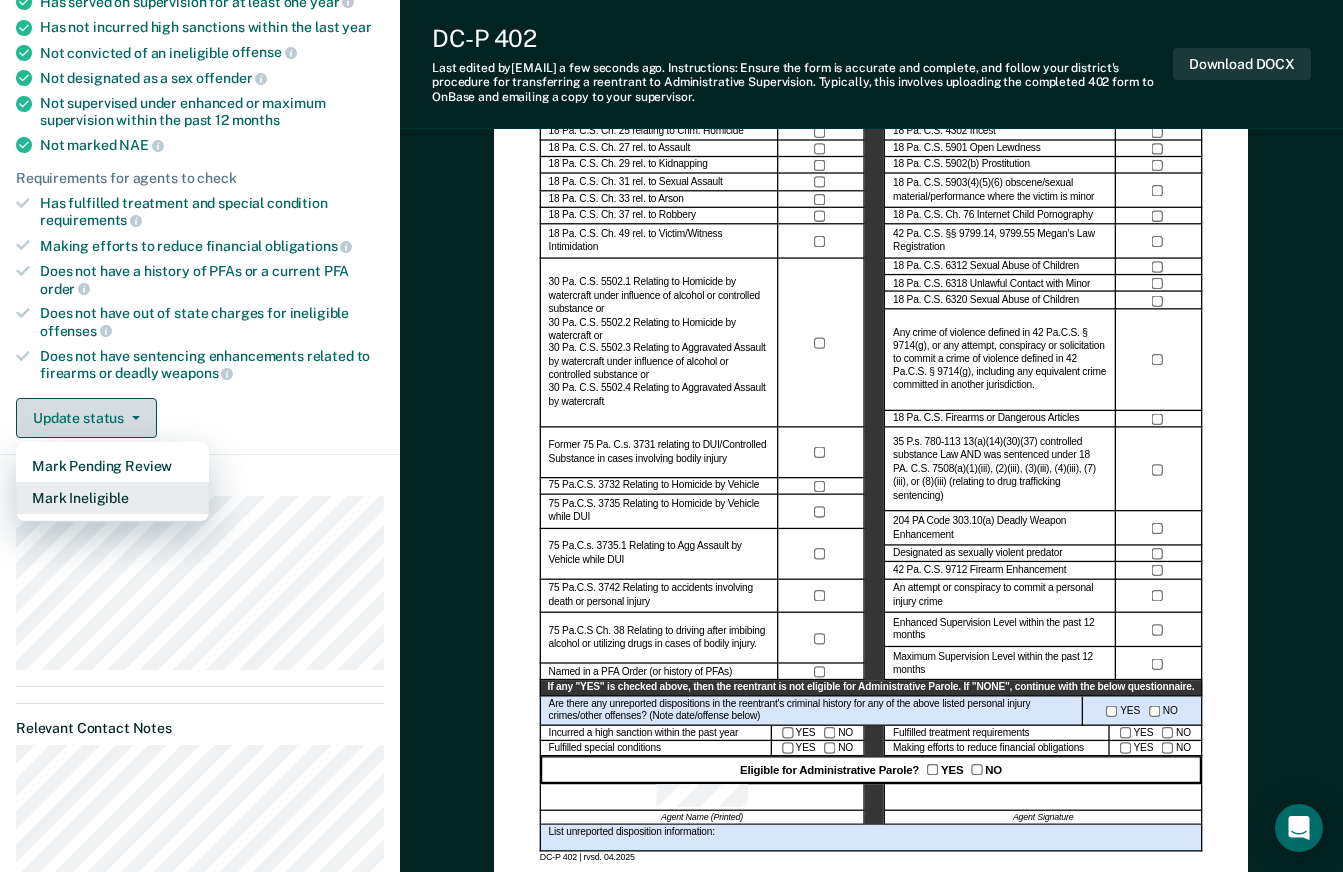 click on "Mark Ineligible" at bounding box center (112, 498) 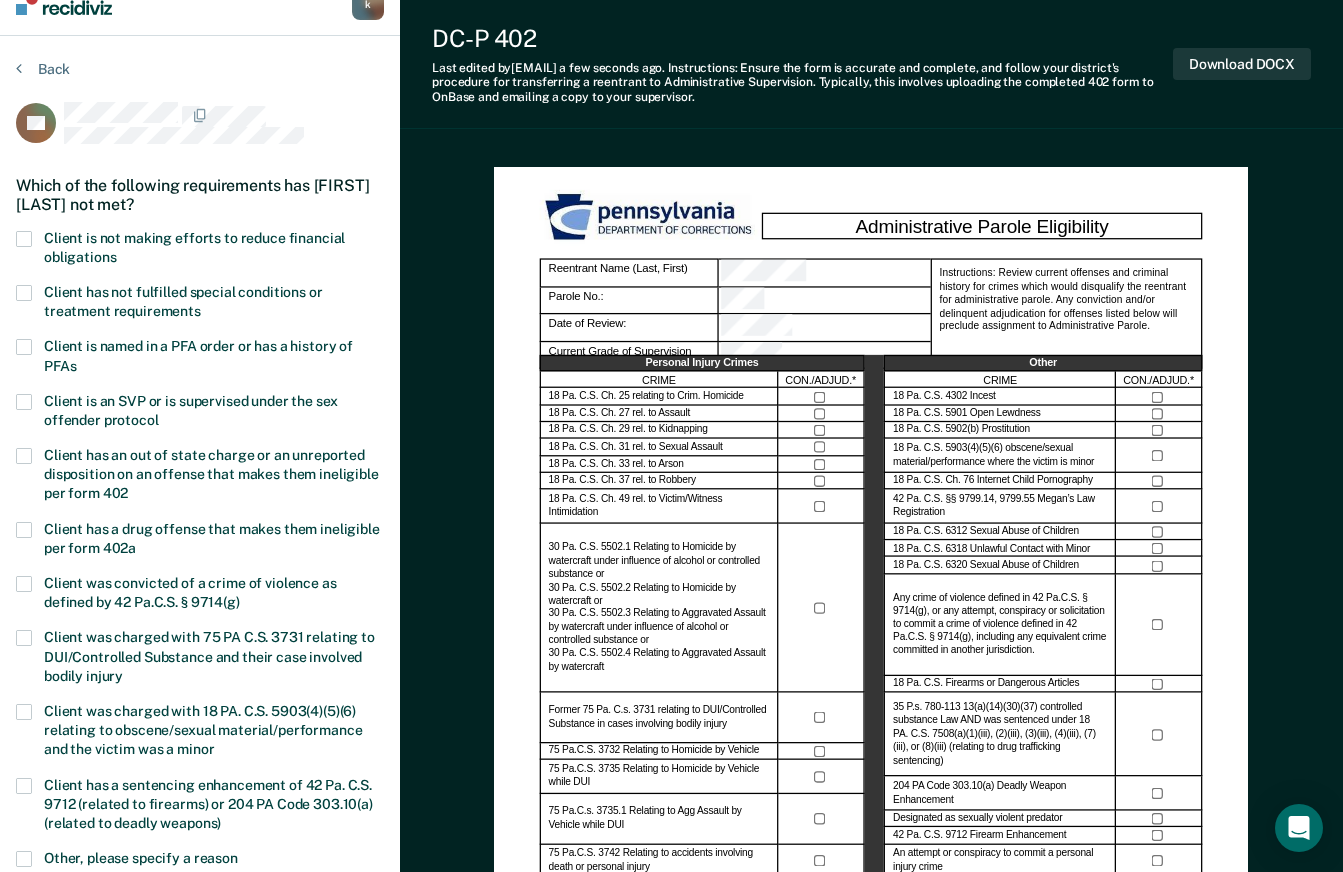 scroll, scrollTop: 17, scrollLeft: 0, axis: vertical 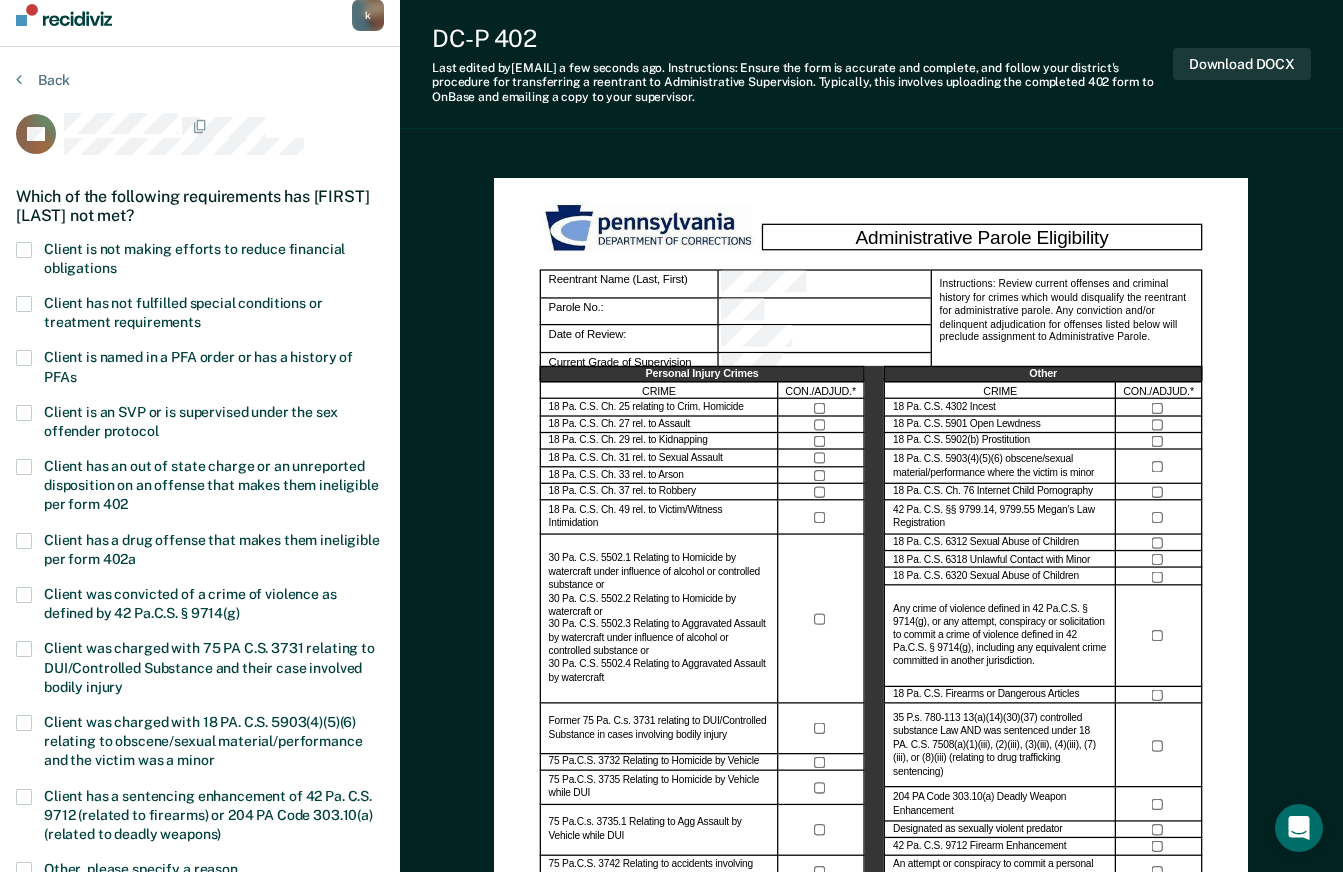 click at bounding box center [24, 467] 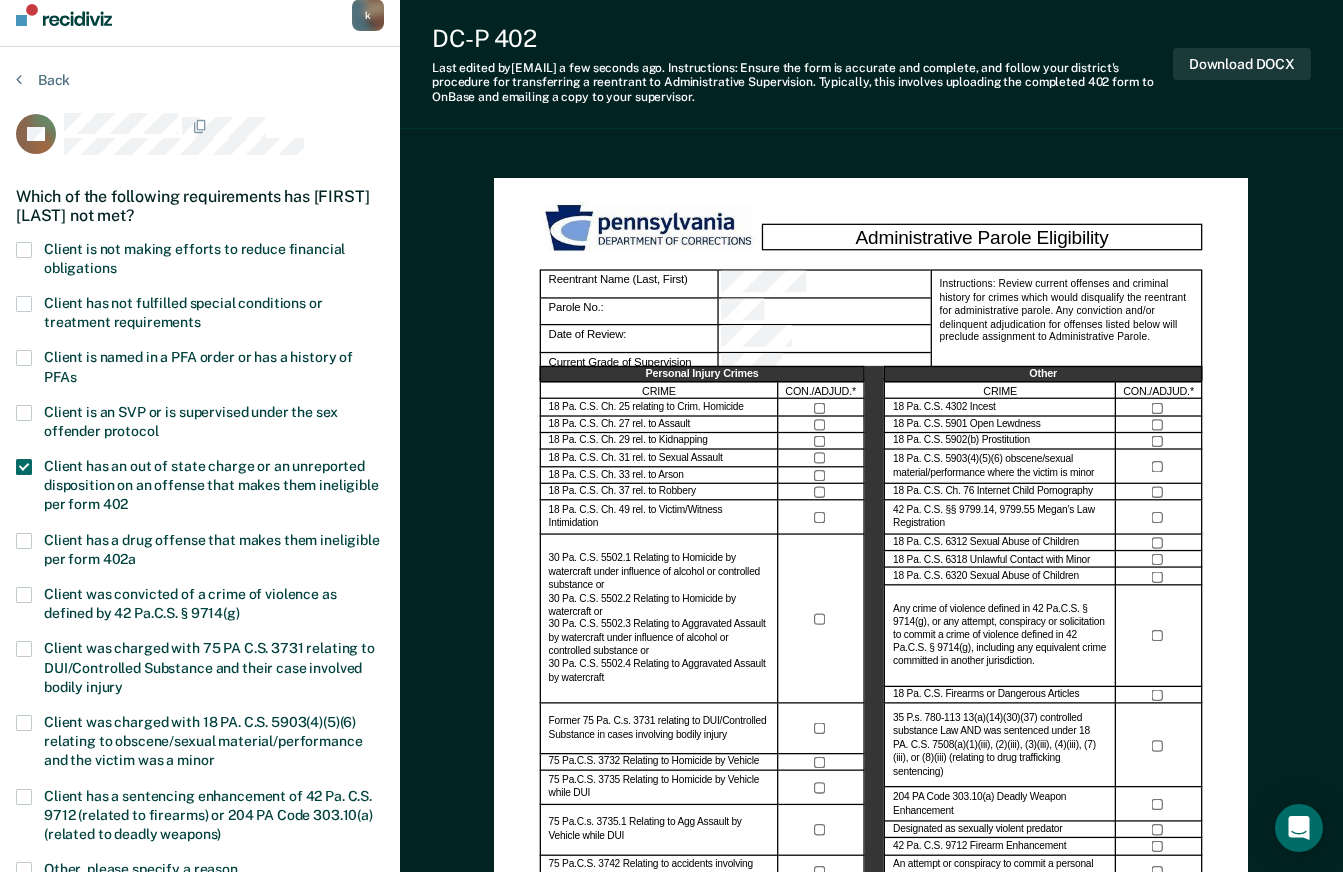 click at bounding box center (24, 467) 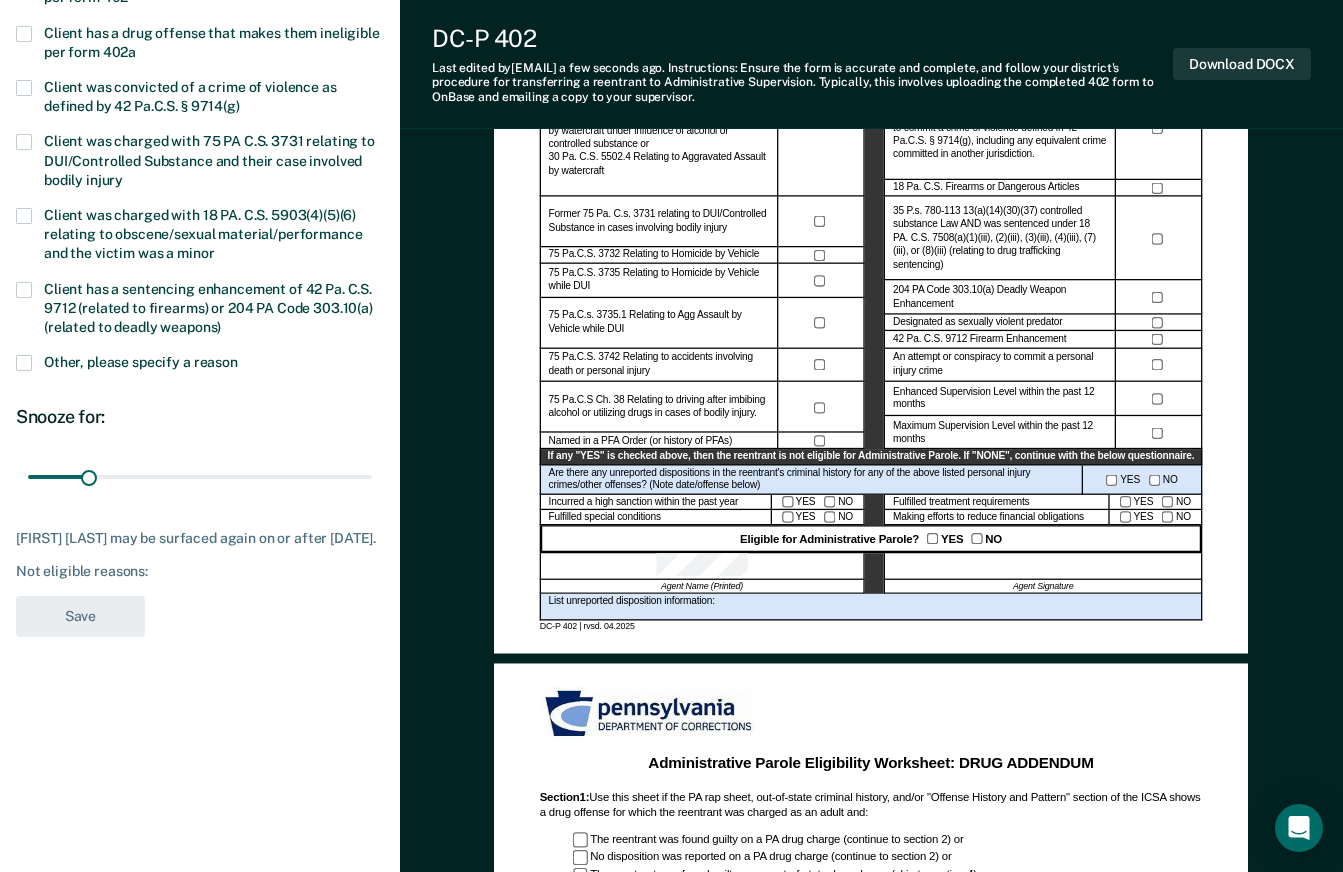 scroll, scrollTop: 537, scrollLeft: 0, axis: vertical 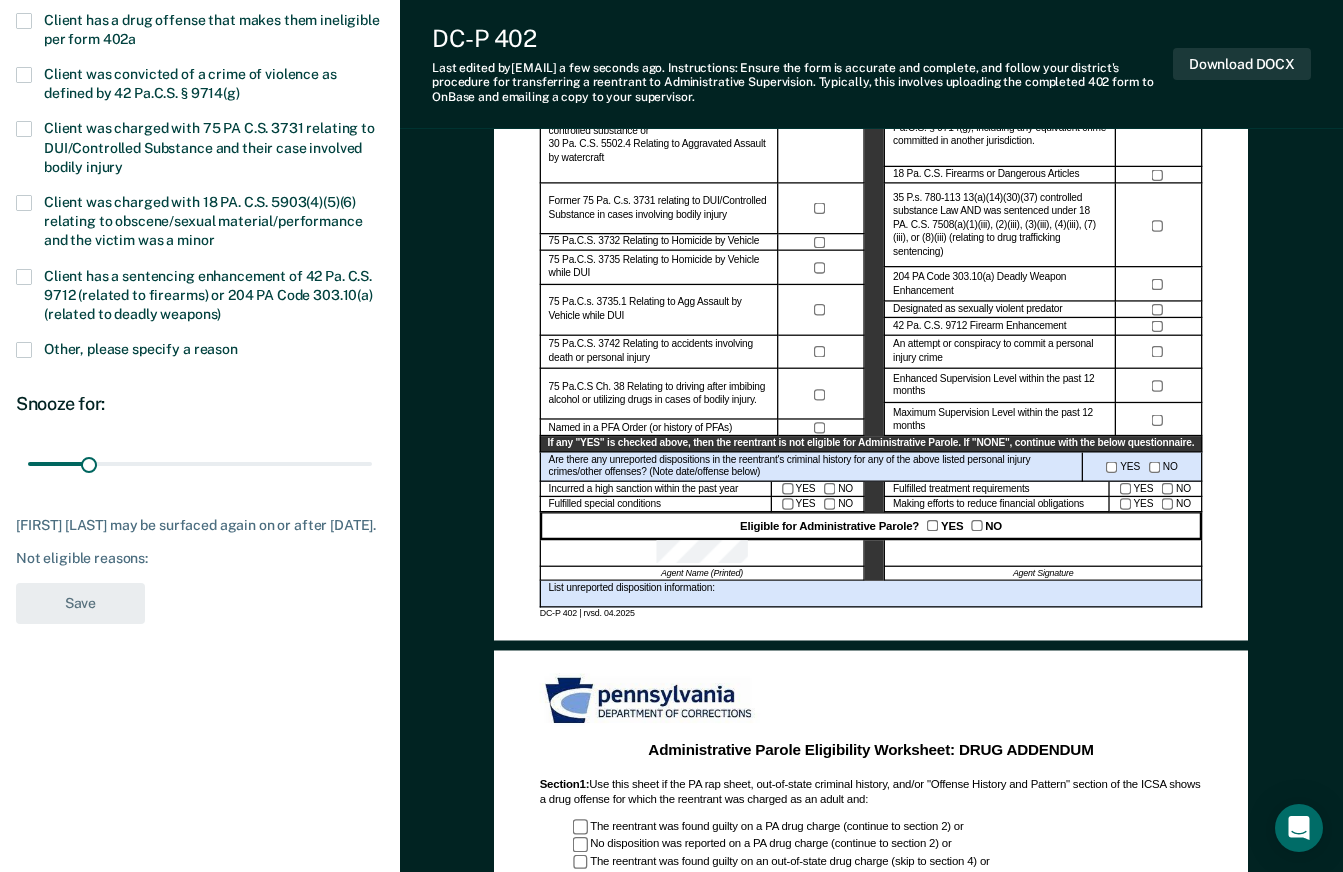 click at bounding box center (24, 350) 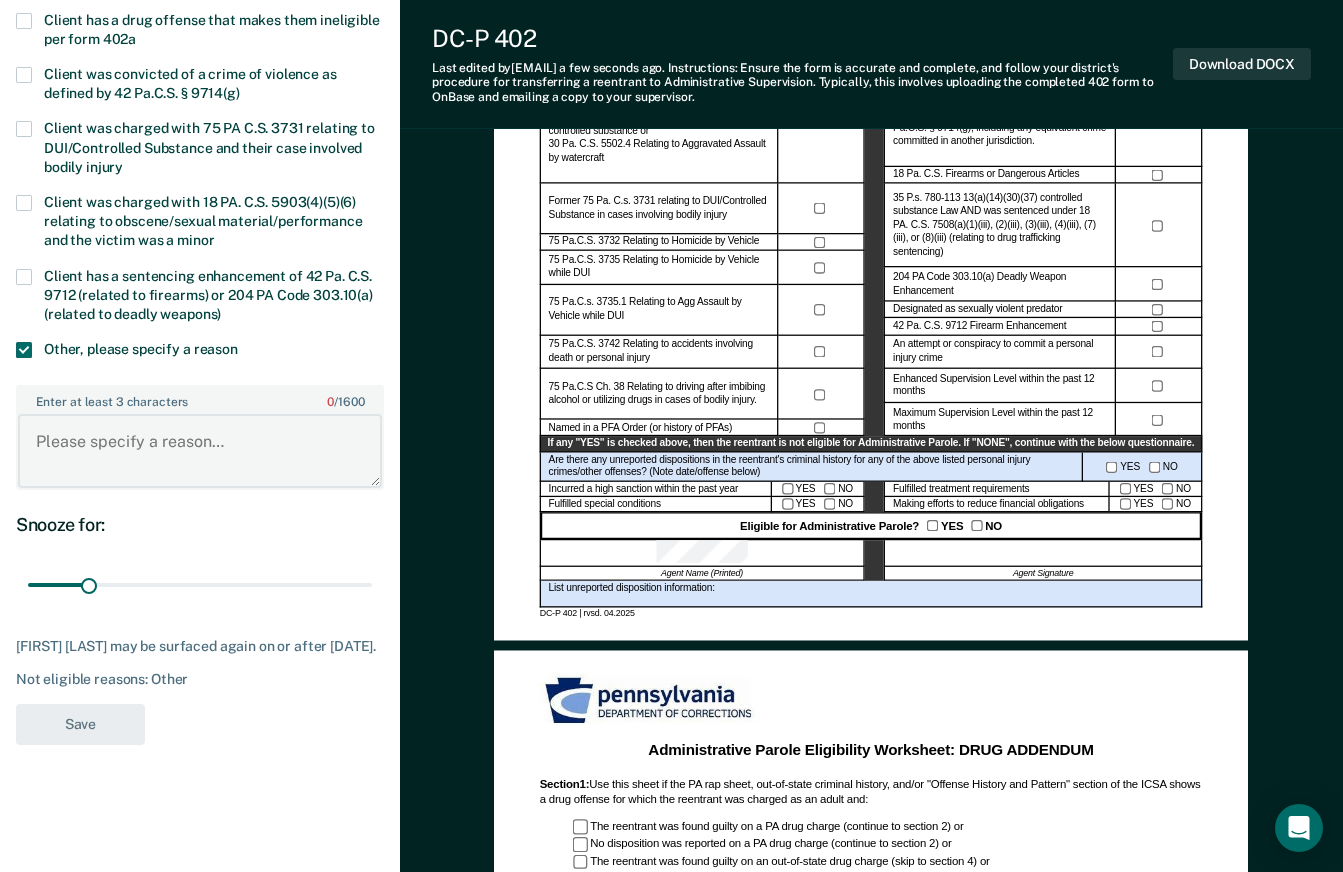 click on "Enter at least 3 characters 0  /  1600" at bounding box center [200, 451] 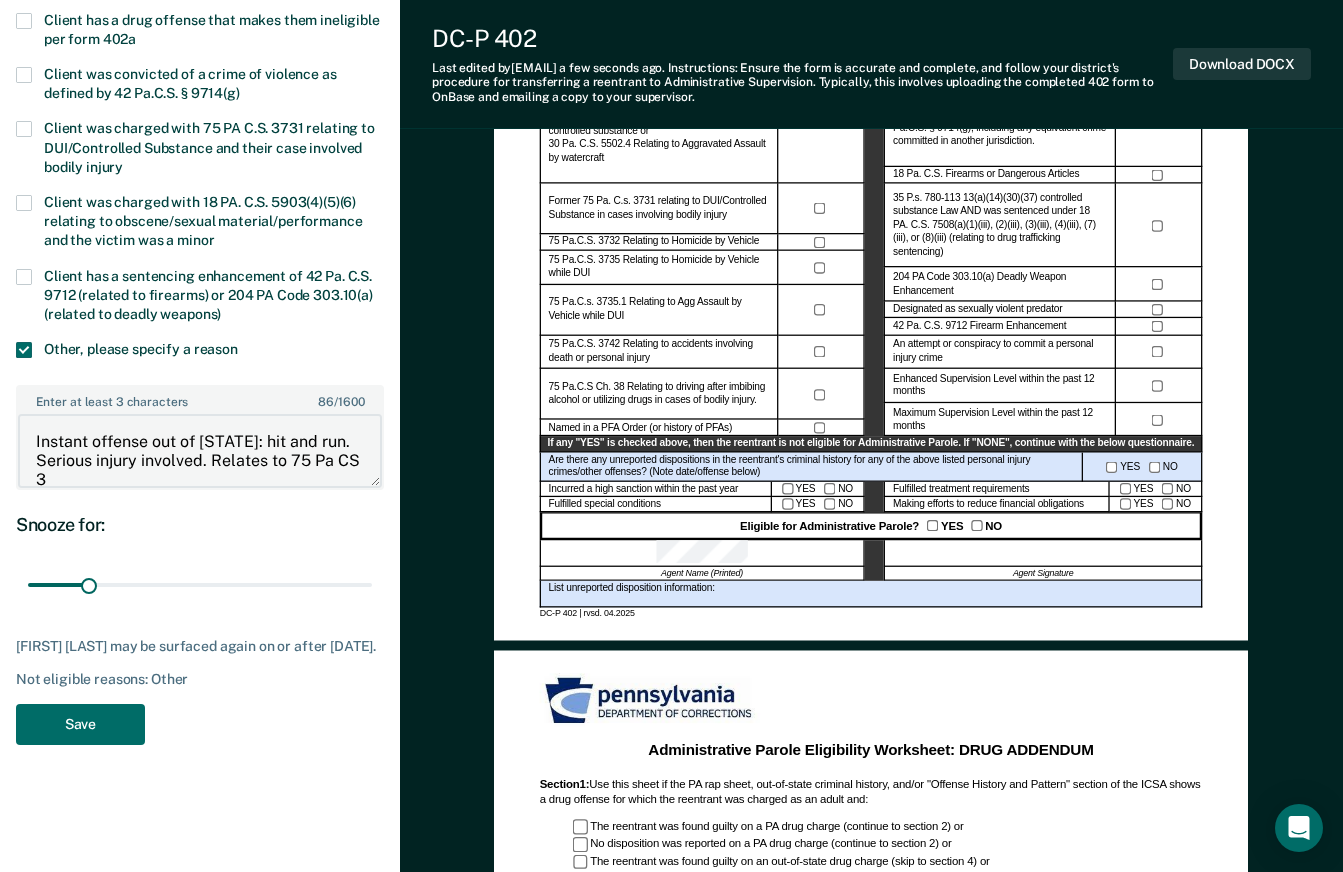 scroll, scrollTop: 2, scrollLeft: 0, axis: vertical 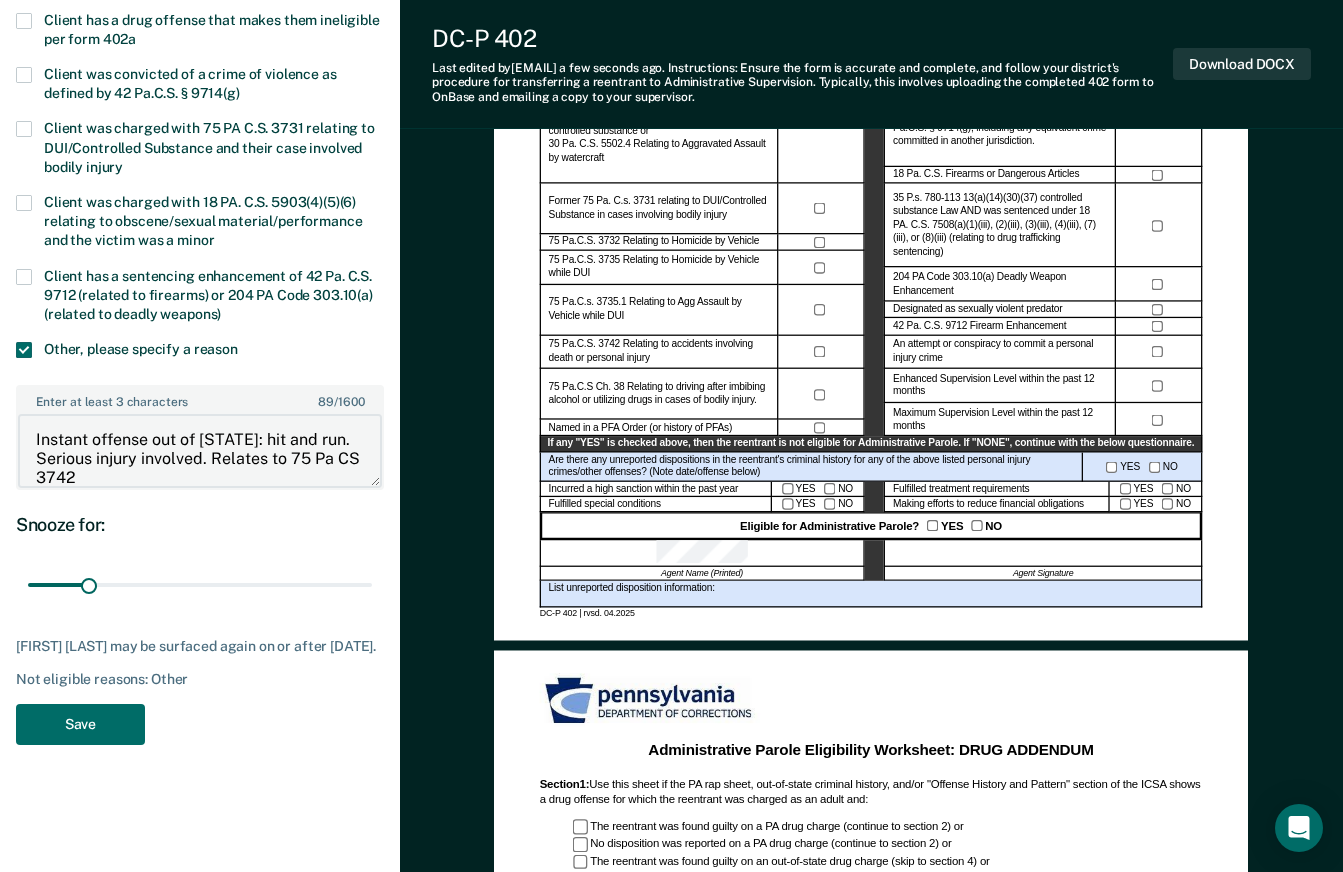 type on "Instant offense out of [STATE]: hit and run. Serious injury involved. Relates to 75 Pa CS 3742" 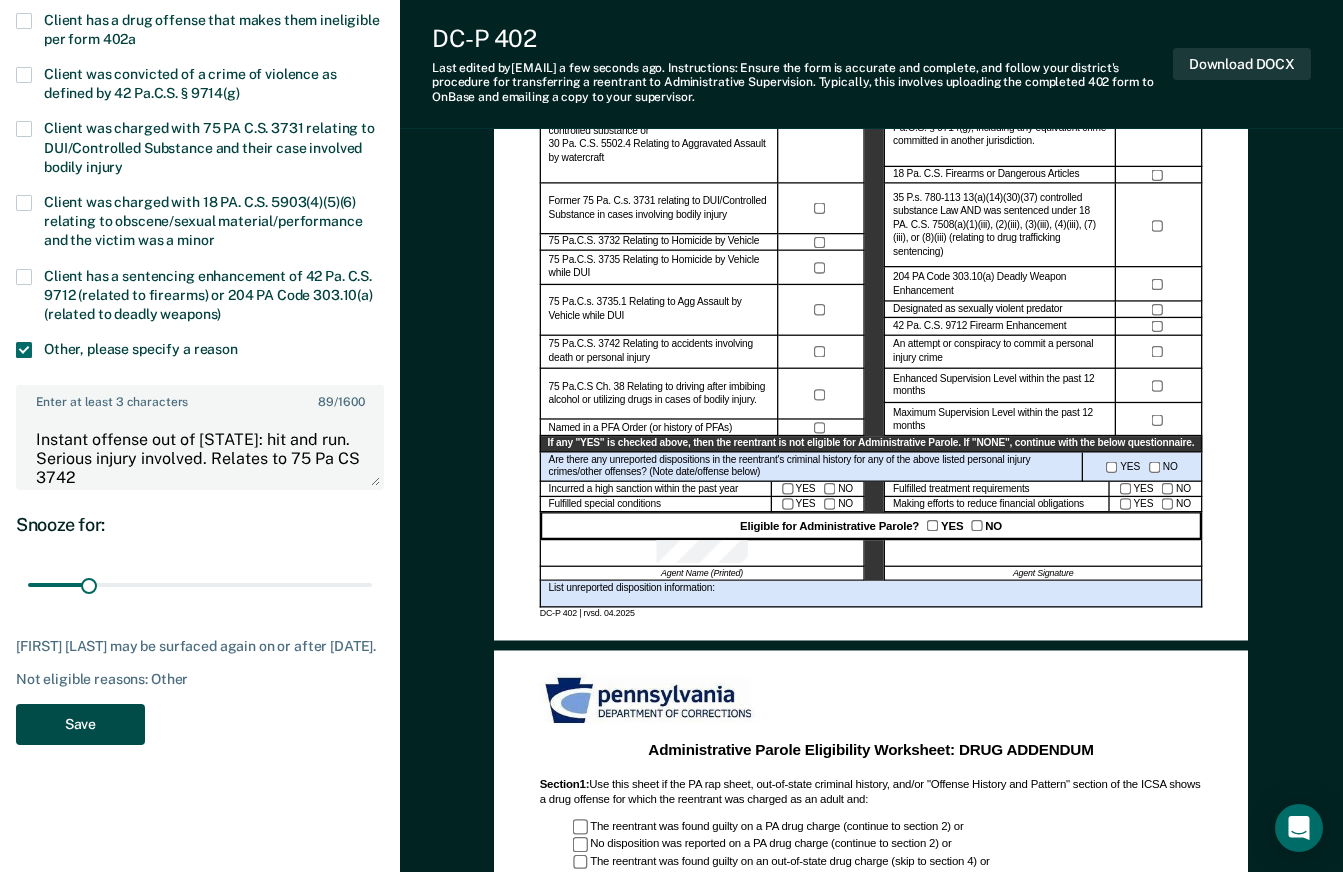 click on "Save" at bounding box center [80, 724] 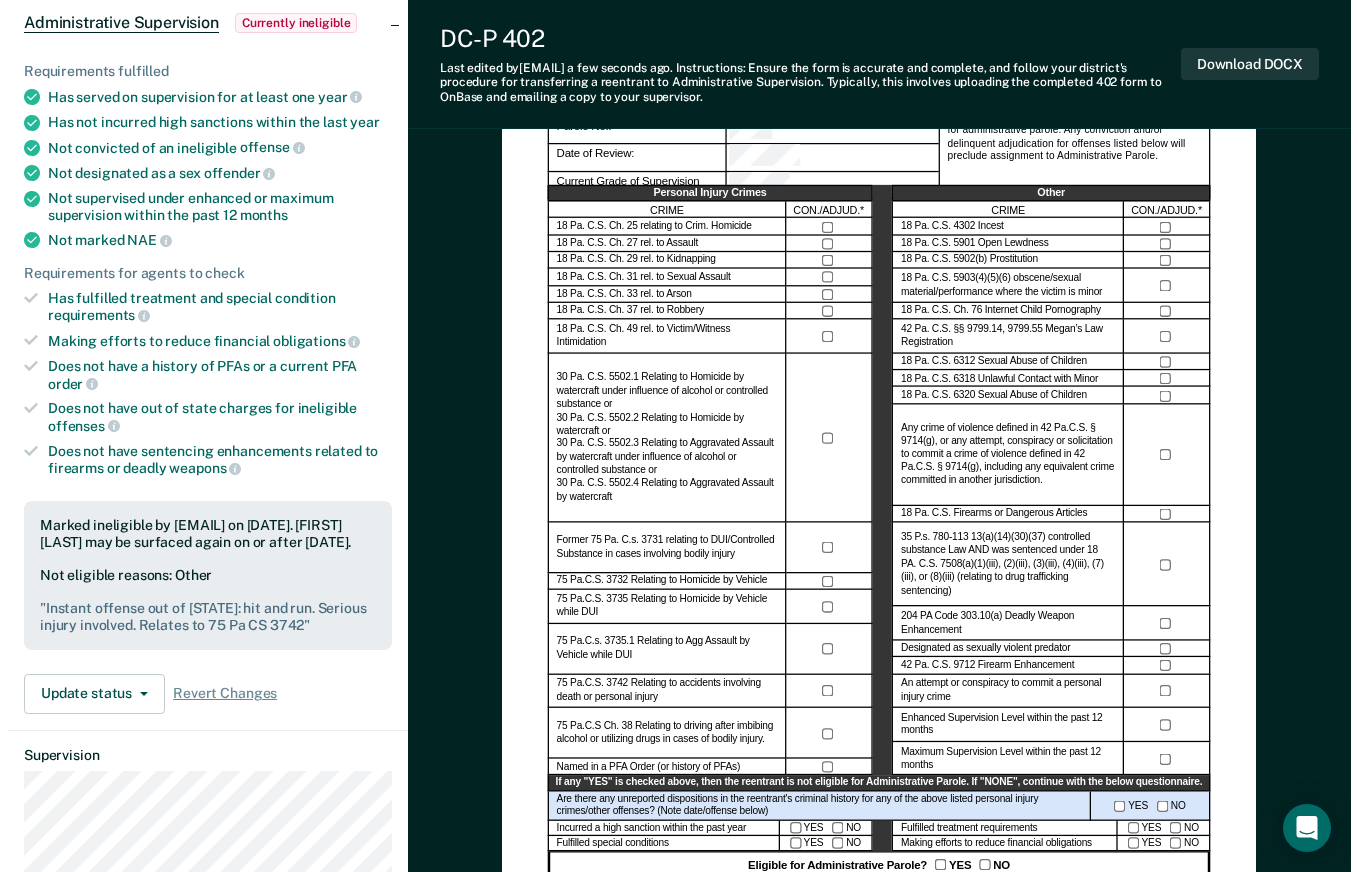 scroll, scrollTop: 0, scrollLeft: 0, axis: both 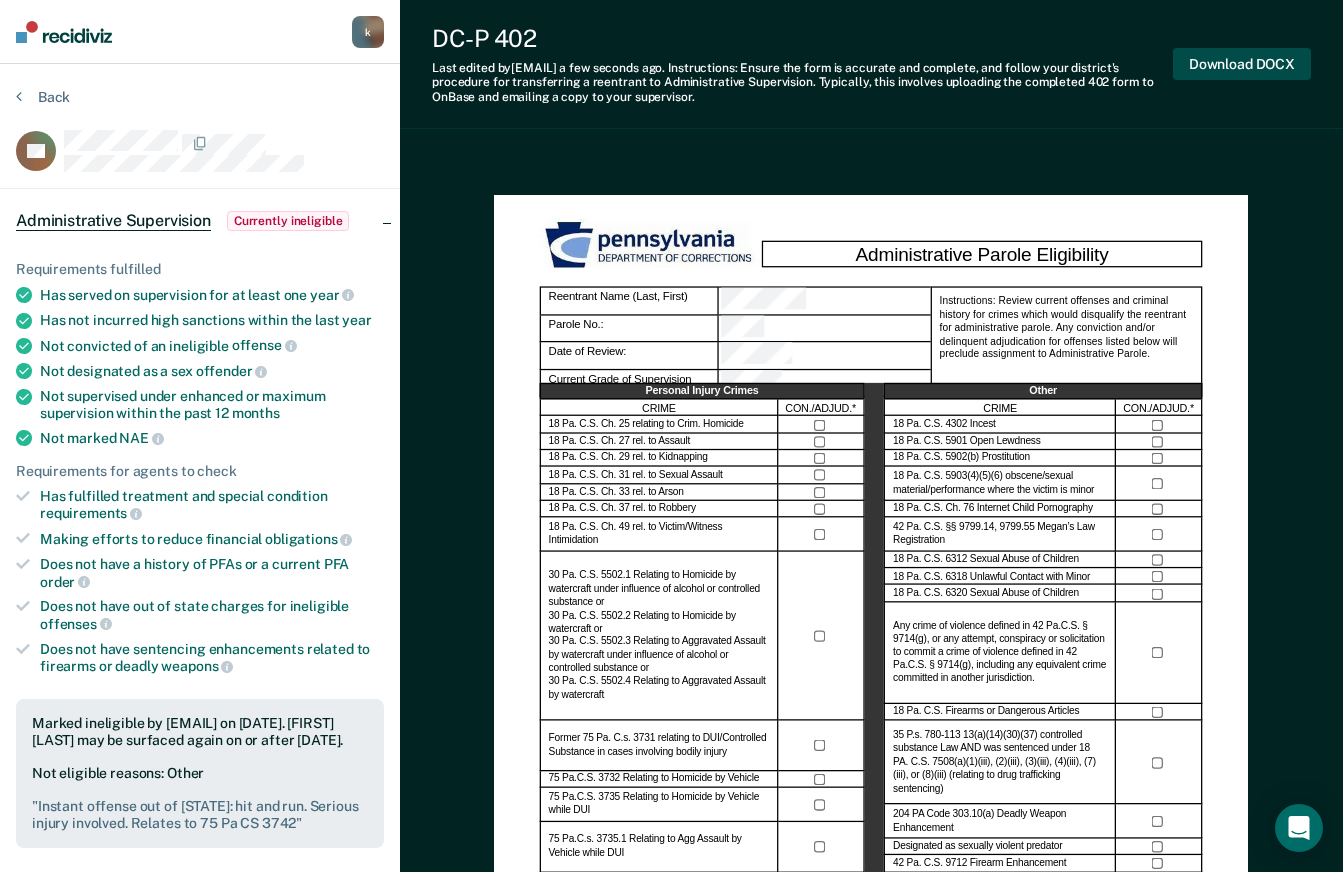 click on "Download DOCX" at bounding box center [1242, 64] 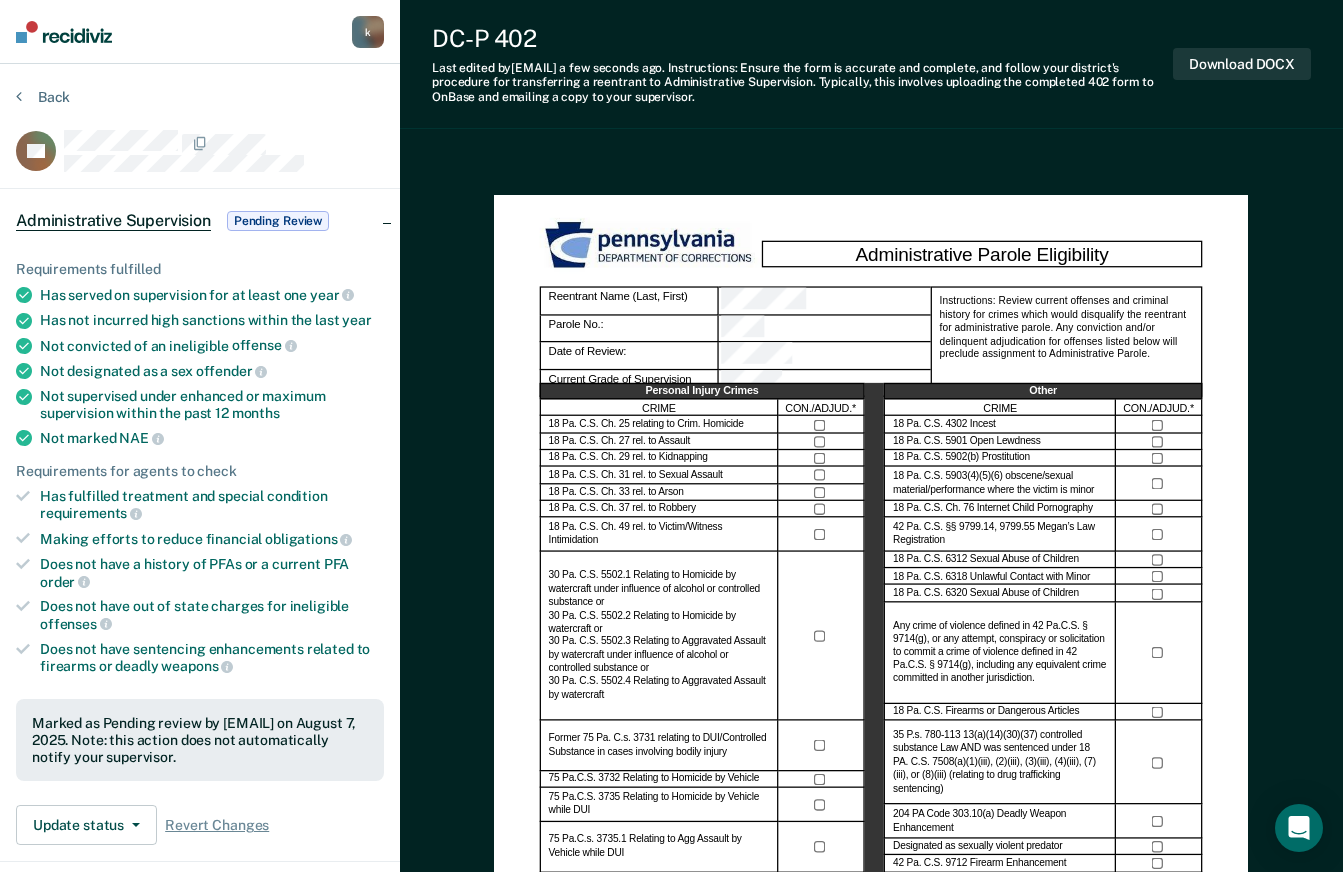 click on "Administrative Parole Eligibility Reentrant Name (Last, First) Parole No.: Date of Review: Current Grade of Supervision Instructions: Review current offenses and criminal history for crimes which would disqualify the reentrant for administrative parole. Any conviction and/or delinquent adjudication for offenses listed below will preclude assignment to Administrative Parole. Personal Injury Crimes CRIME CON./ADJUD.* 18 Pa. C.S. Ch. 25 relating to Crim. Homicide 18 Pa. C.S. Ch. 27 rel. to Assault 18 Pa. C.S. Ch. 29 rel. to Kidnapping 18 Pa. C.S. Ch. 31 rel. to Sexual Assault 18 Pa. C.S. Ch. 33 rel. to Arson 18 Pa. C.S. Ch. 37 rel. to Robbery 18 Pa. C.S. Ch. 49 rel. to Victim/Witness Intimidation Former 75 Pa. C.s. 3731 relating to DUI/Controlled Substance in cases involving bodily injury 75 Pa.C.S. 3732 Relating to Homicide by Vehicle 75 Pa.C.S. 3735 Relating to Homicide by Vehicle while DUI 75 Pa.C.s. 3735.1 Relating to Agg Assault by Vehicle while DUI Named in a PFA Order (or history of PFAs) Other CRIME YES" at bounding box center [871, 1254] 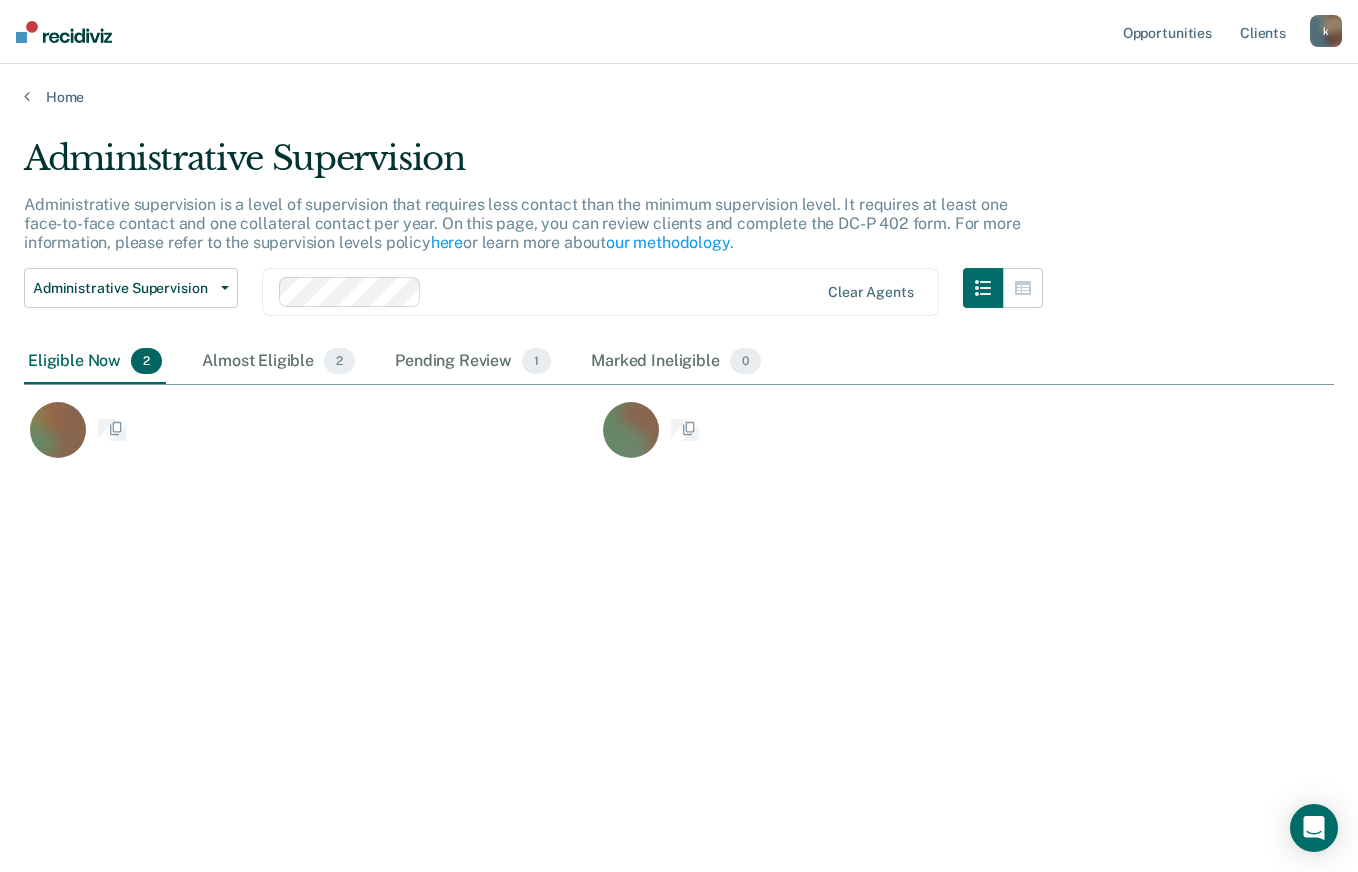 scroll, scrollTop: 16, scrollLeft: 16, axis: both 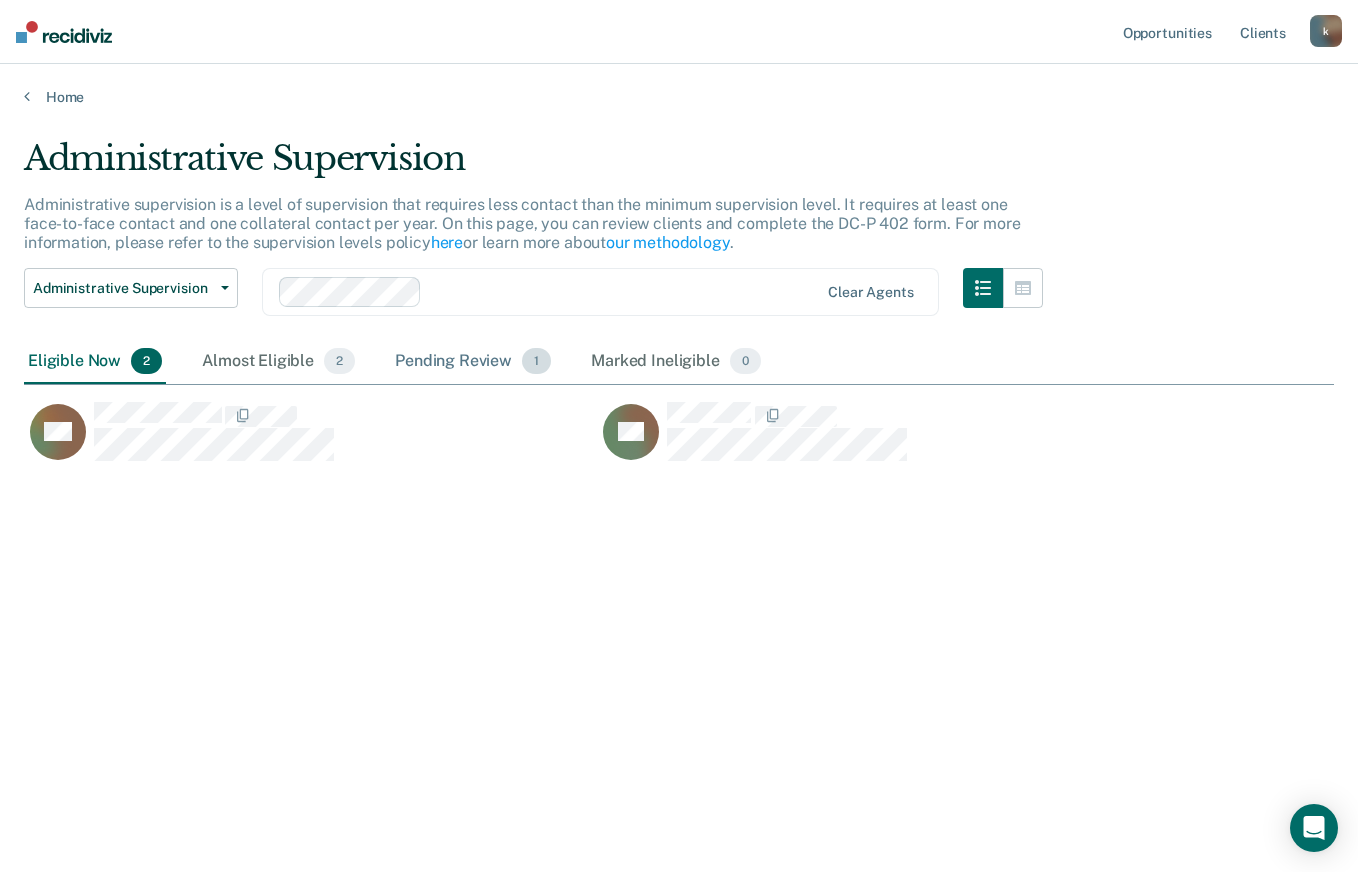 click on "Pending Review 1" at bounding box center [473, 362] 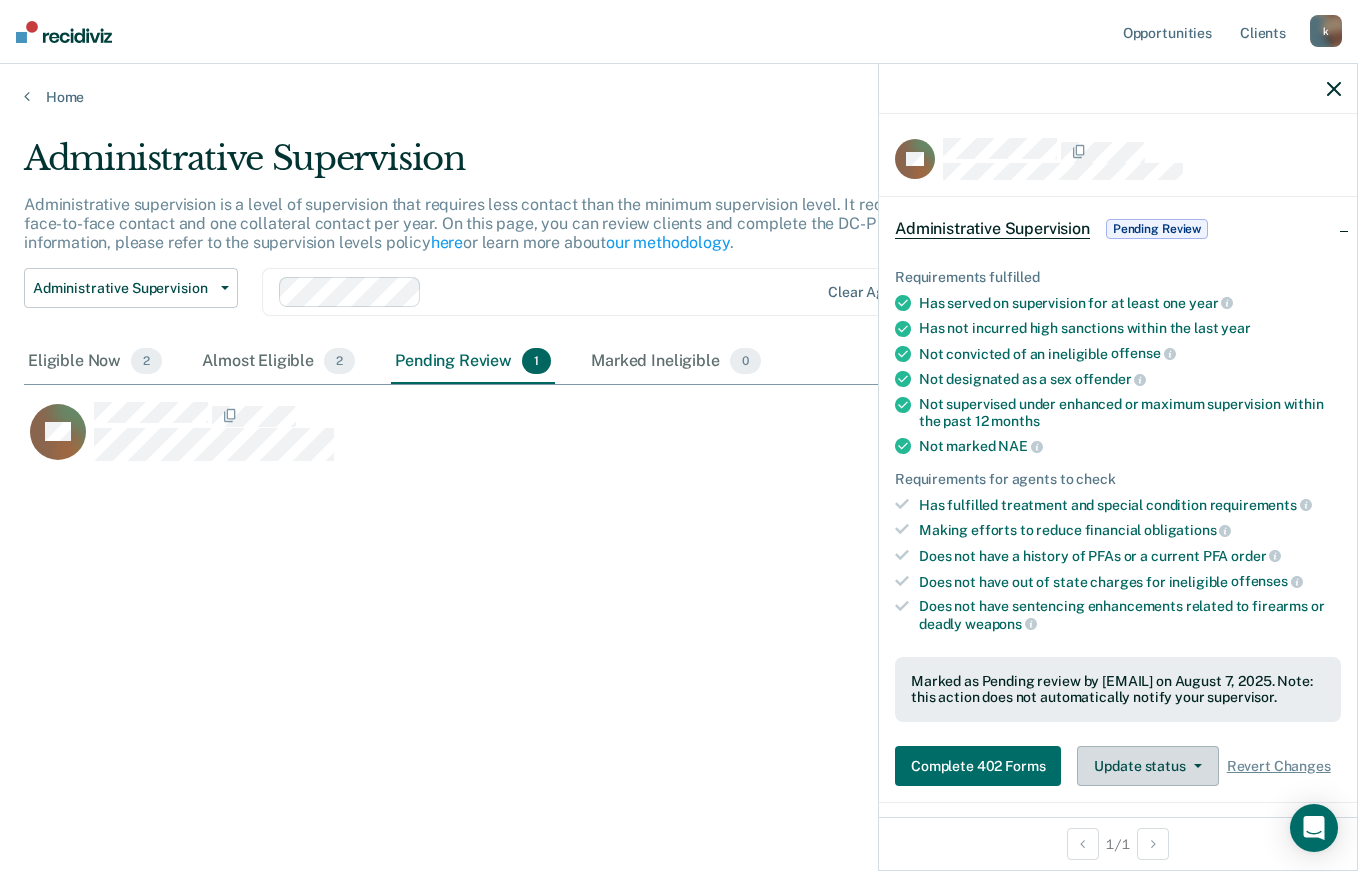 click on "Update status" at bounding box center [1147, 766] 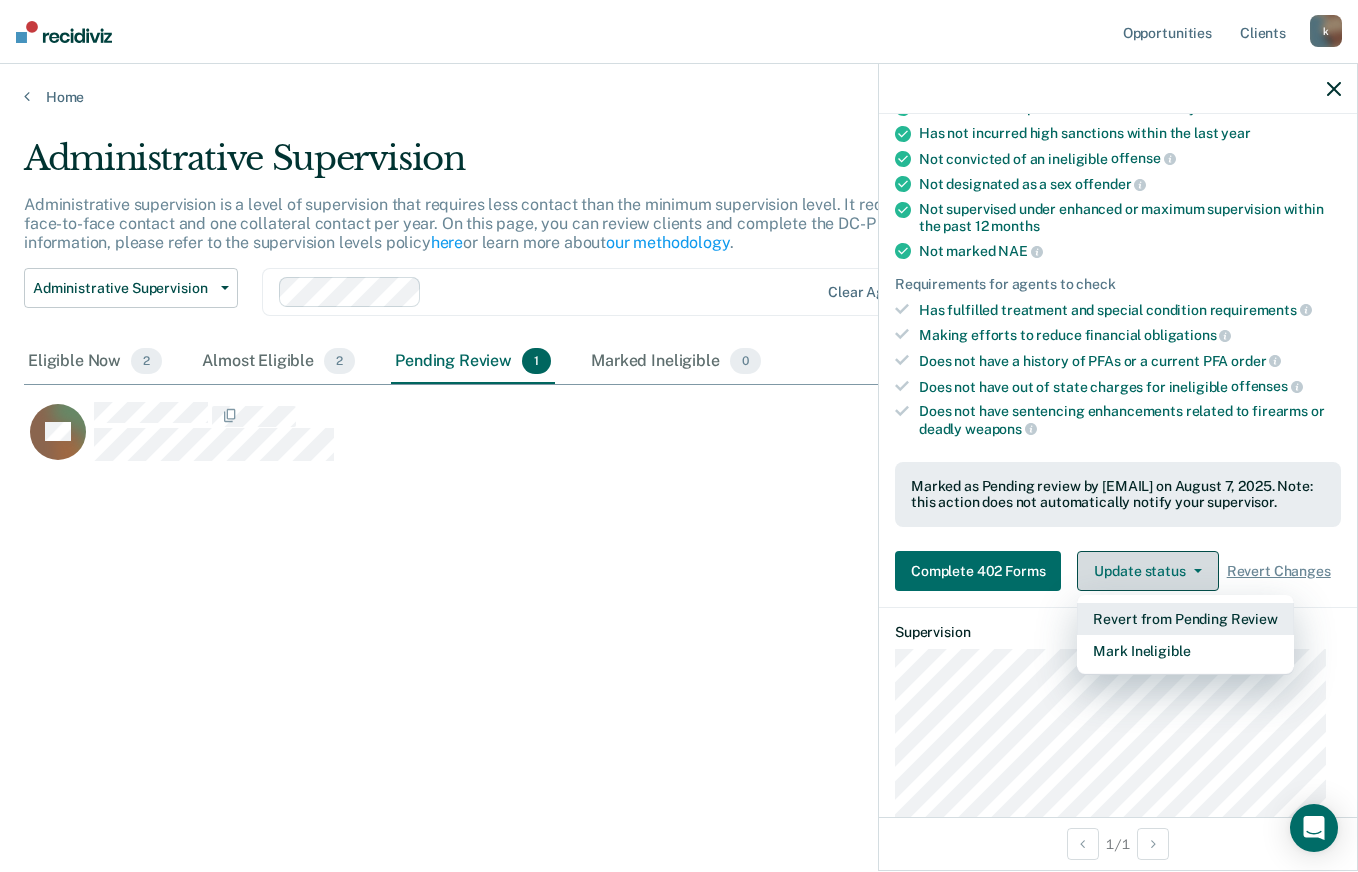 scroll, scrollTop: 200, scrollLeft: 0, axis: vertical 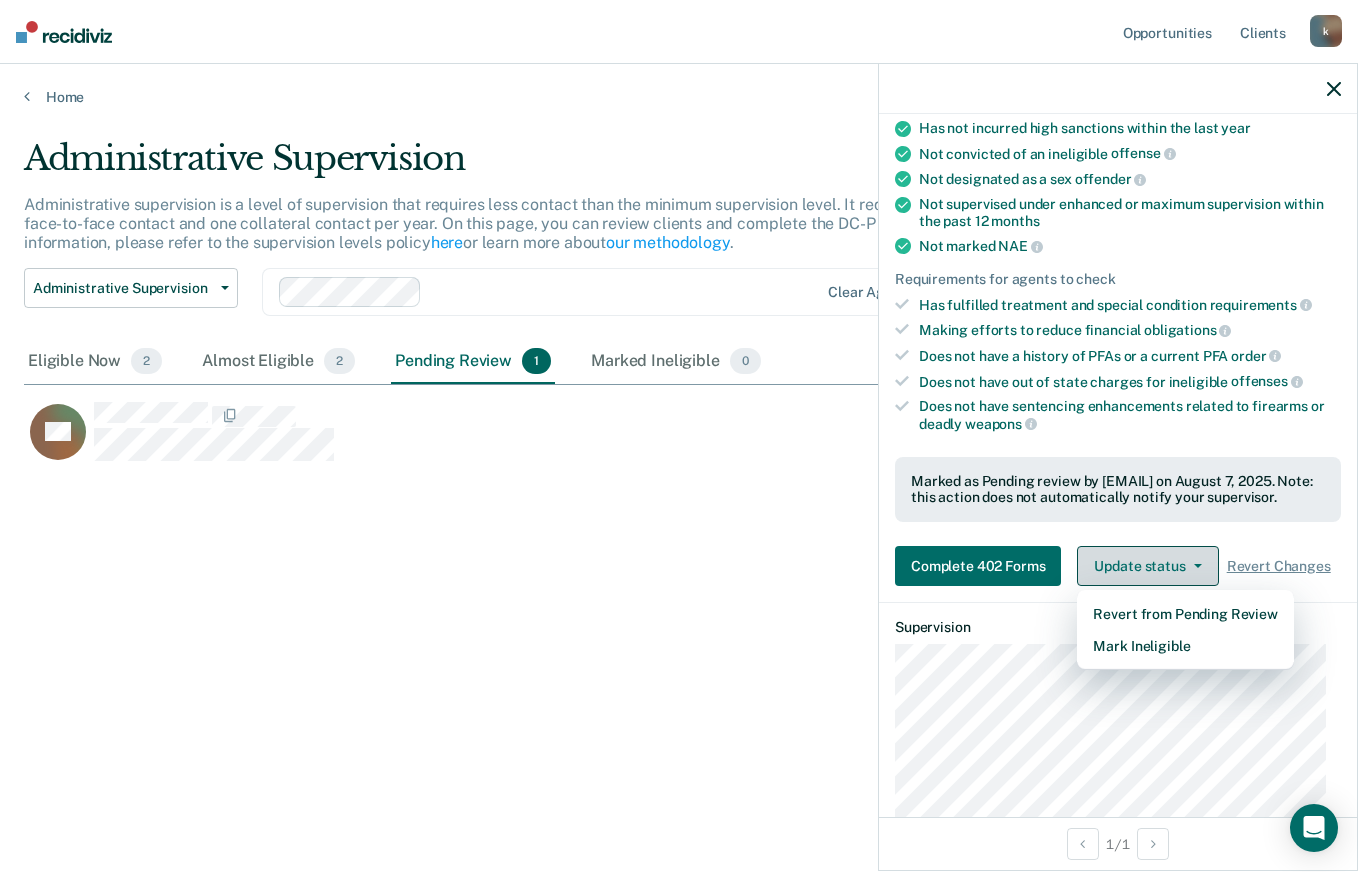 click on "Mark Ineligible" at bounding box center (1185, 646) 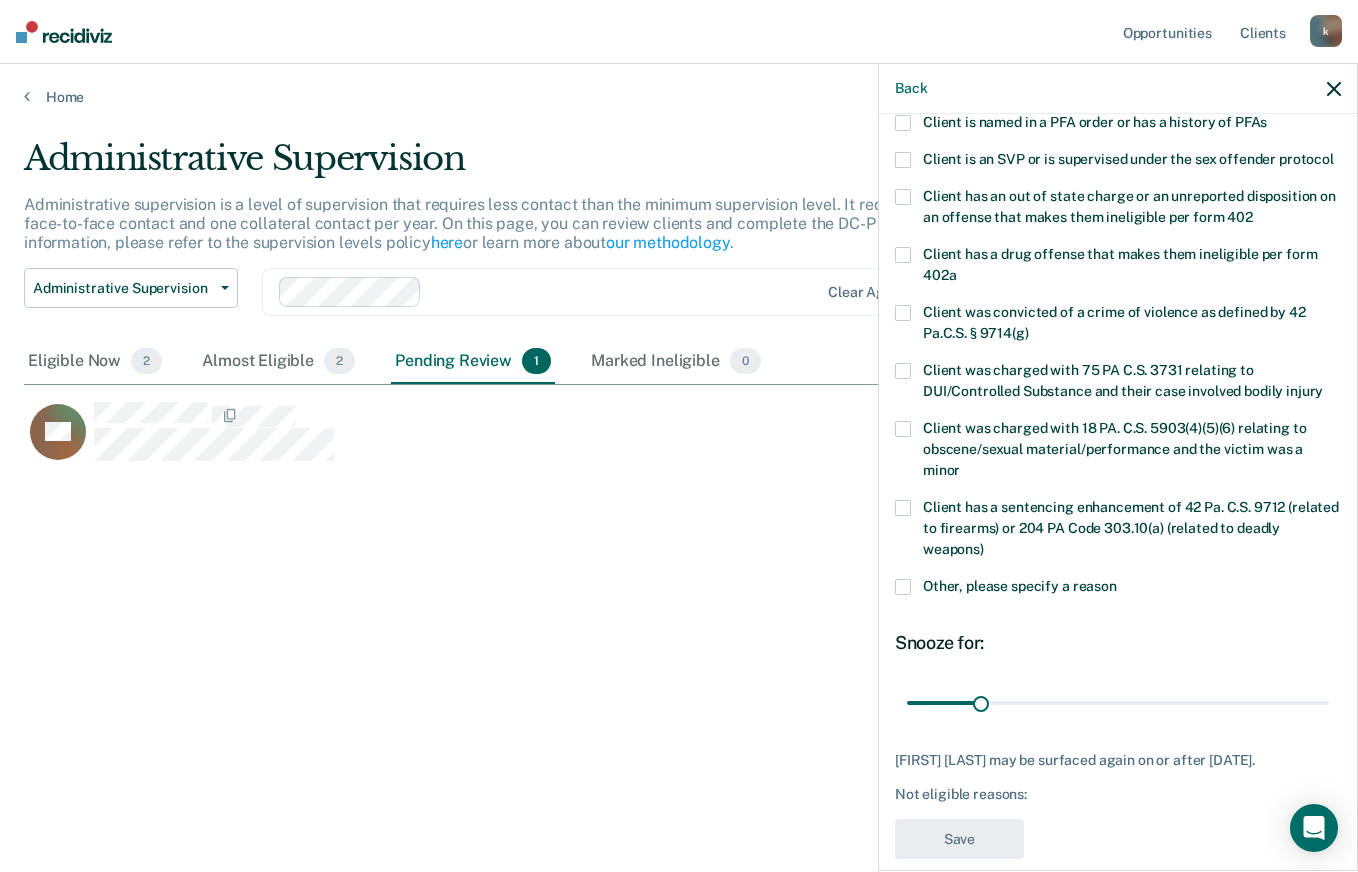 scroll, scrollTop: 311, scrollLeft: 0, axis: vertical 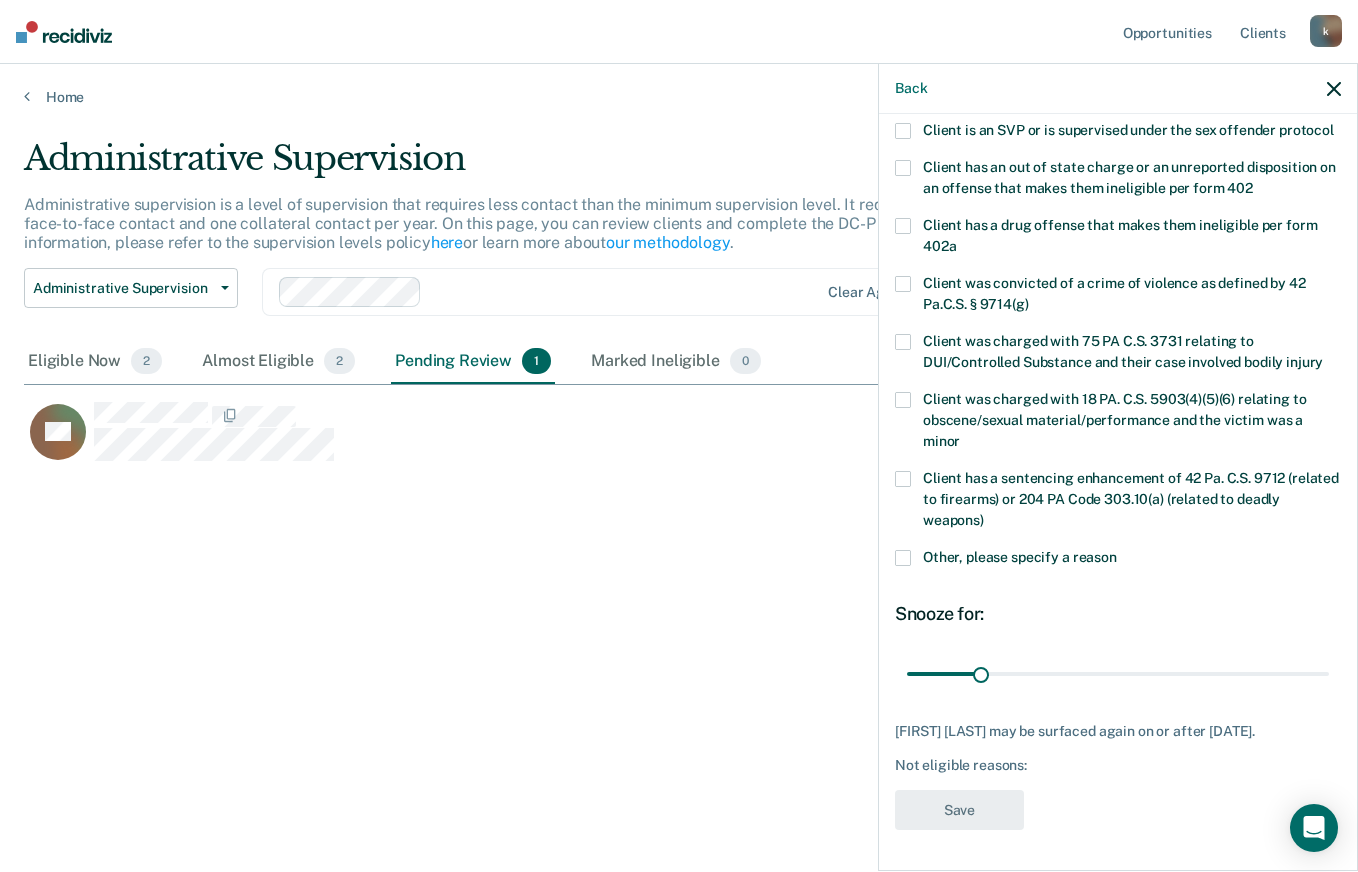 click at bounding box center [903, 558] 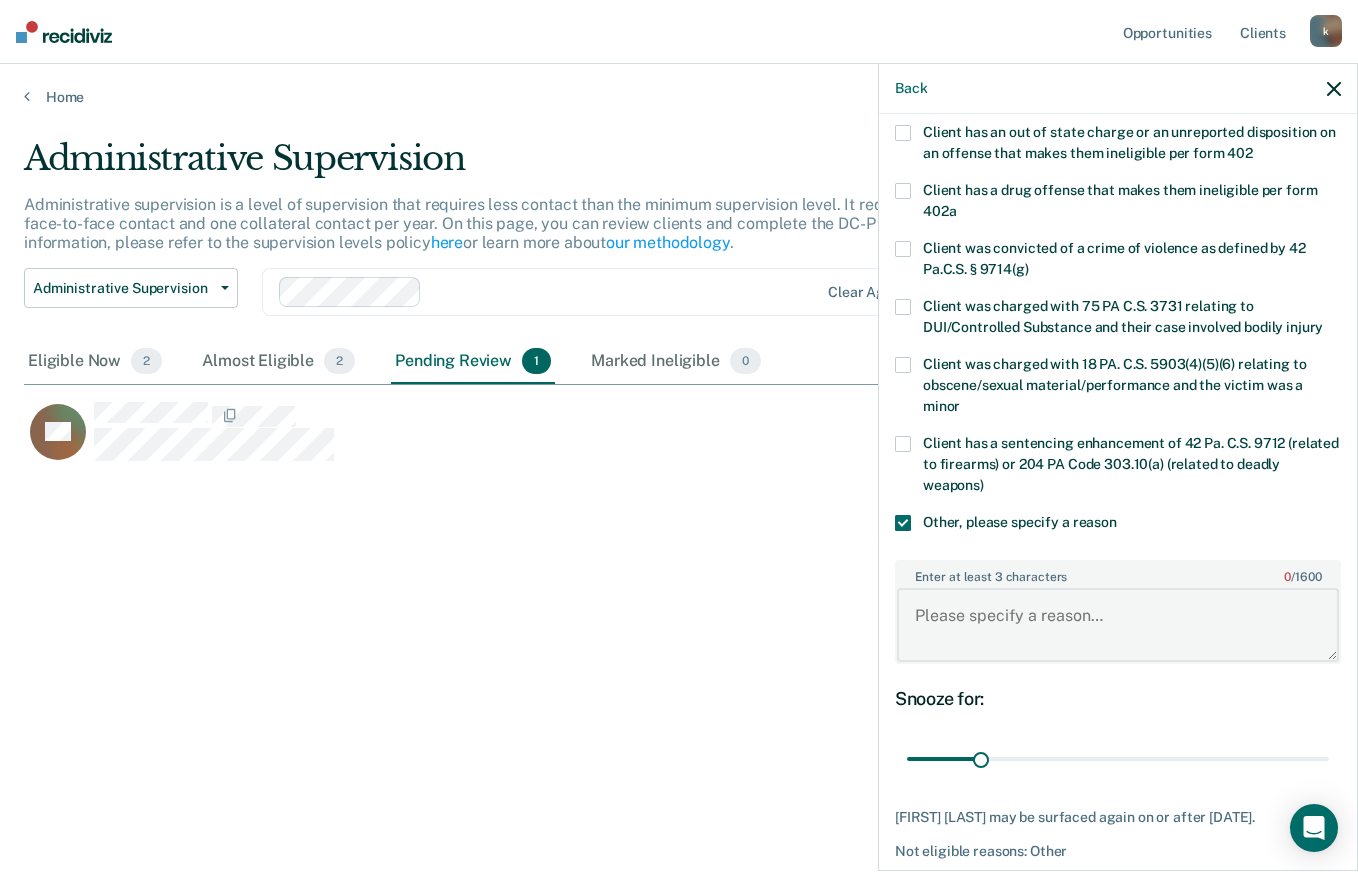 click on "Enter at least 3 characters 0  /  1600" at bounding box center (1118, 625) 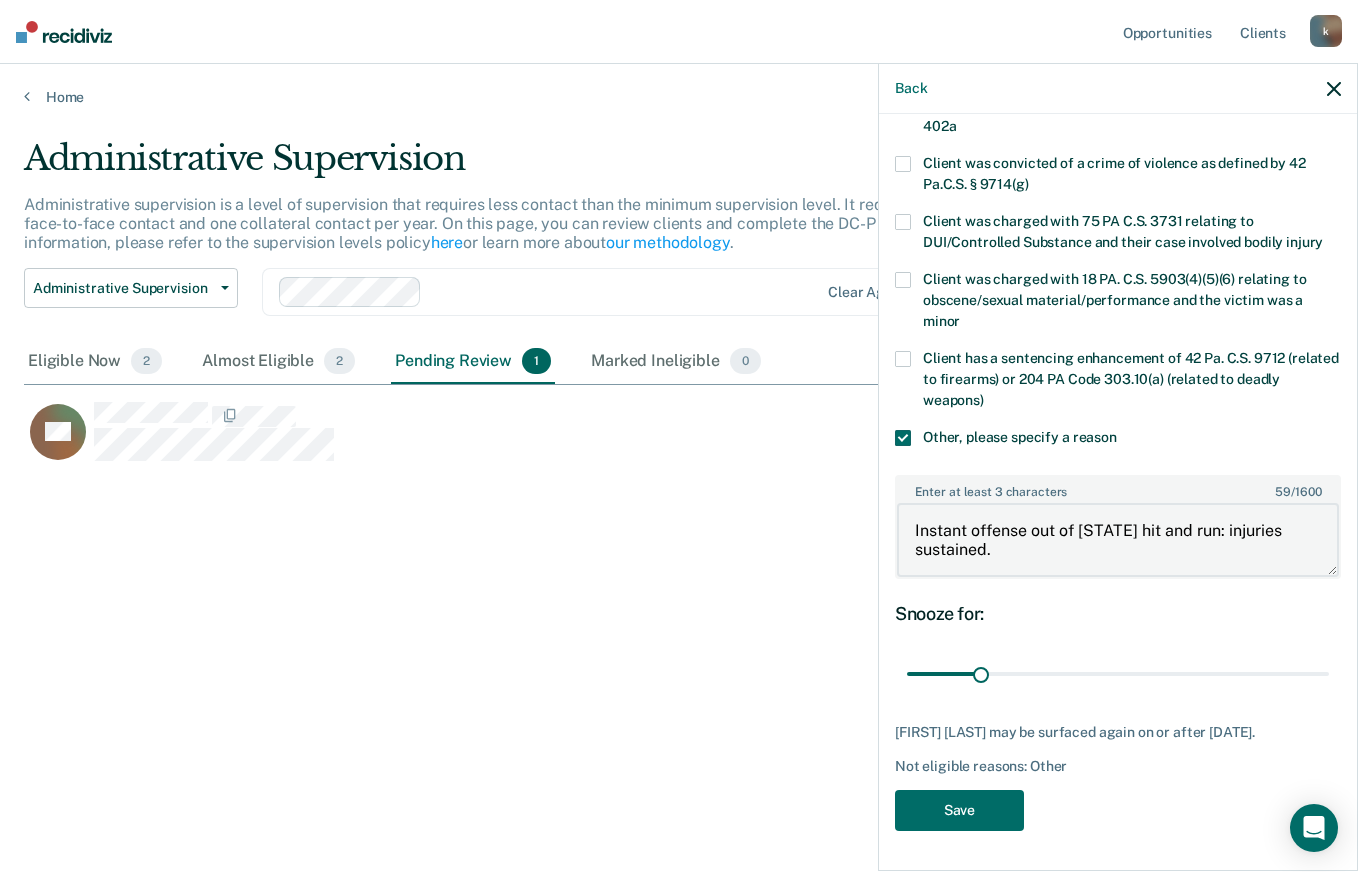 scroll, scrollTop: 431, scrollLeft: 0, axis: vertical 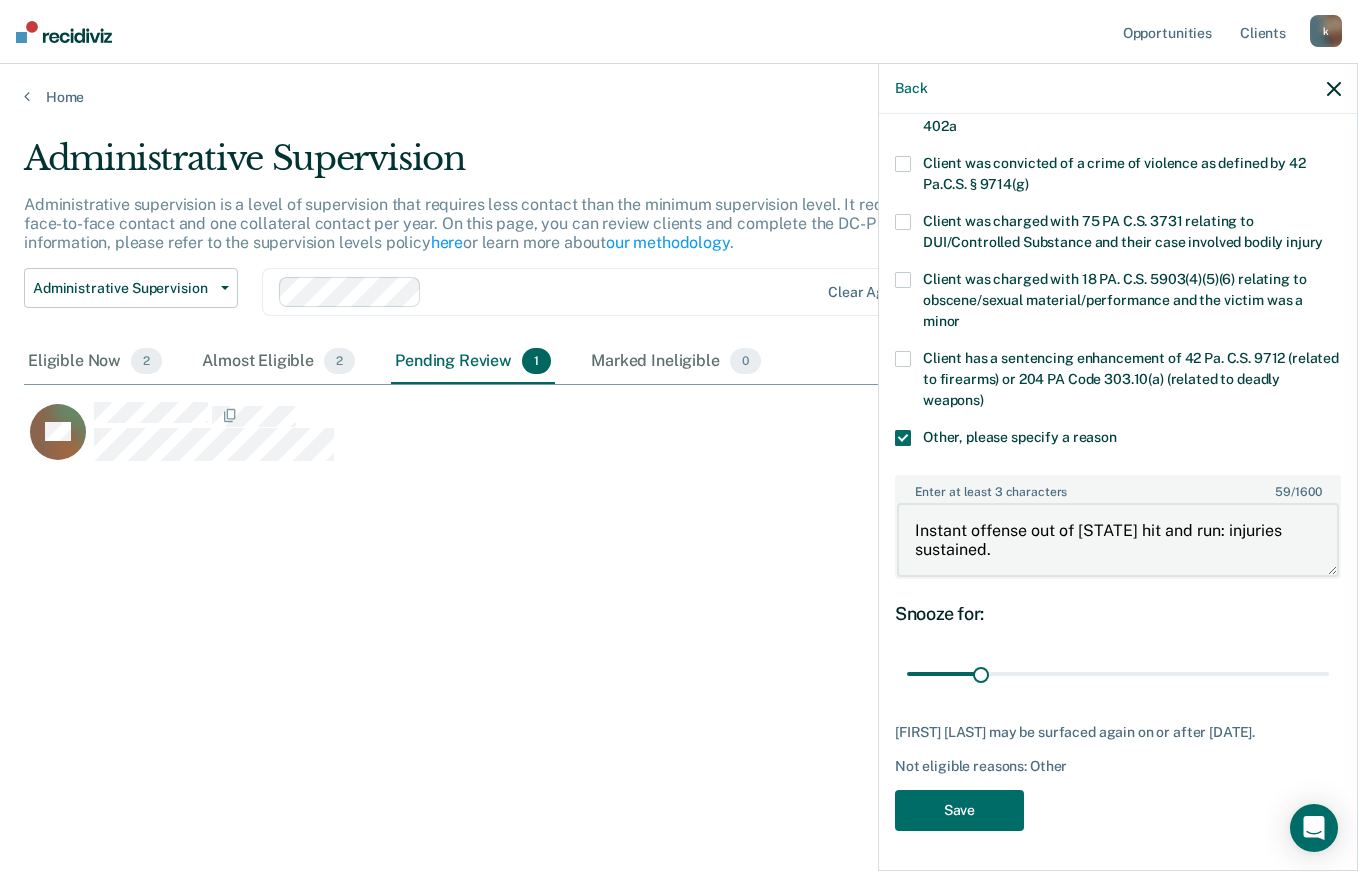 type on "Instant offense out of [STATE] hit and run: injuries sustained." 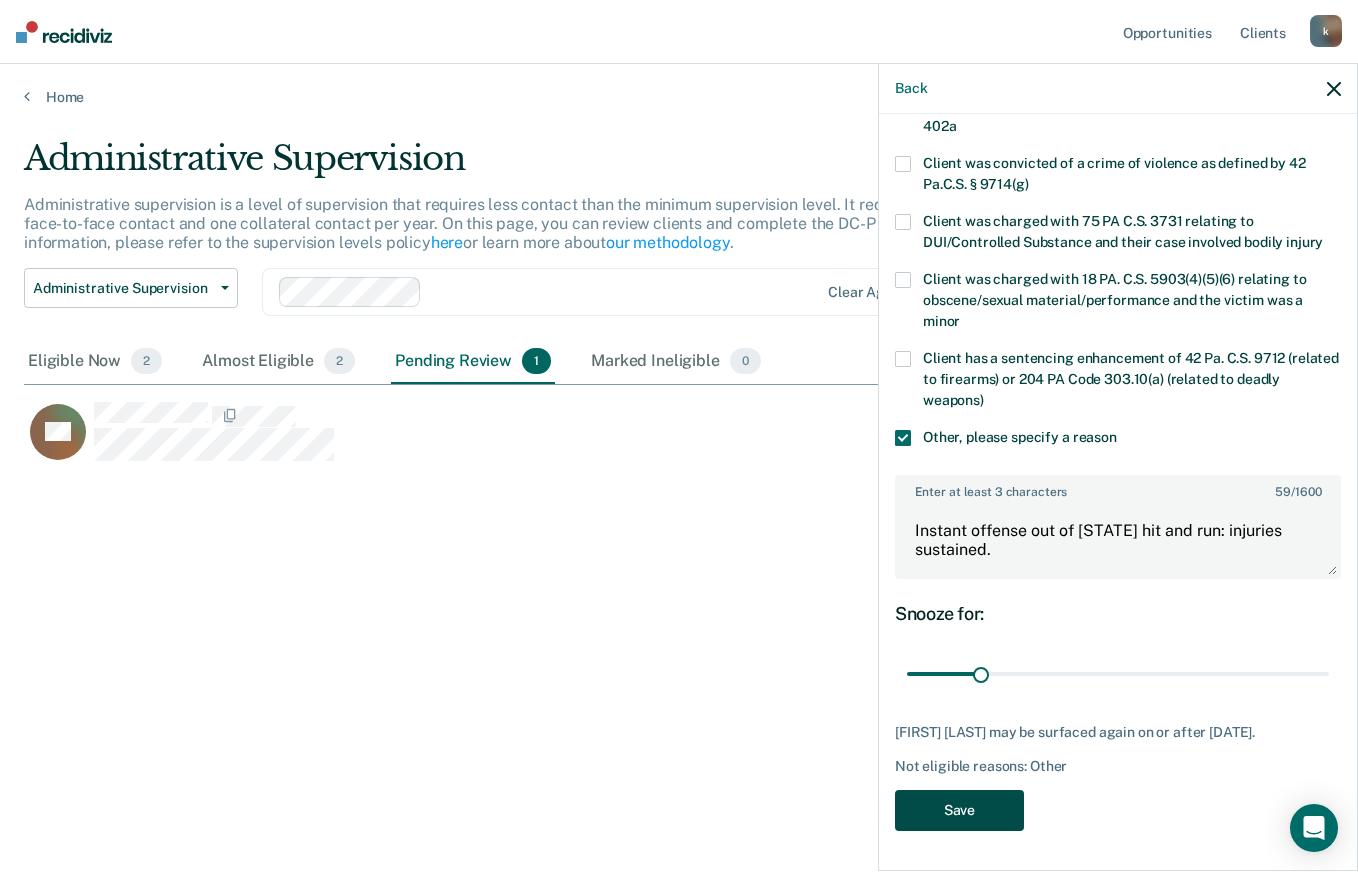 click on "Save" at bounding box center (959, 810) 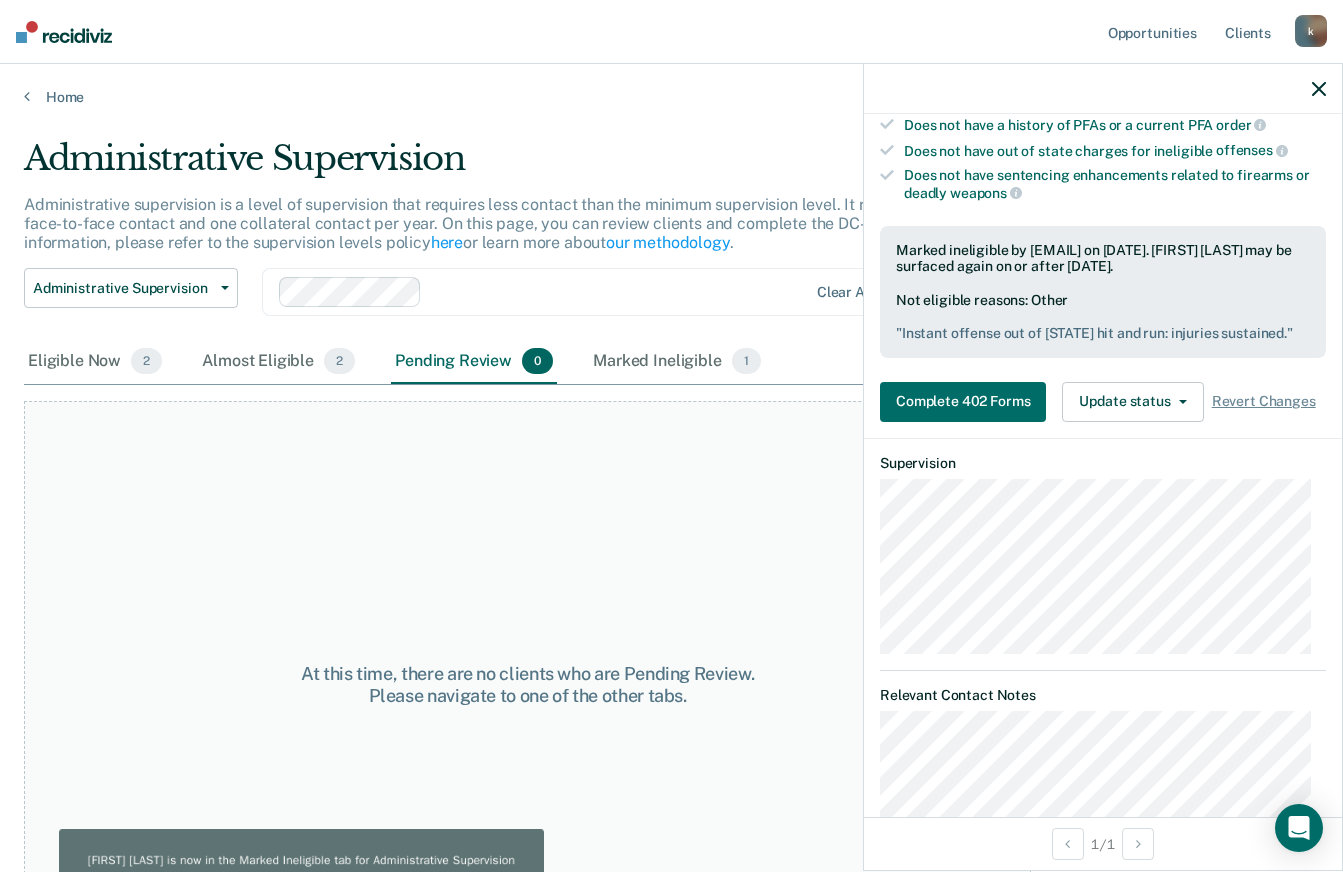 click 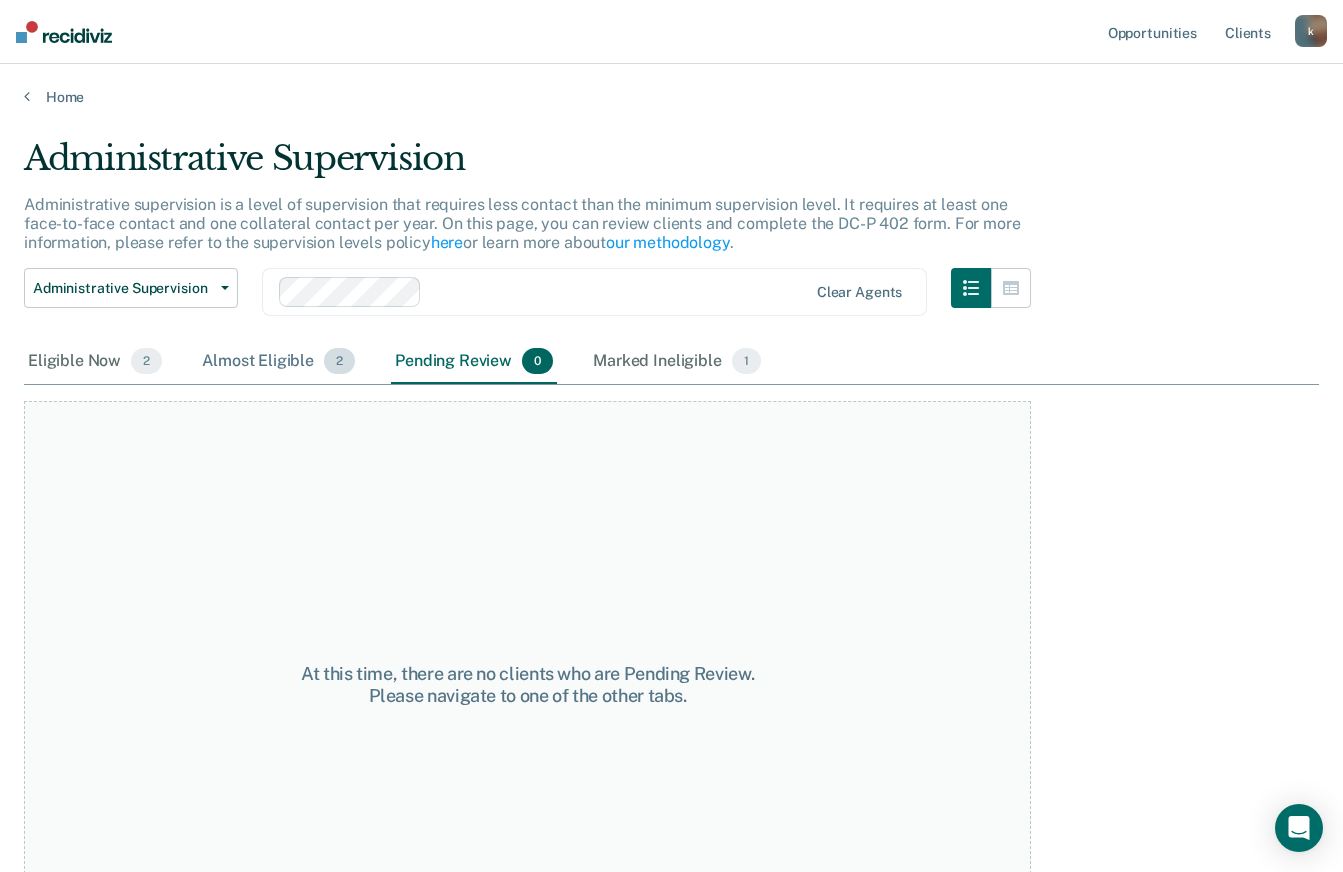 click on "Almost Eligible 2" at bounding box center [278, 362] 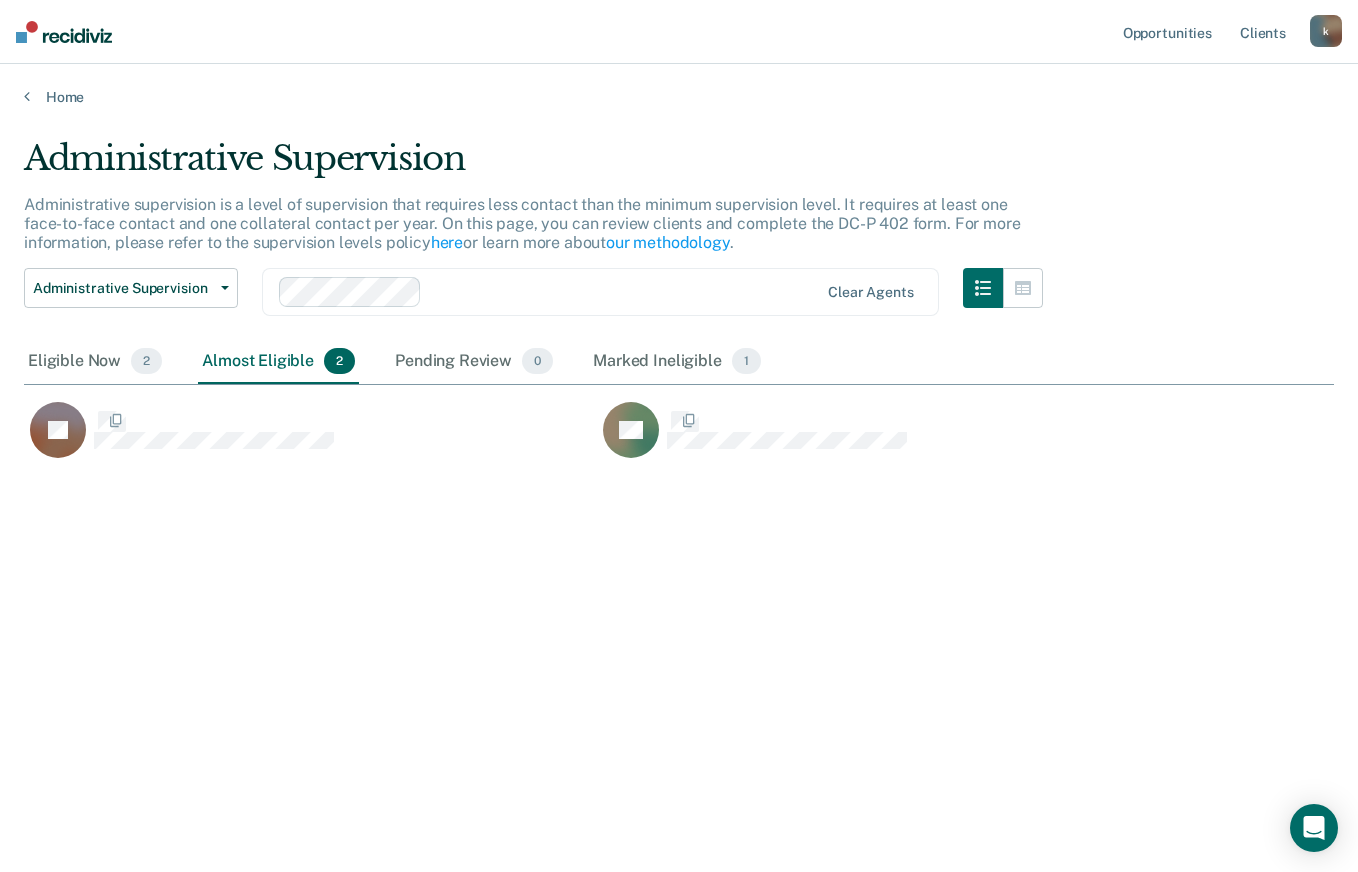scroll, scrollTop: 16, scrollLeft: 16, axis: both 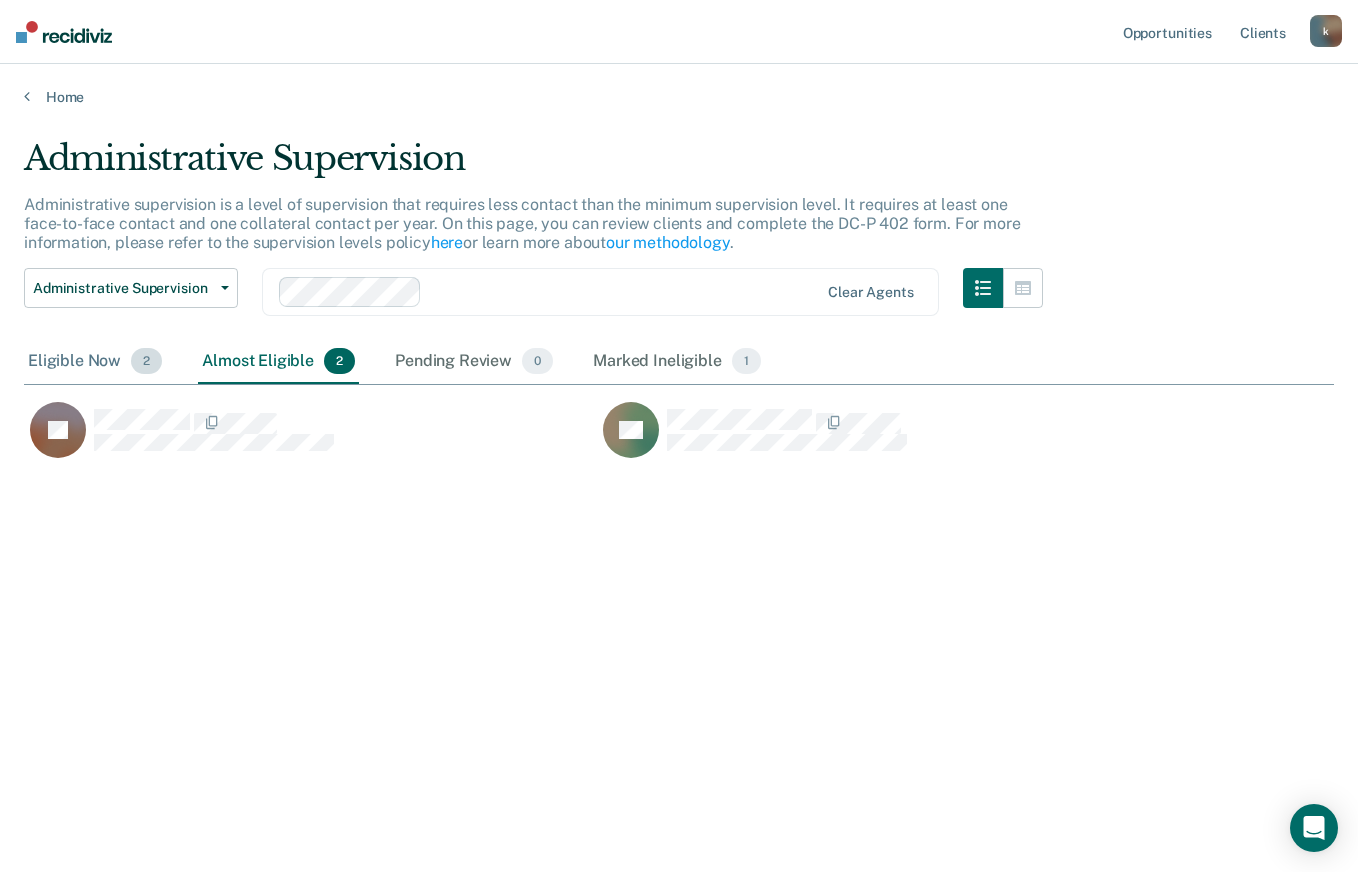 click on "Eligible Now 2" at bounding box center [95, 362] 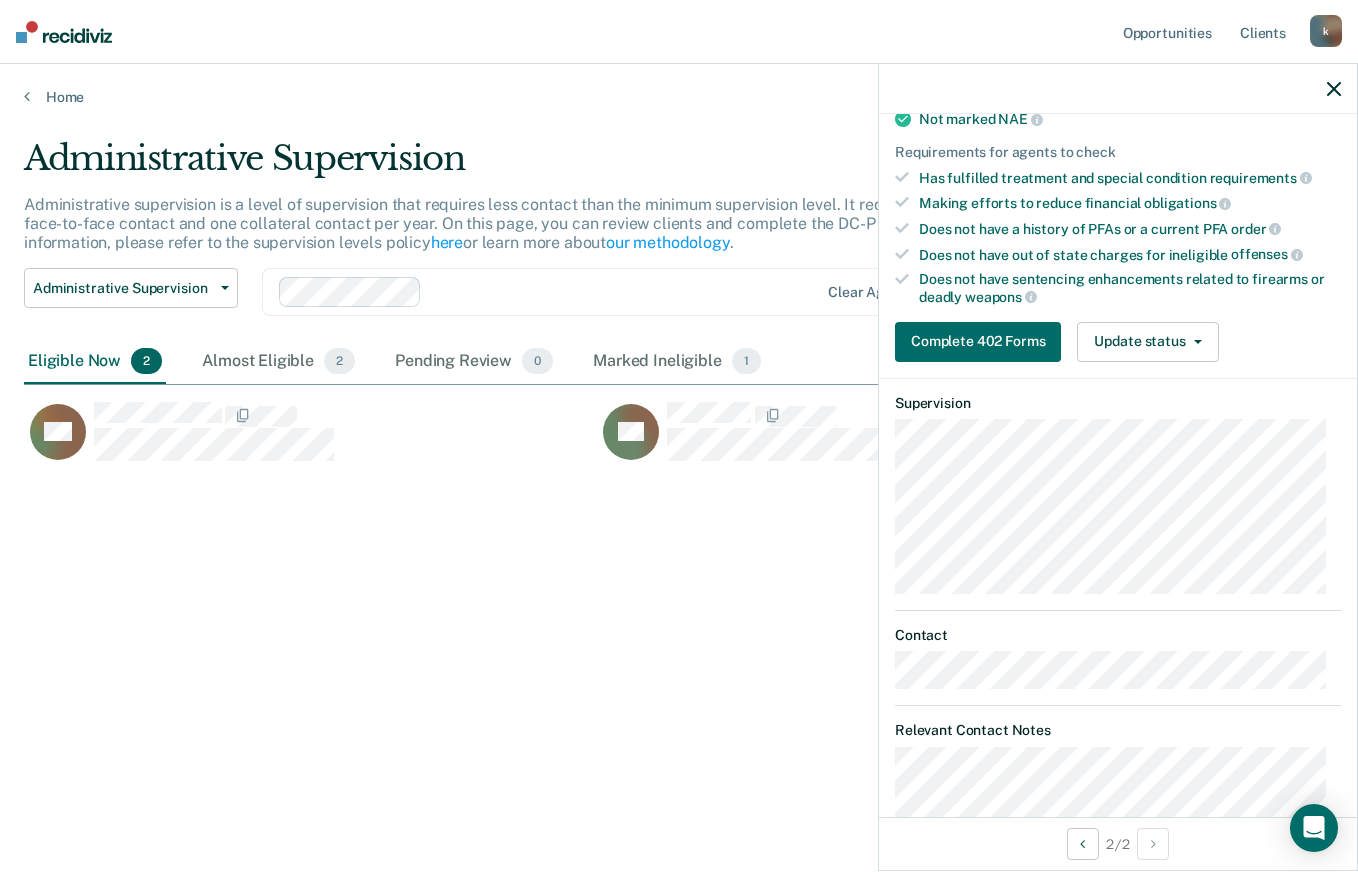 scroll, scrollTop: 305, scrollLeft: 0, axis: vertical 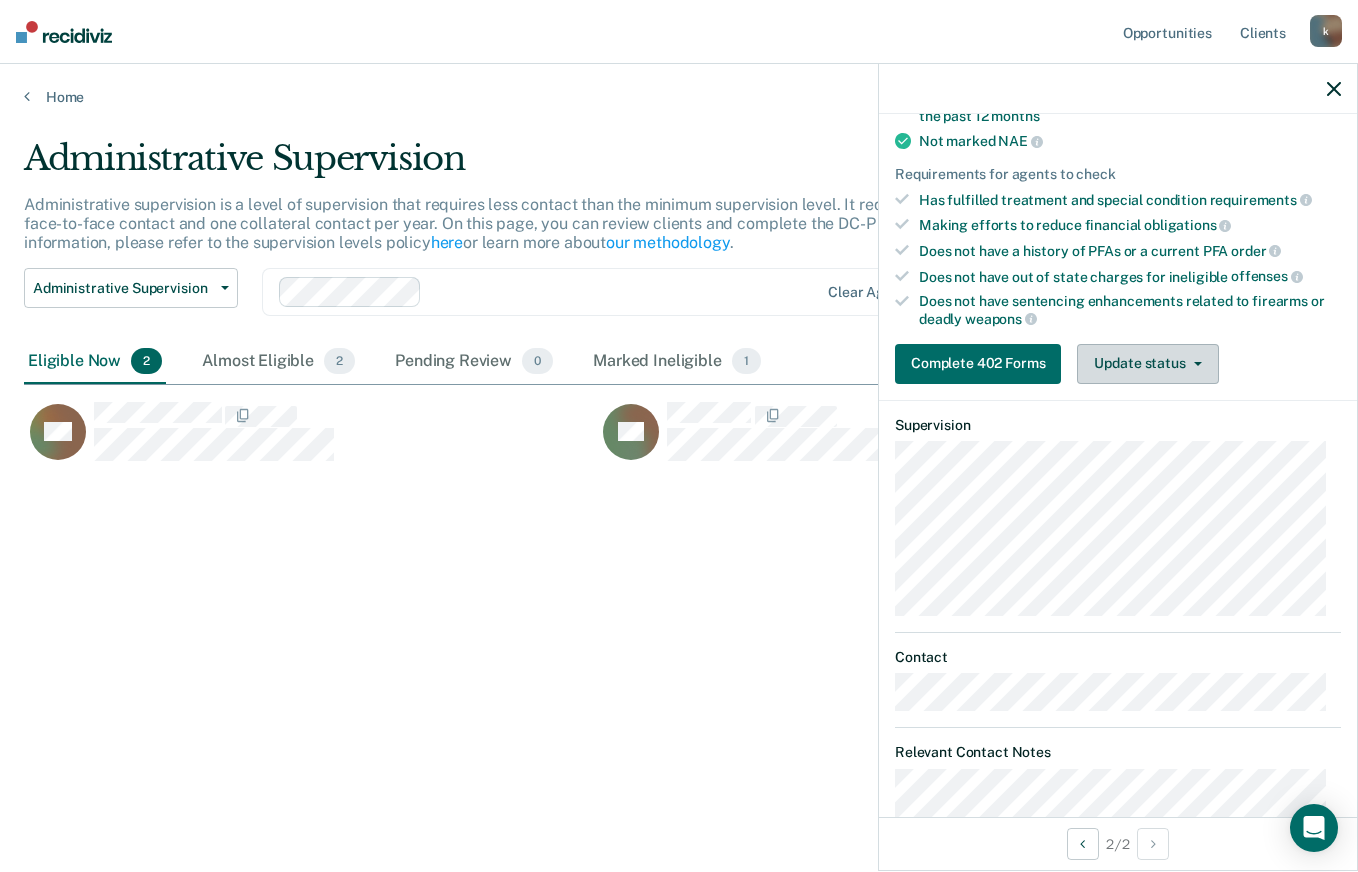 click on "Update status" at bounding box center (1147, 364) 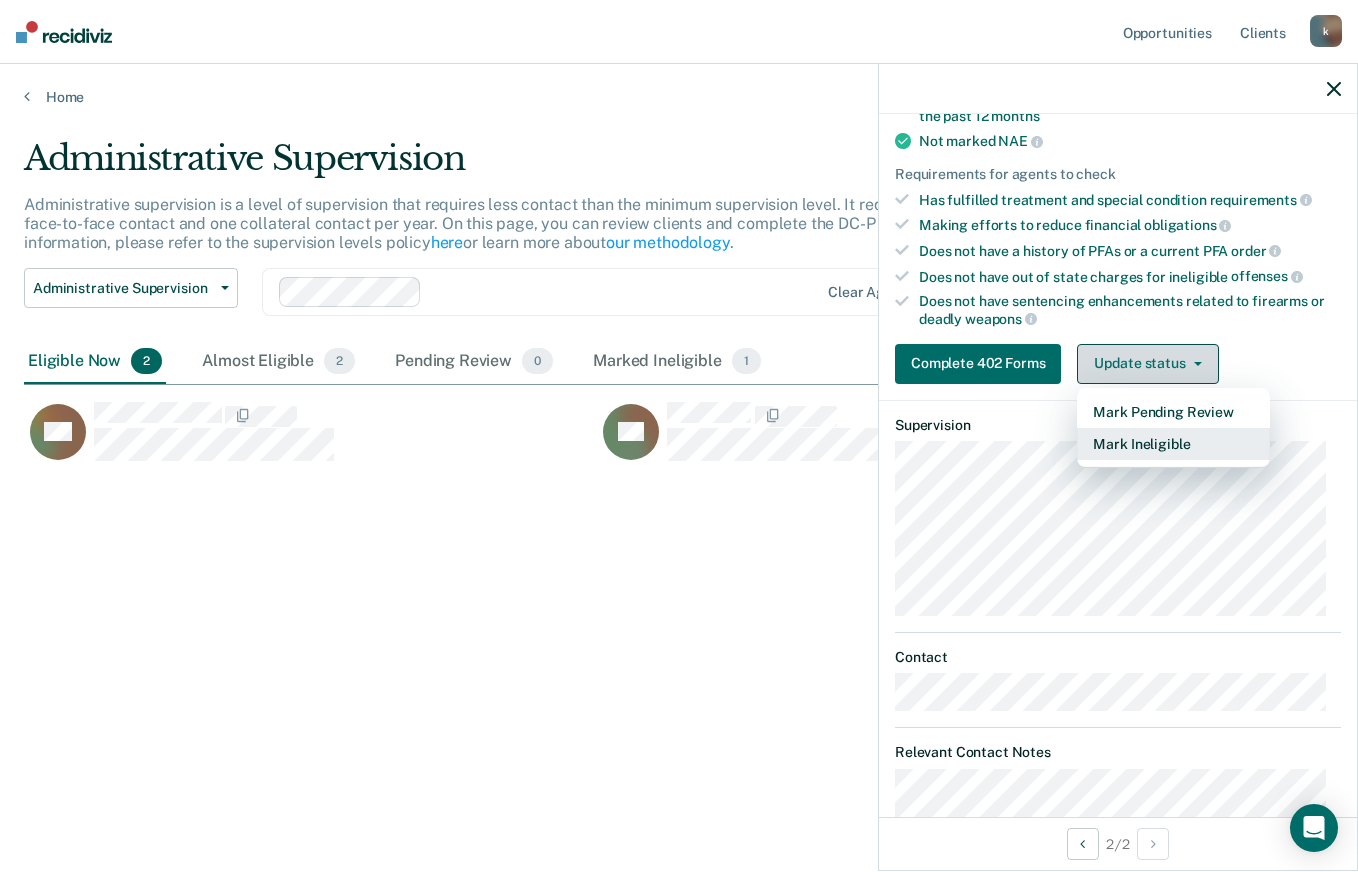 click on "Mark Ineligible" at bounding box center [1173, 444] 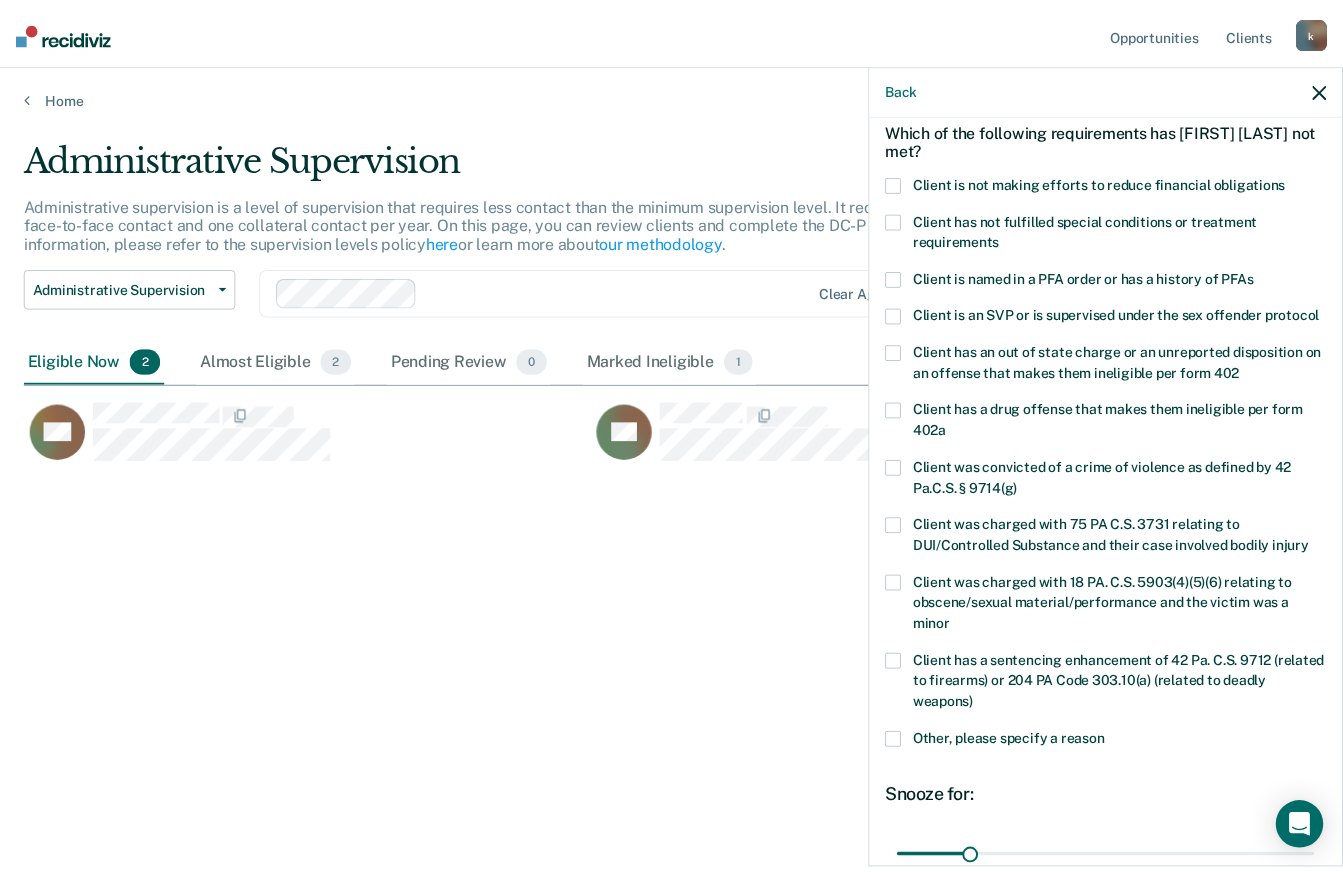 scroll, scrollTop: 59, scrollLeft: 0, axis: vertical 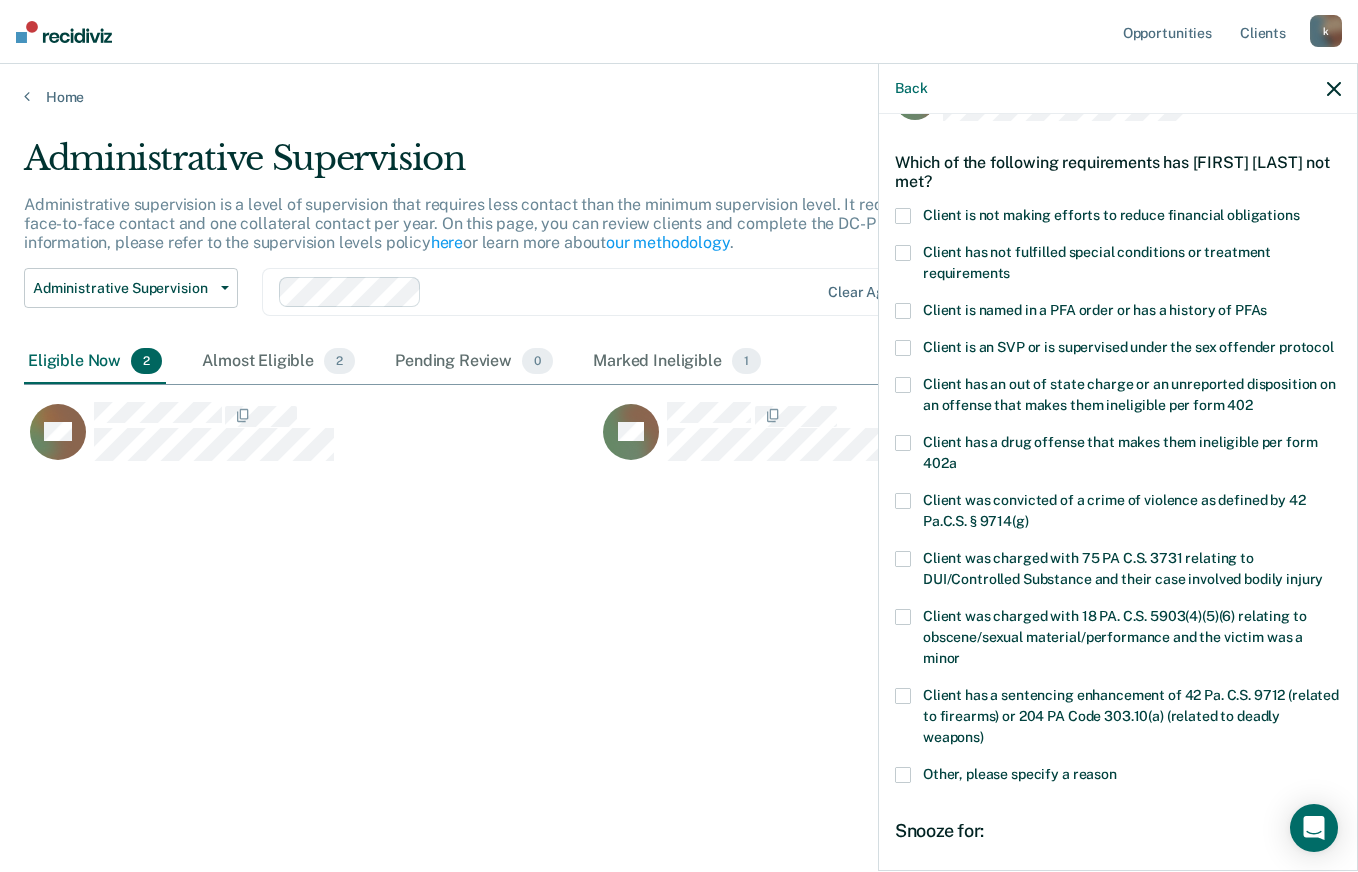 click on "Administrative Supervision Administrative supervision is a level of supervision that requires less contact than the minimum supervision level. It requires at least one face-to-face contact and one collateral contact per year. On this page, you can review clients and complete the DC-P 402 form. For more information, please refer to the supervision levels policy here or learn more about our methodology . Administrative Supervision Administrative Supervision Special Circumstances Supervision Clear agents Eligible Now 2 Almost Eligible 2 Pending Review 0 Marked Ineligible 1
To pick up a draggable item, press the space bar.
While dragging, use the arrow keys to move the item.
Press space again to drop the item in its new position, or press escape to cancel.
LM DB" at bounding box center [679, 430] 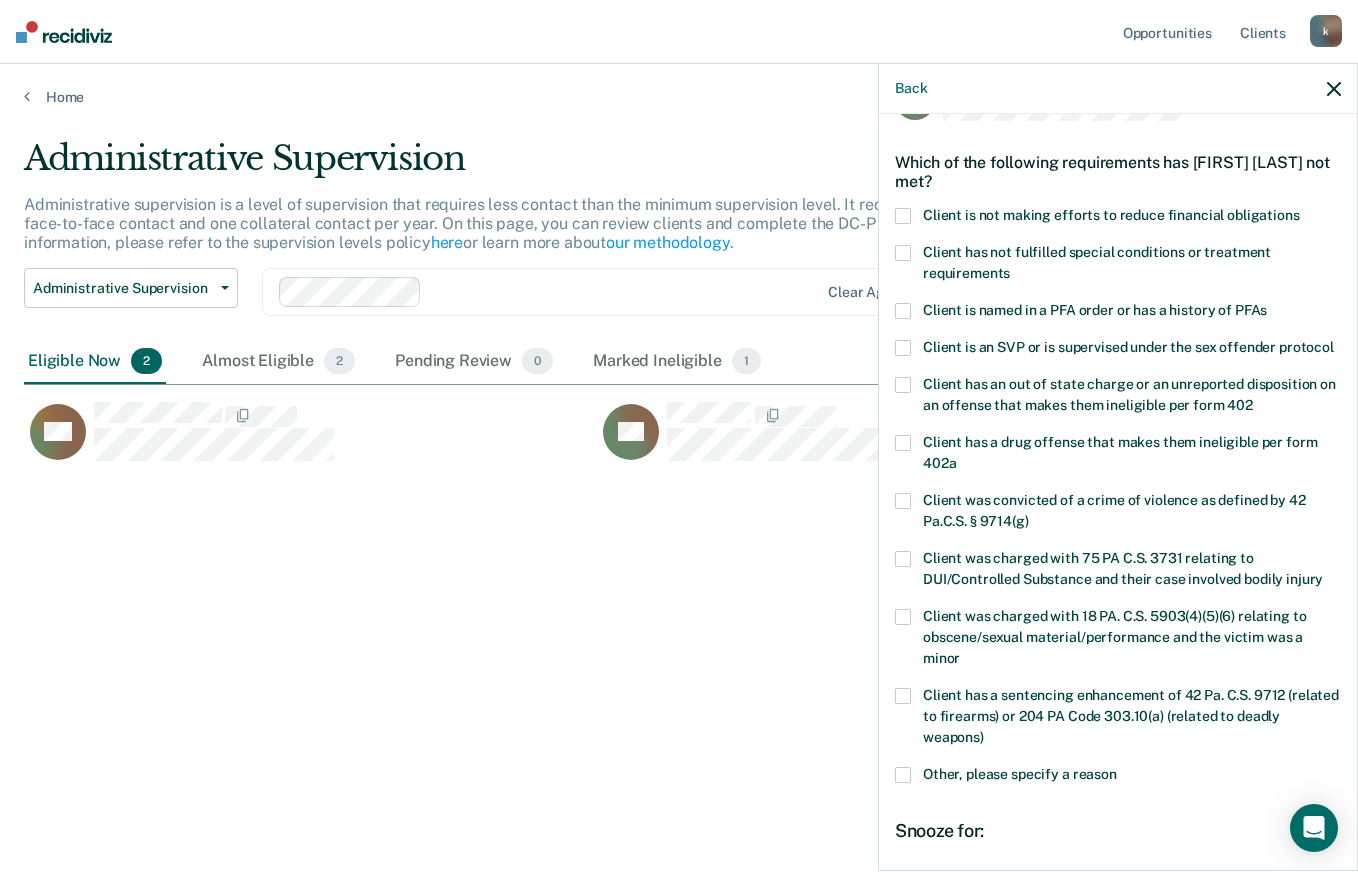 click 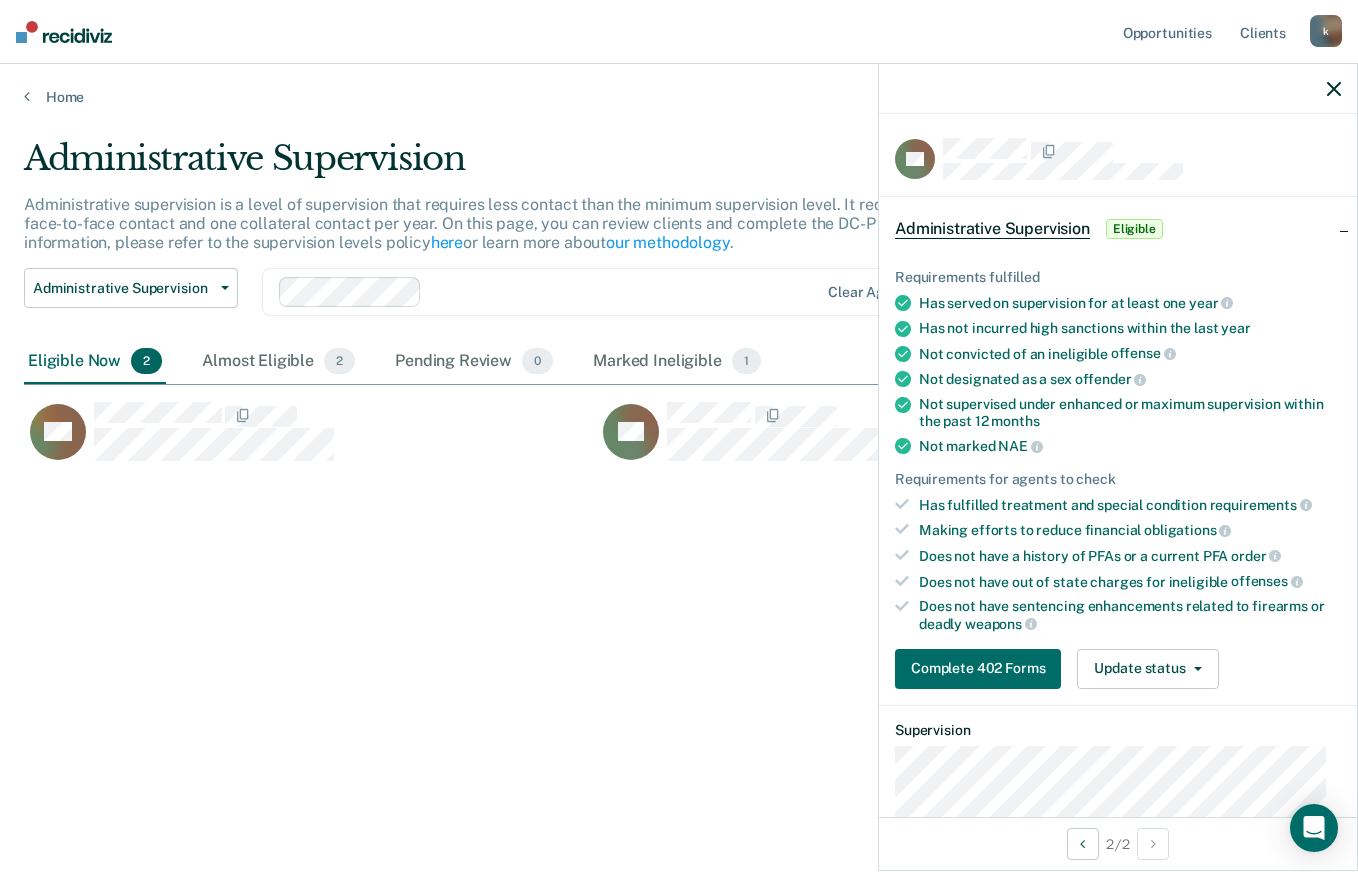 click 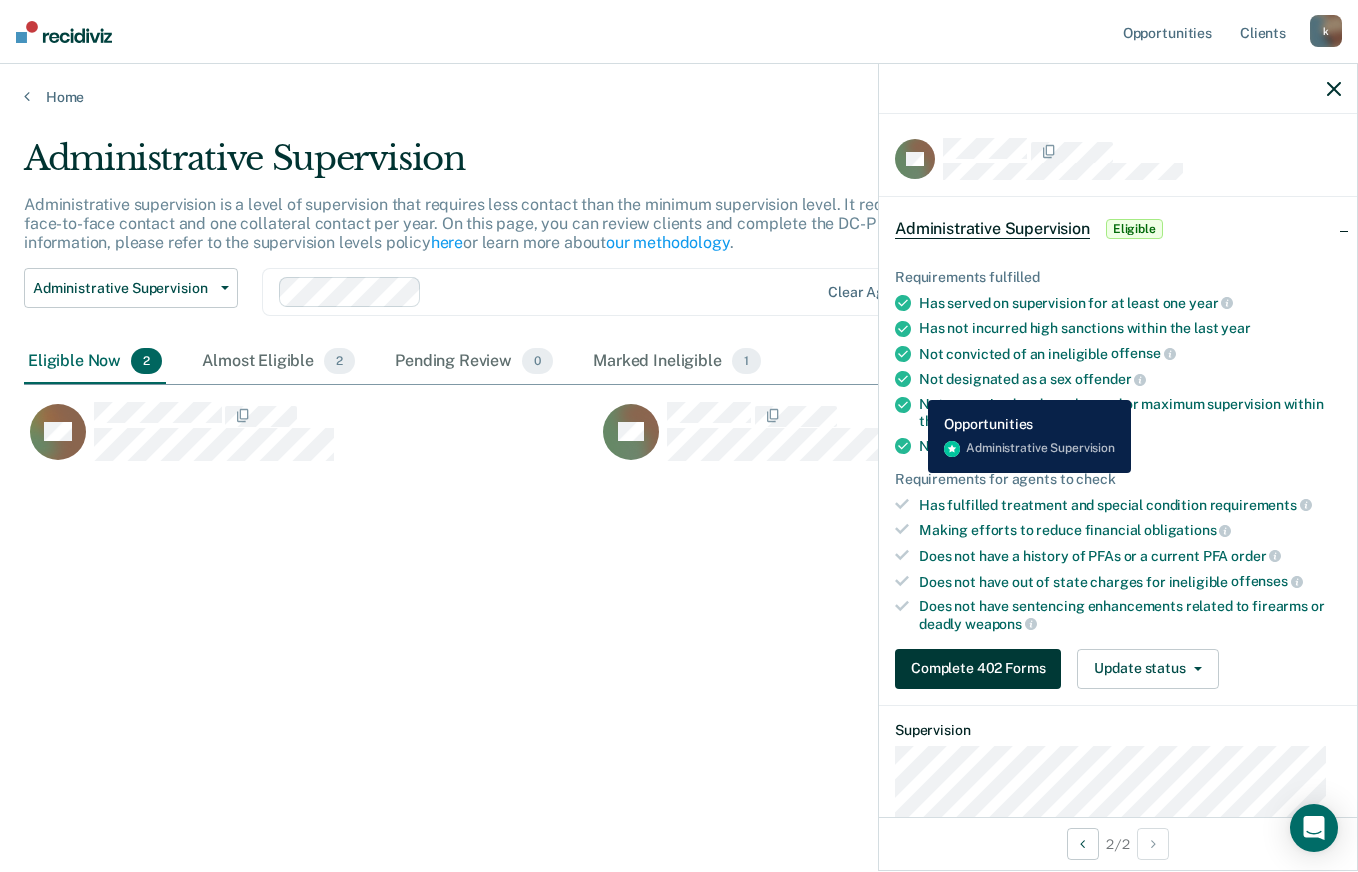 click on "Complete 402 Forms" at bounding box center [978, 669] 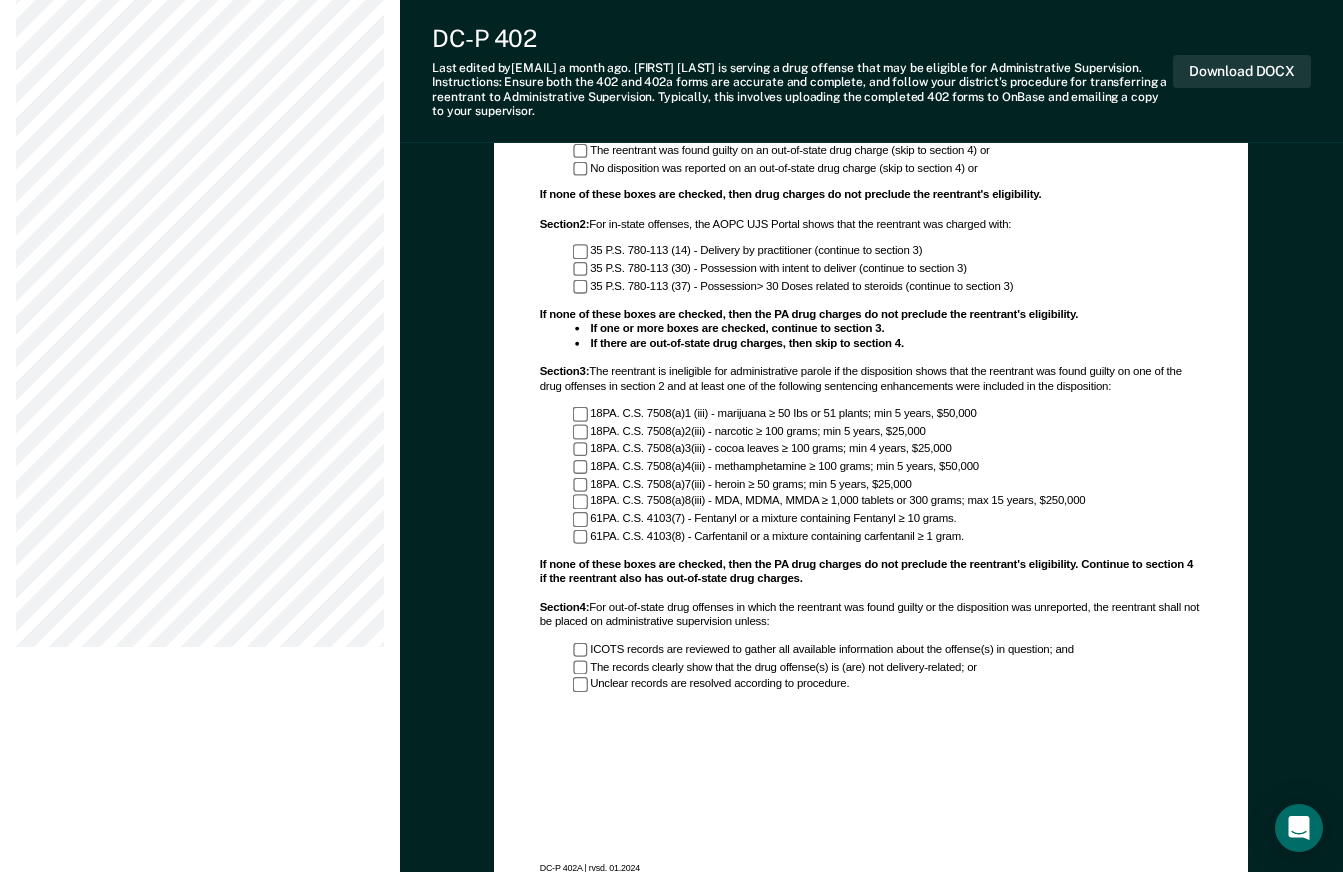 scroll, scrollTop: 1264, scrollLeft: 0, axis: vertical 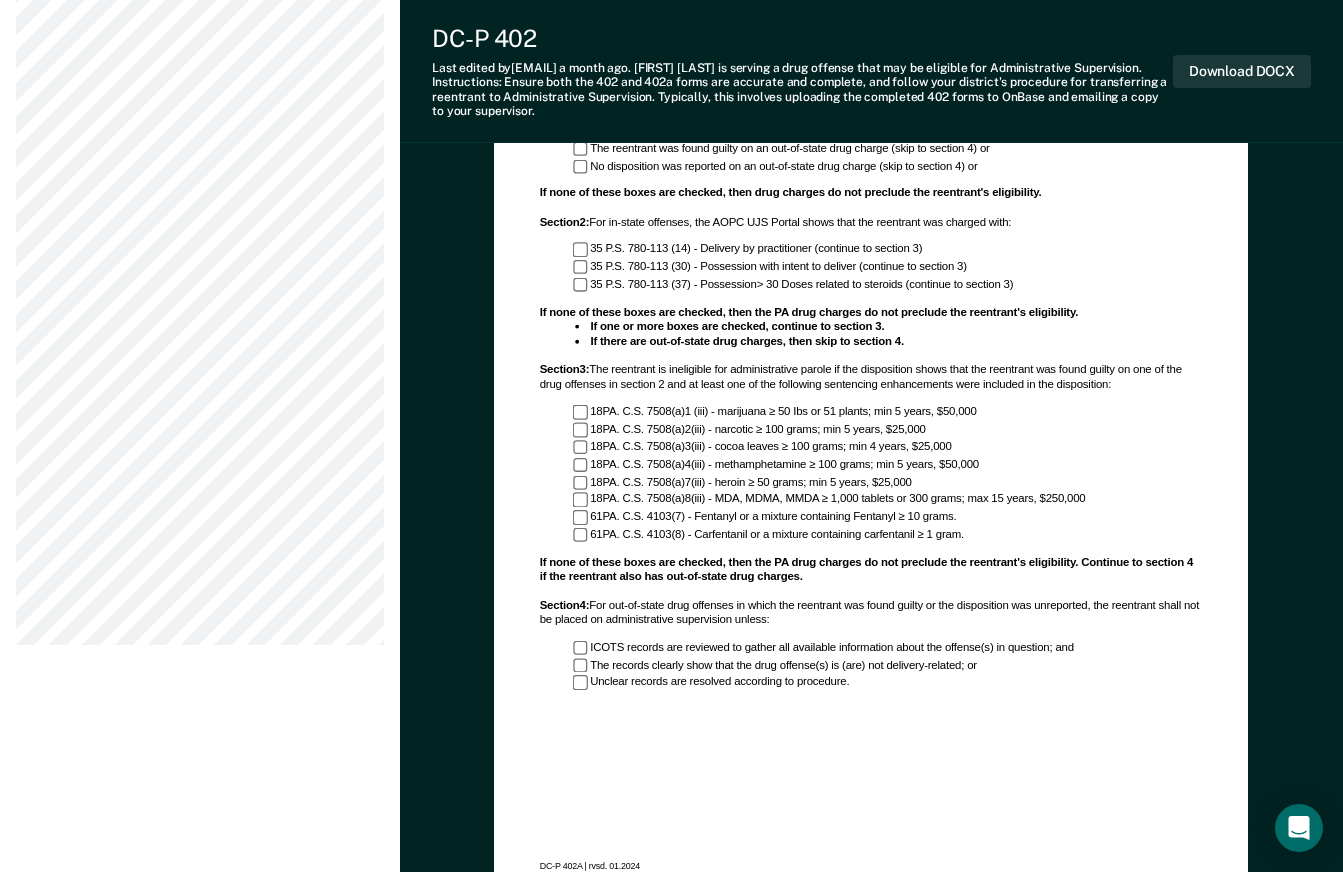 click on "Download DOCX" at bounding box center [1242, 71] 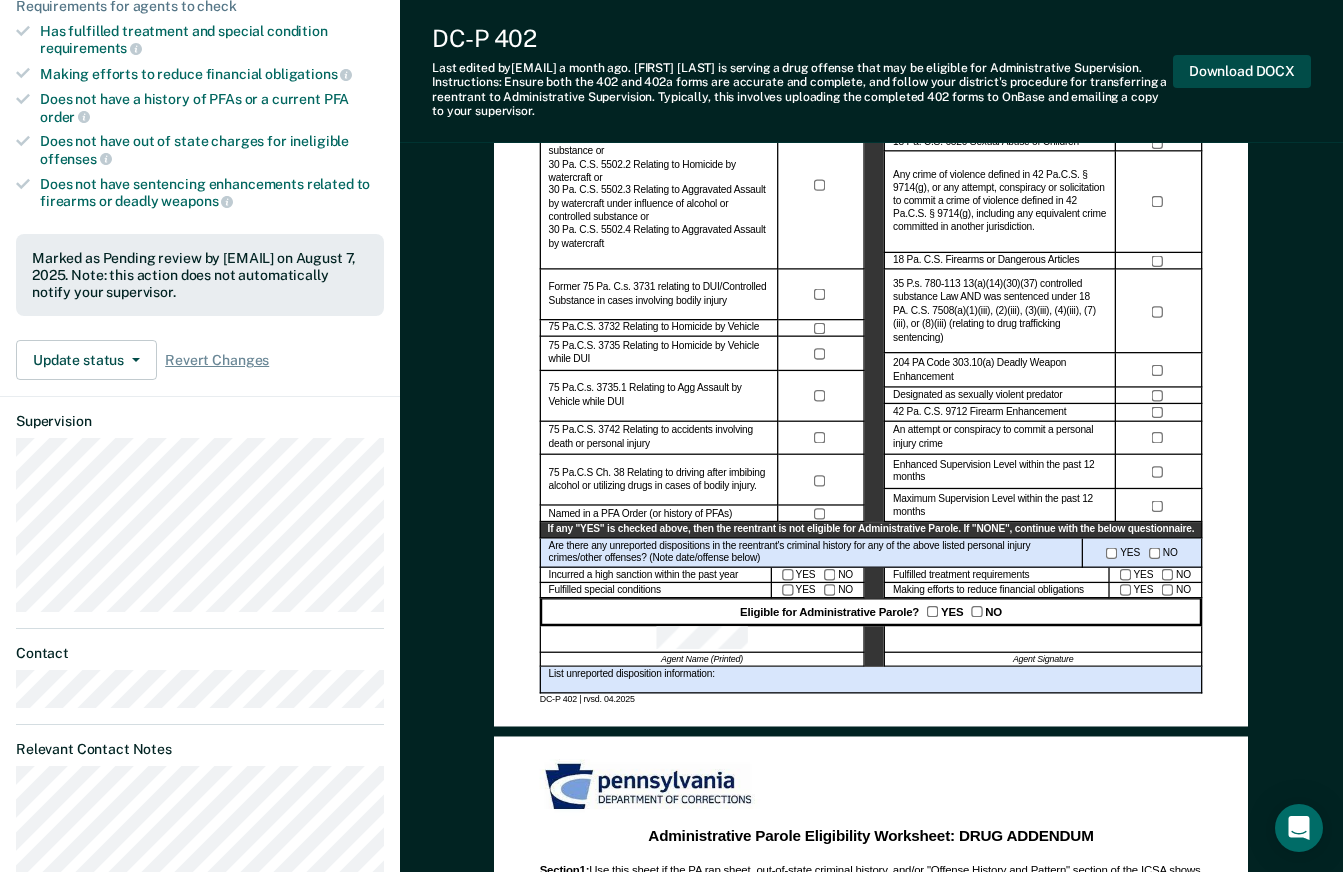 scroll, scrollTop: 470, scrollLeft: 0, axis: vertical 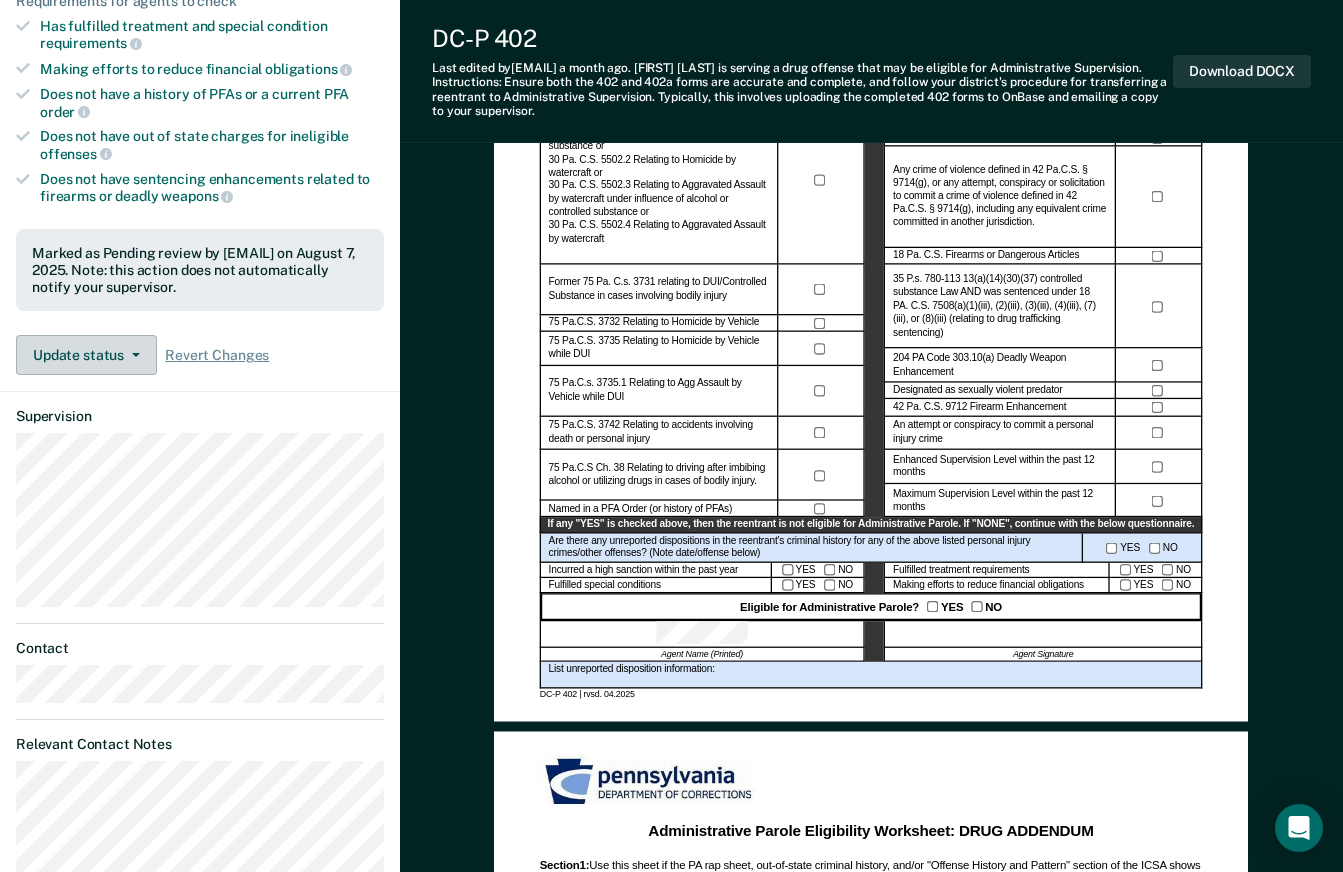 click 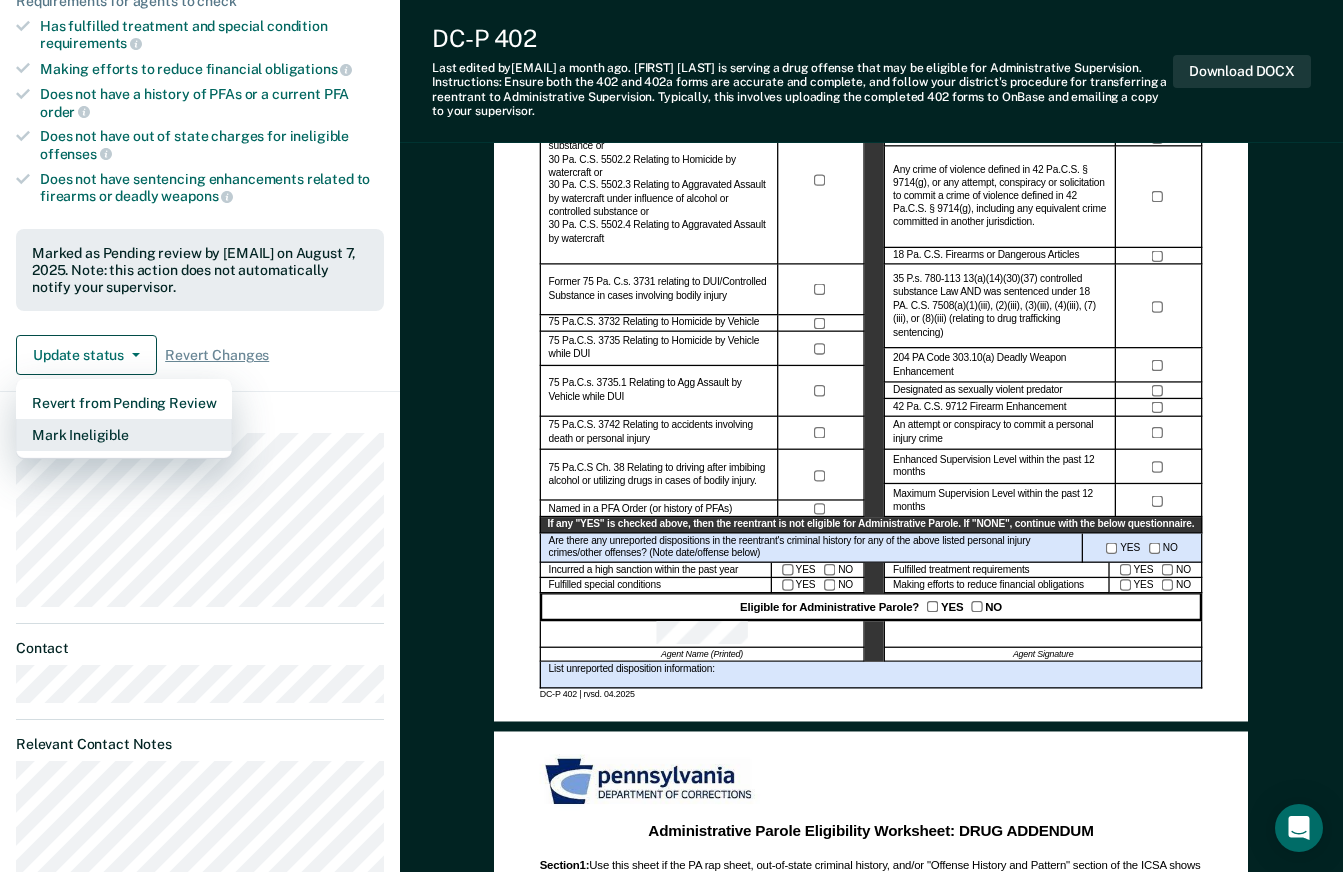 click on "Mark Ineligible" at bounding box center (124, 435) 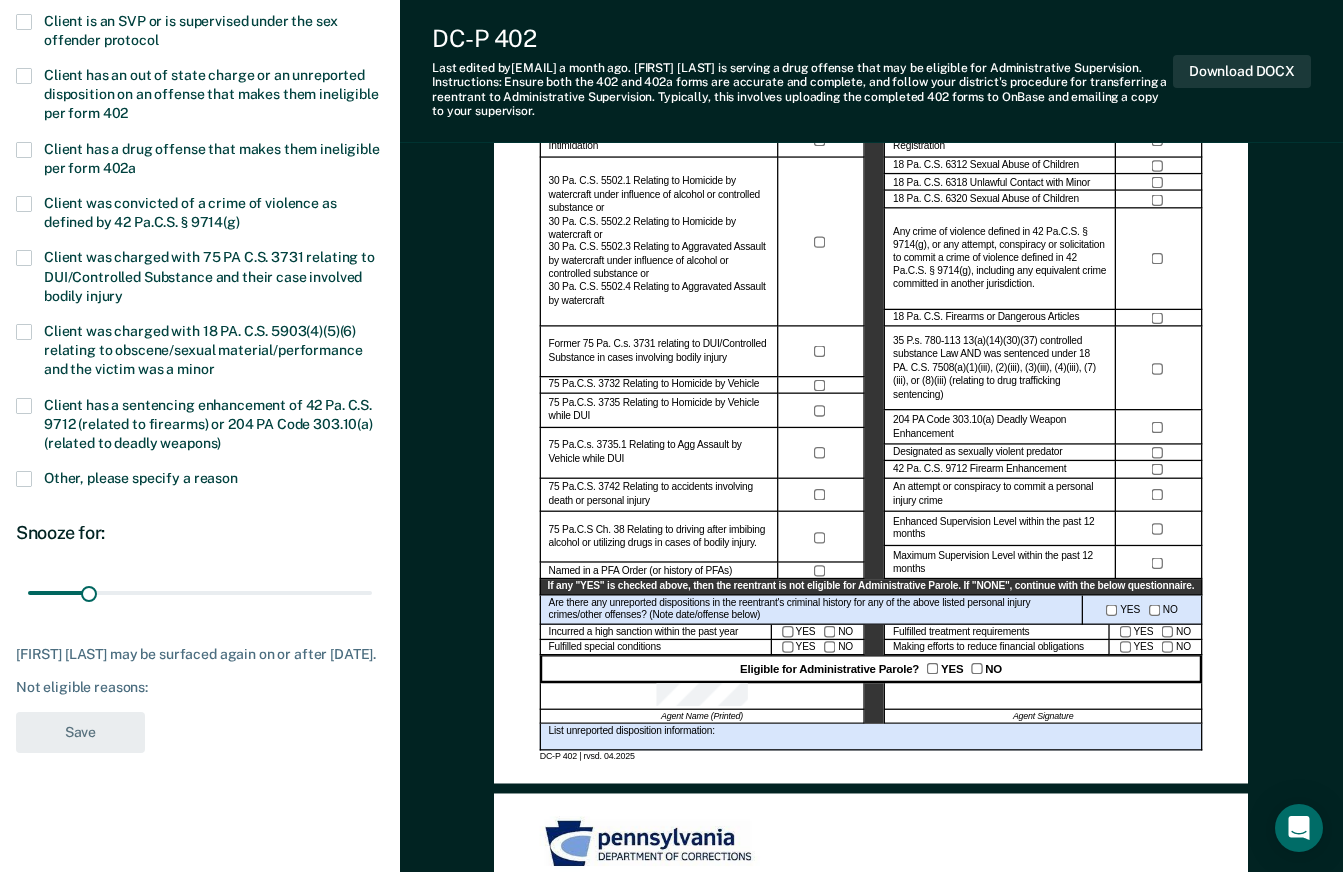 scroll, scrollTop: 406, scrollLeft: 0, axis: vertical 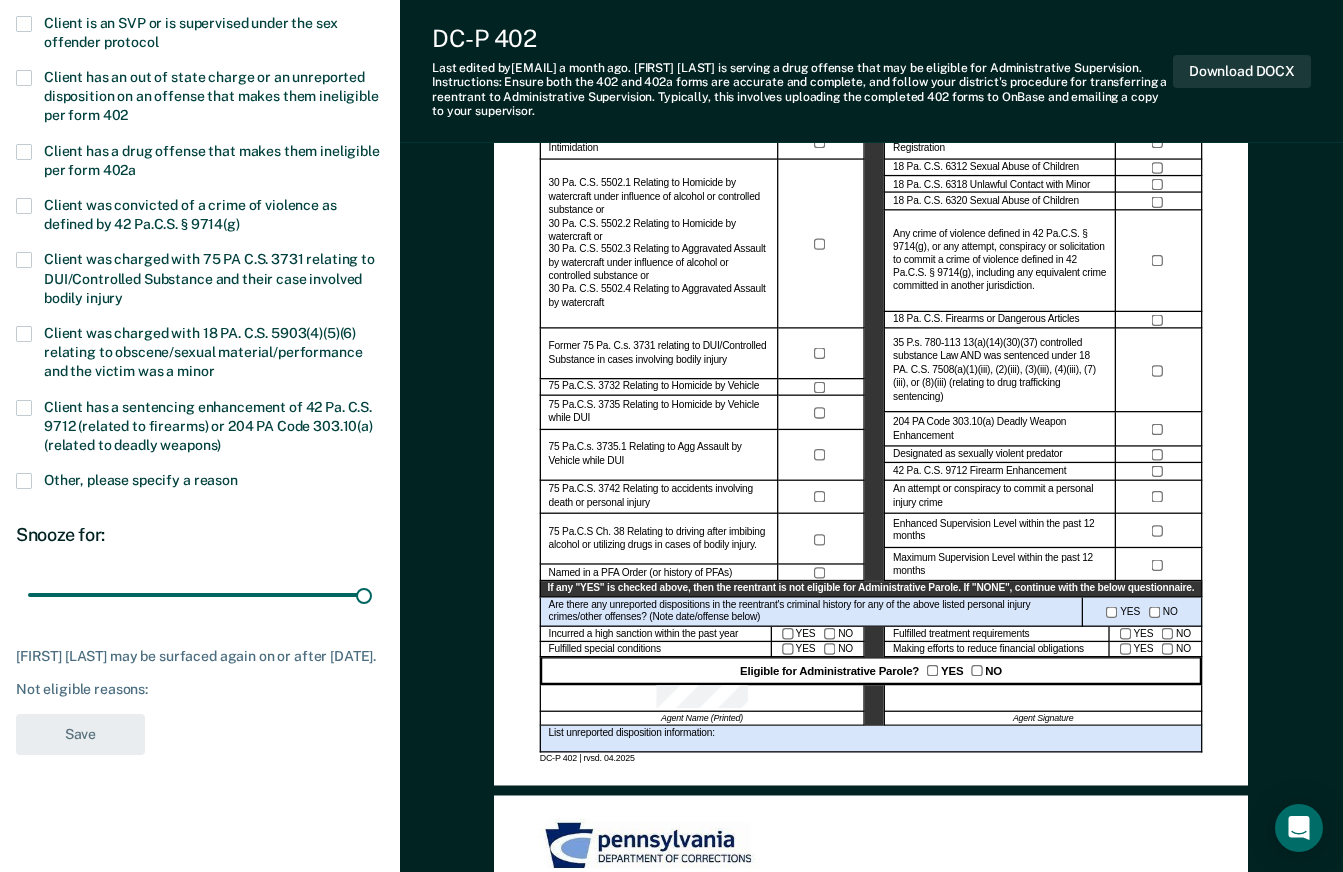type on "180" 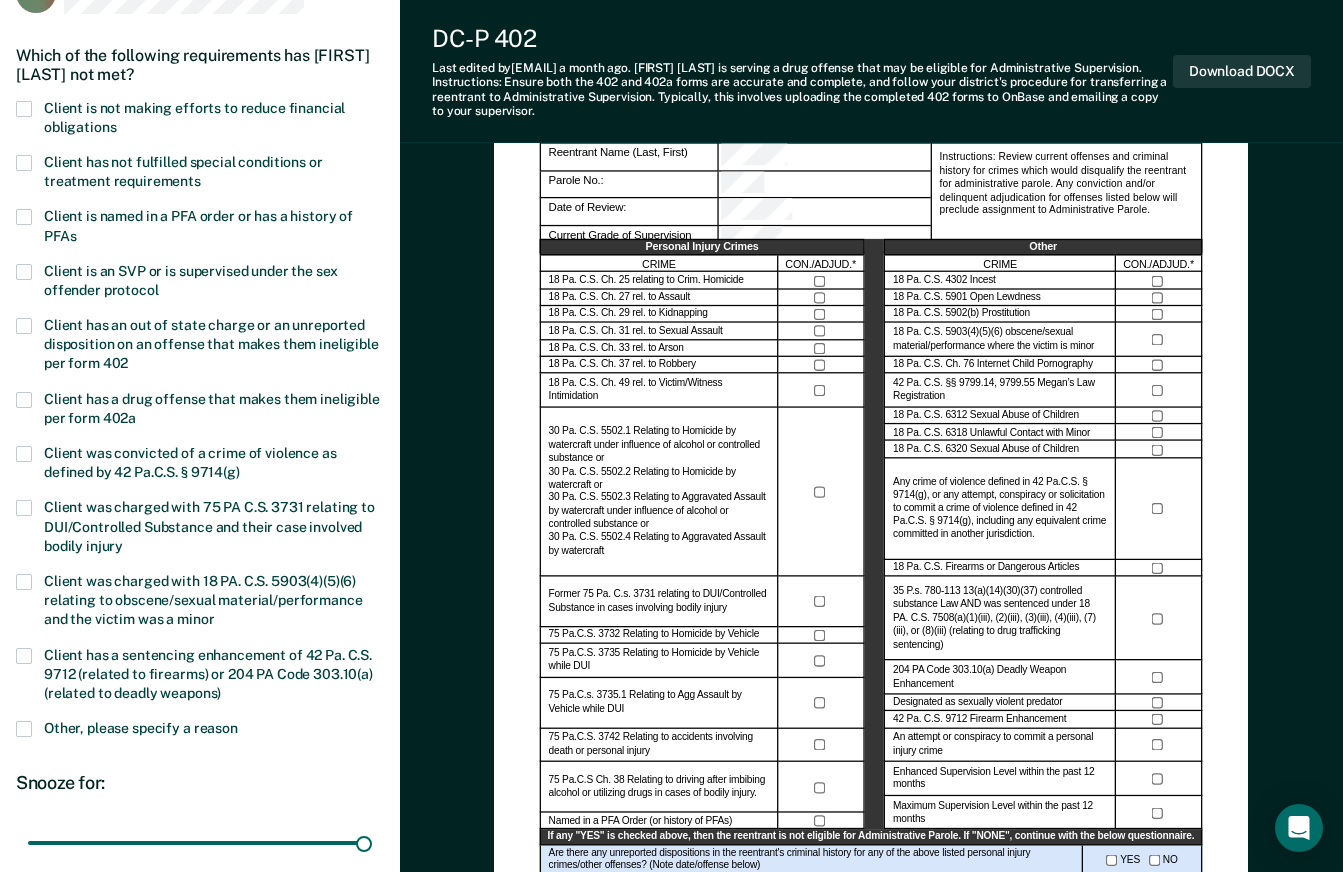scroll, scrollTop: 208, scrollLeft: 0, axis: vertical 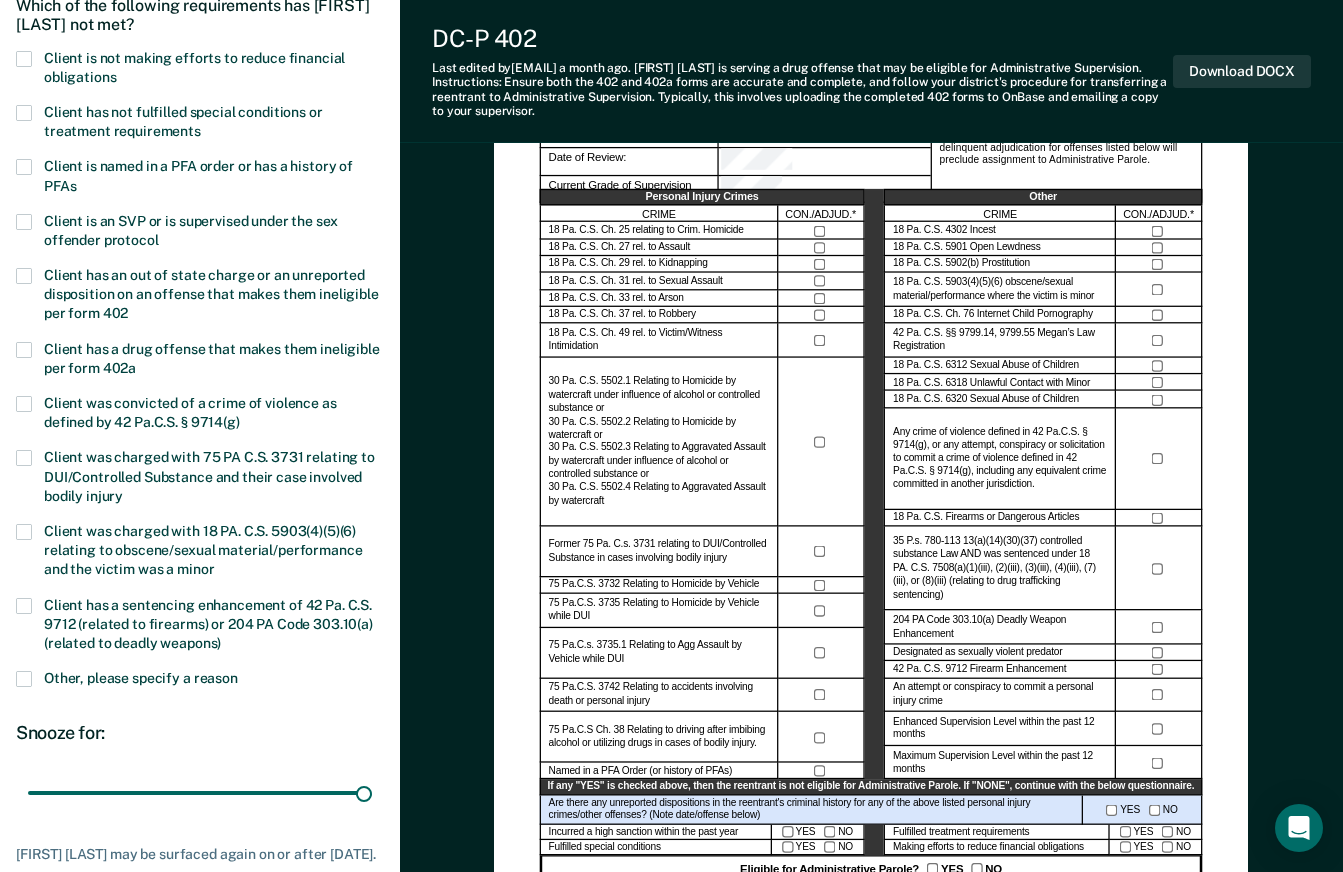 click at bounding box center (24, 350) 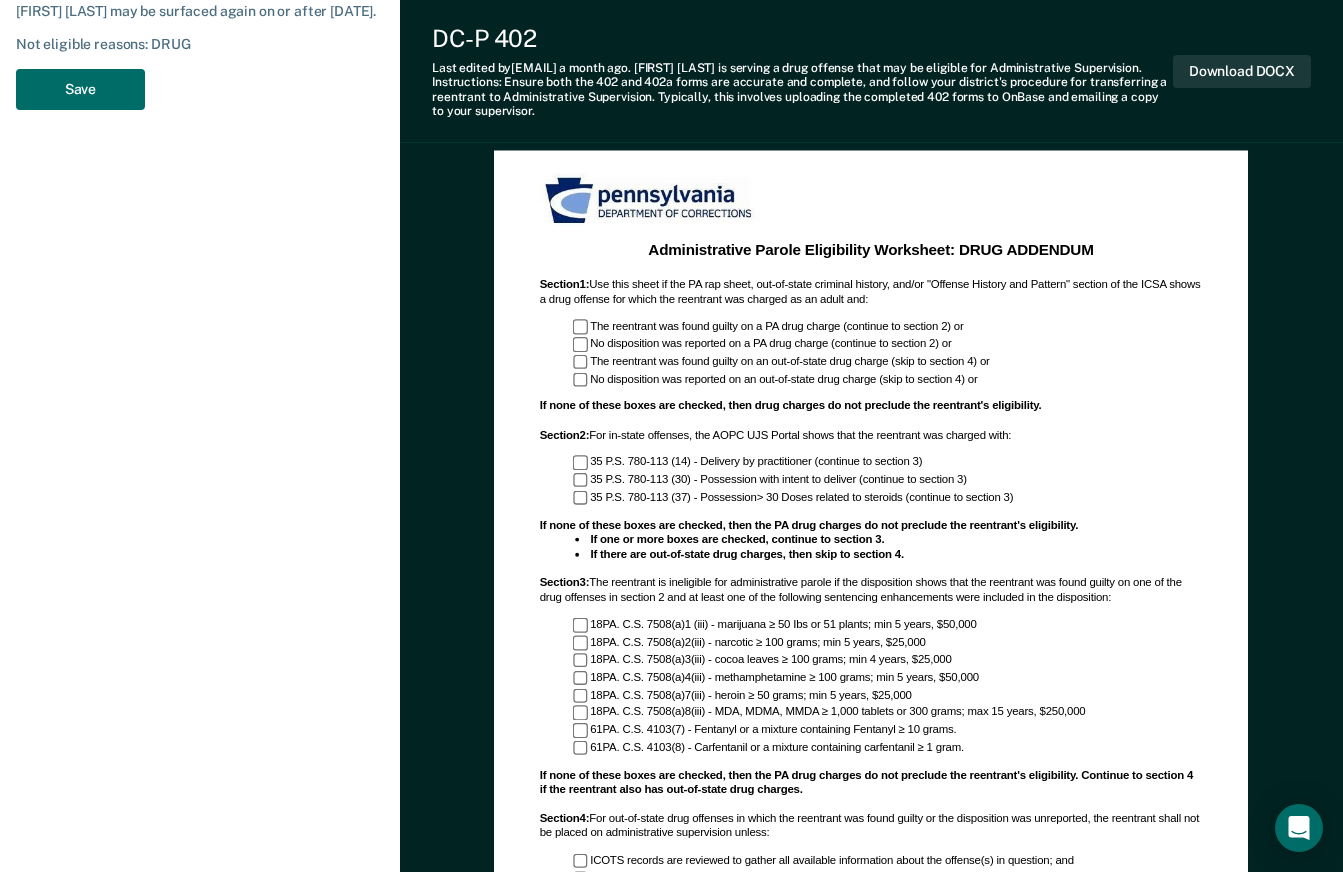 scroll, scrollTop: 1049, scrollLeft: 0, axis: vertical 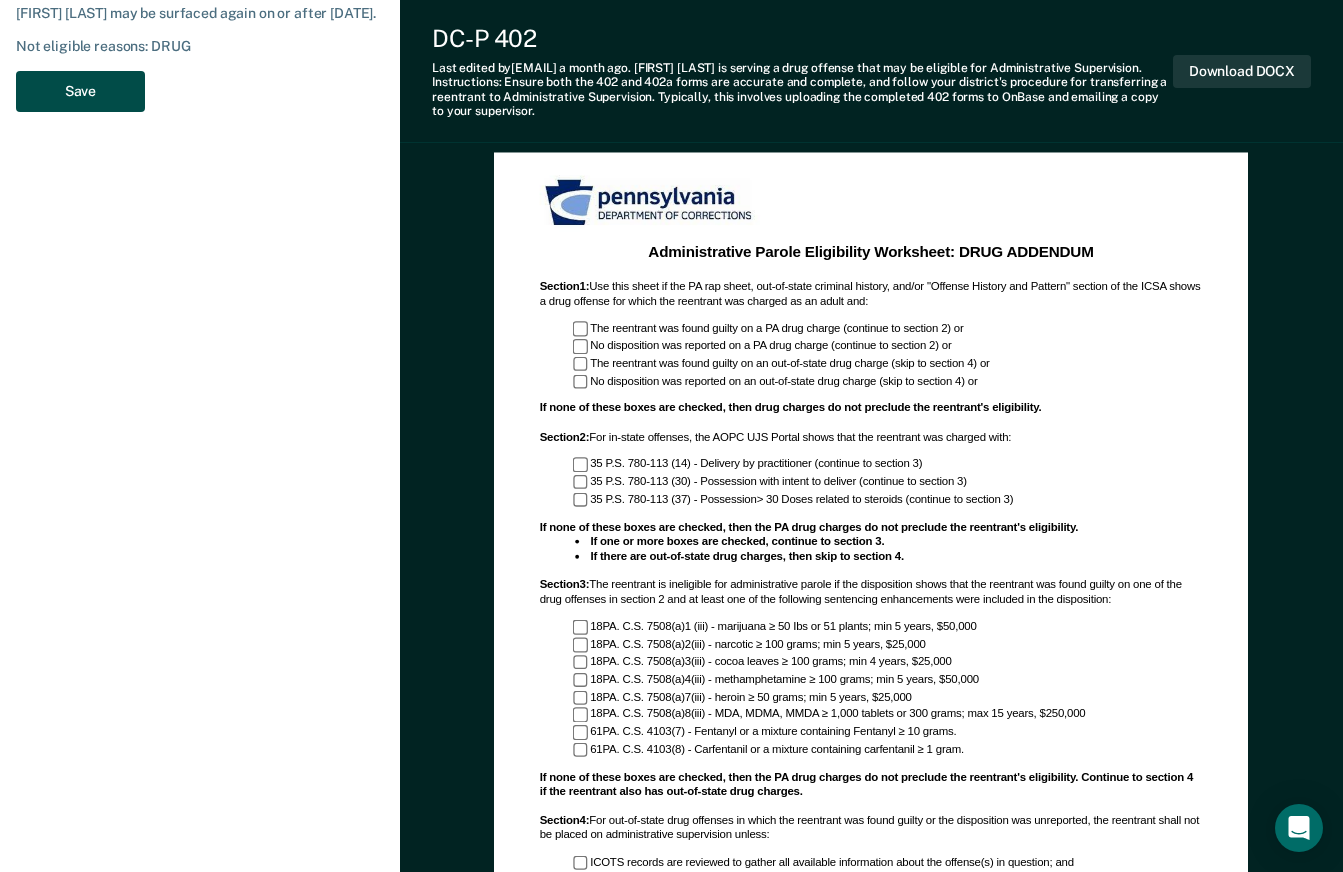 click on "Save" at bounding box center [80, 91] 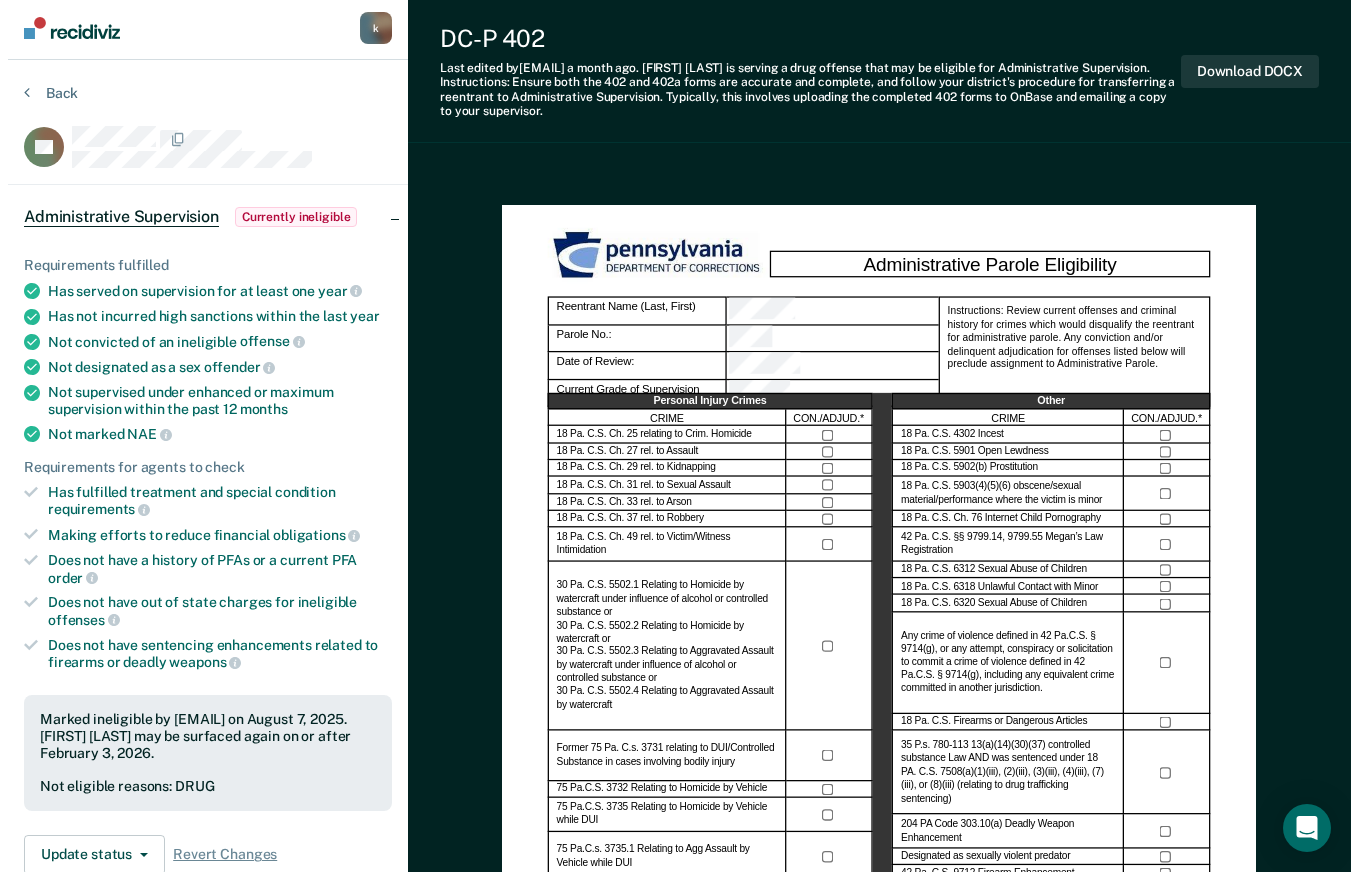 scroll, scrollTop: 0, scrollLeft: 0, axis: both 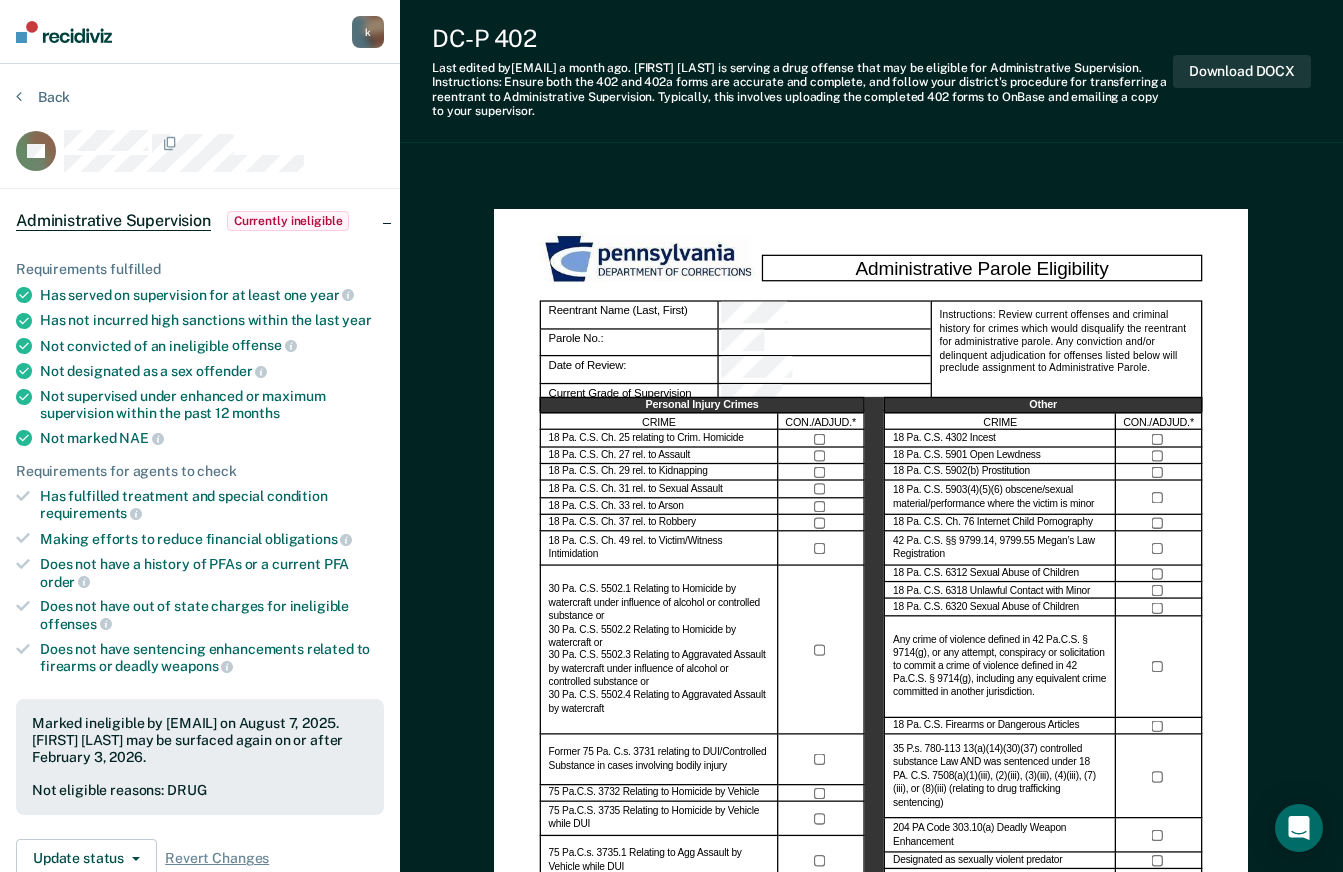 click at bounding box center (64, 32) 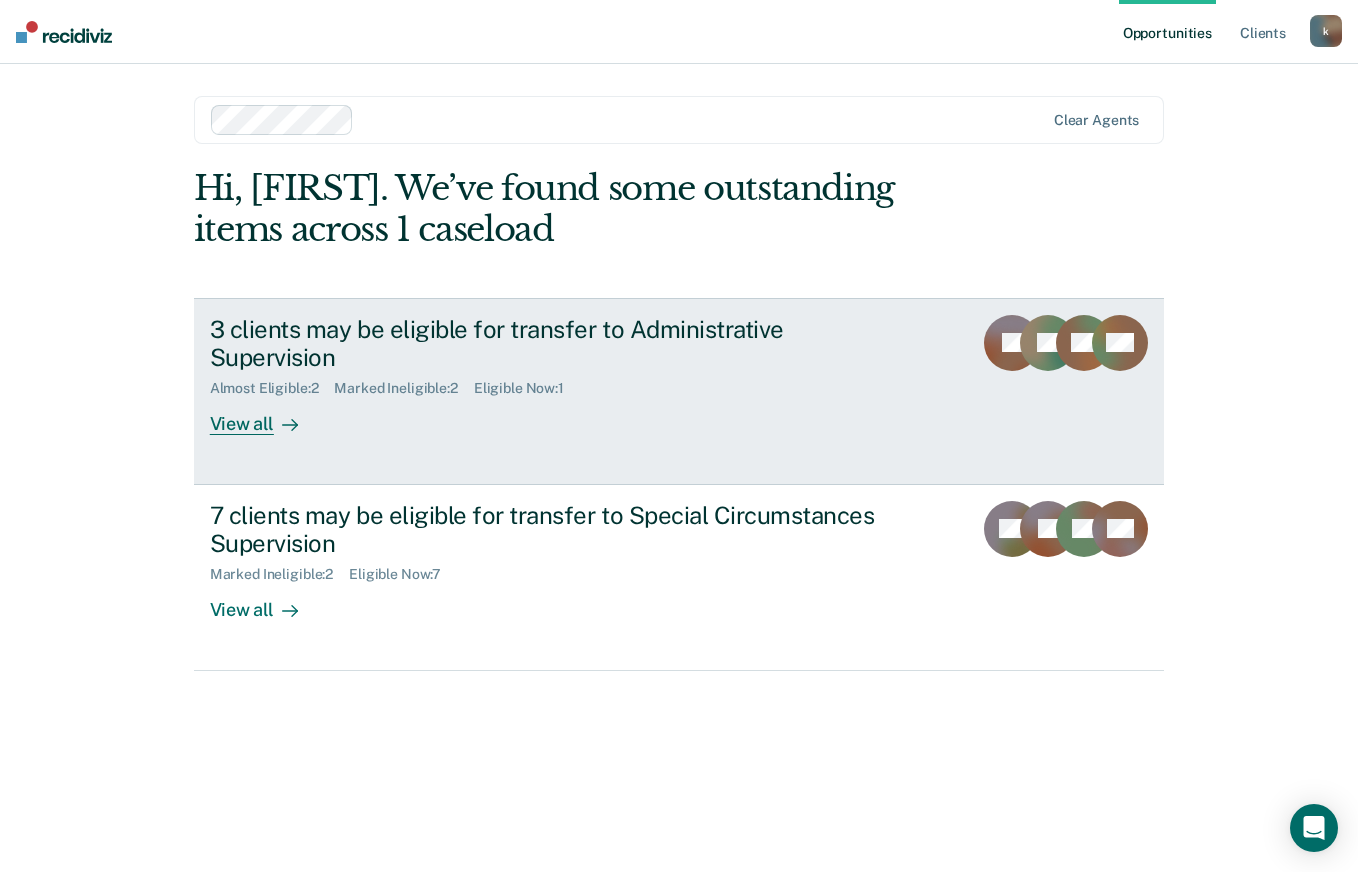 click on "View all" at bounding box center [266, 416] 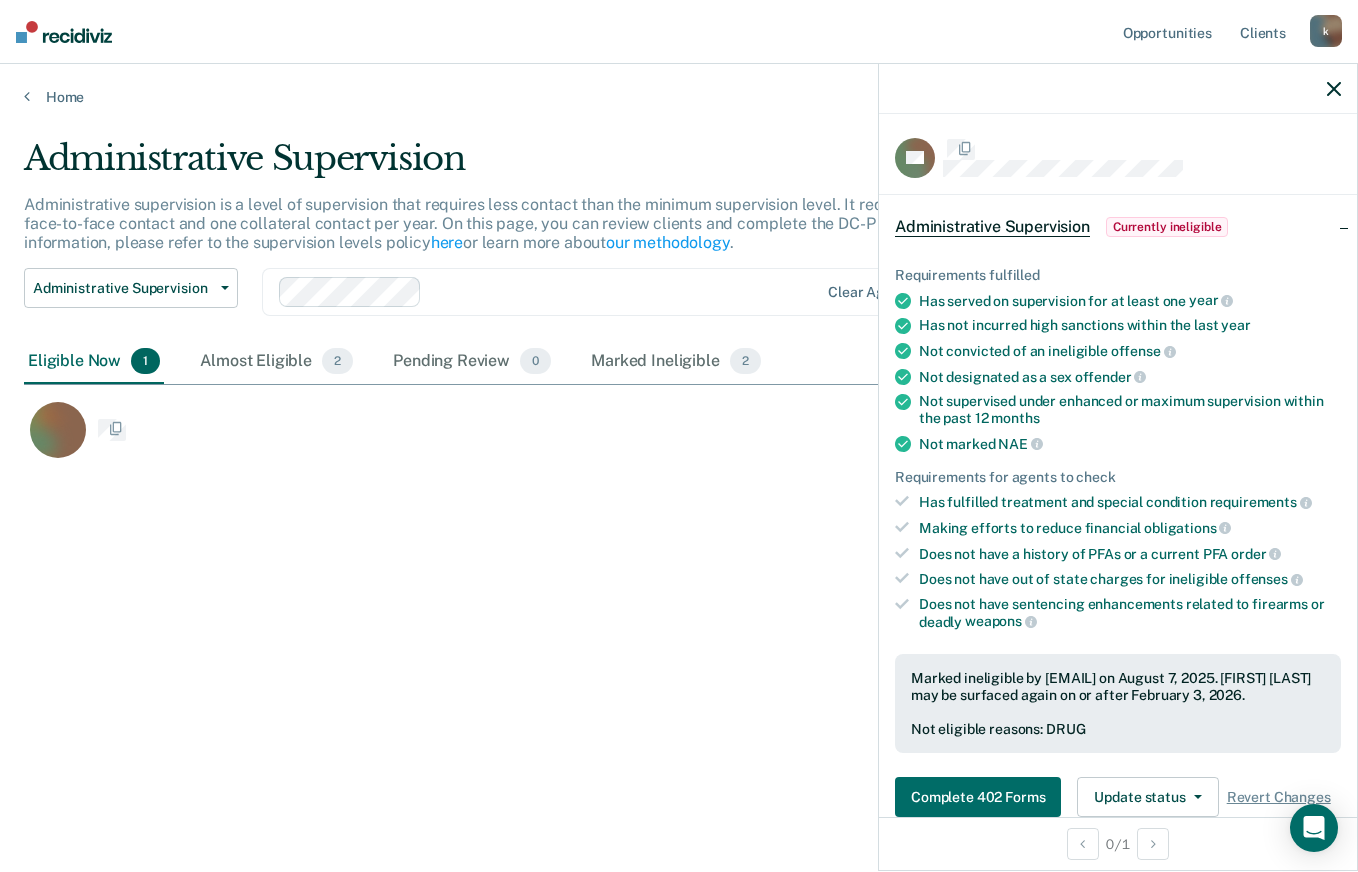 scroll, scrollTop: 16, scrollLeft: 16, axis: both 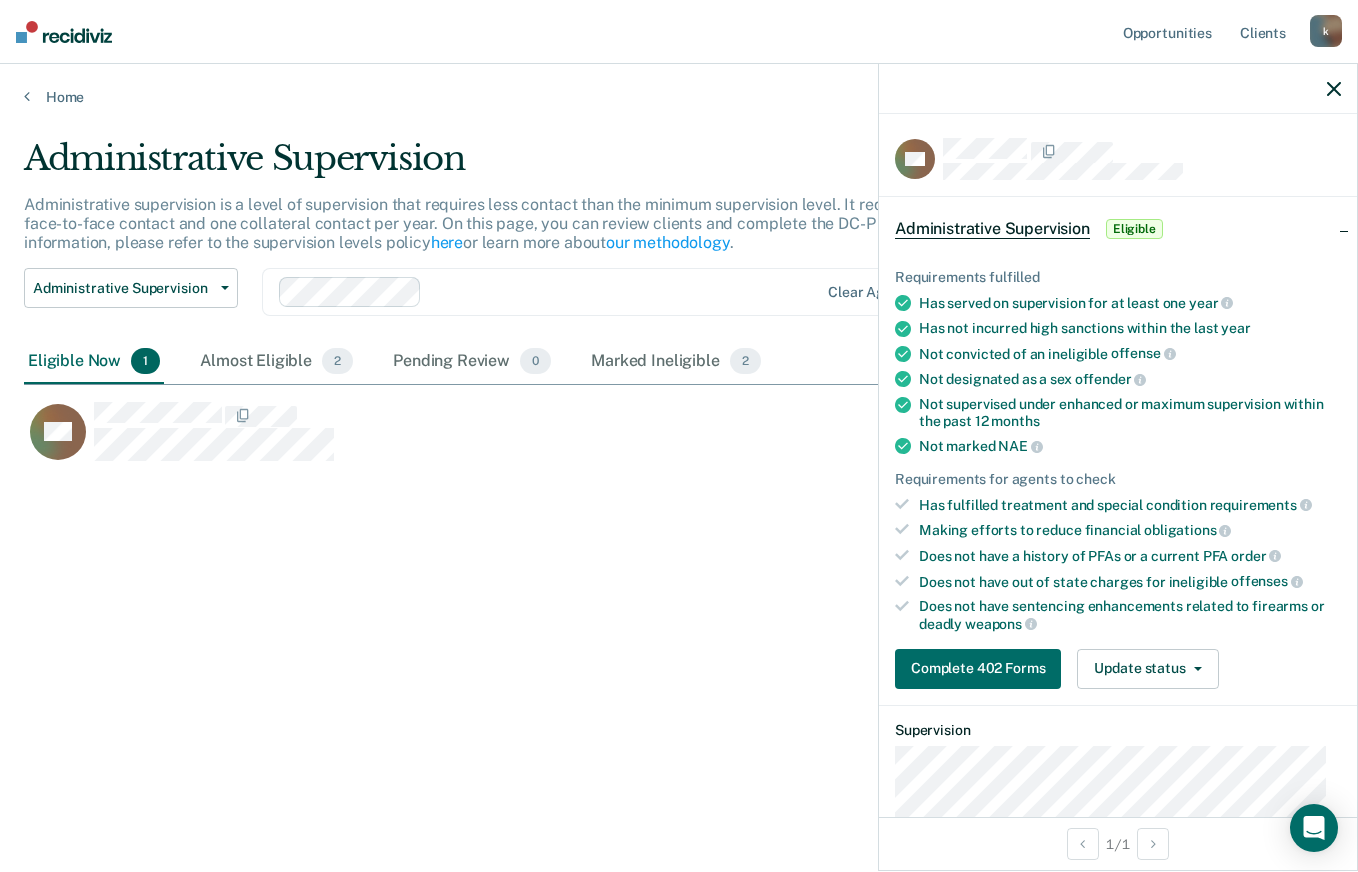 click on "Complete 402 Forms" at bounding box center [978, 669] 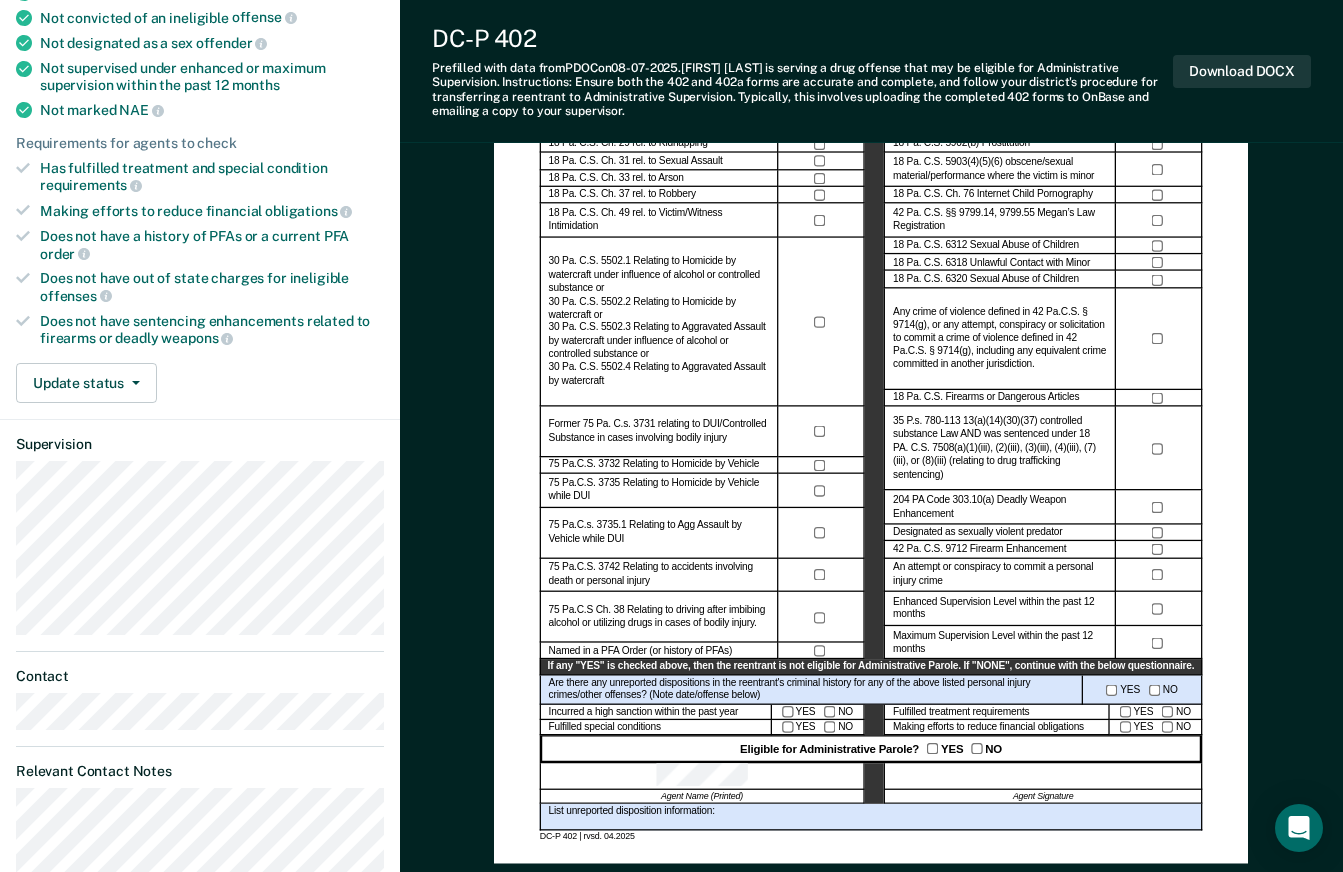 scroll, scrollTop: 315, scrollLeft: 0, axis: vertical 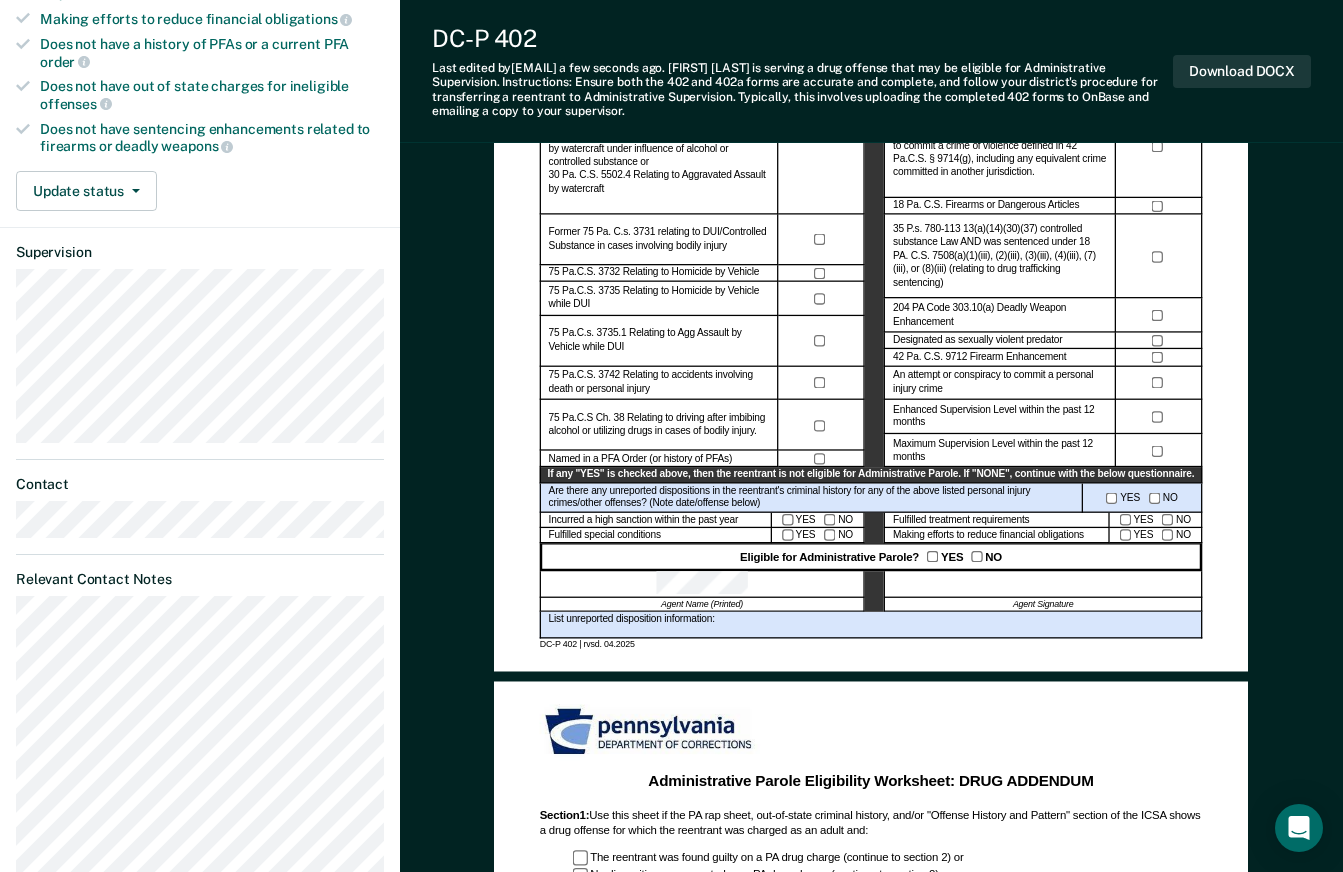 click on "Update status" at bounding box center [86, 191] 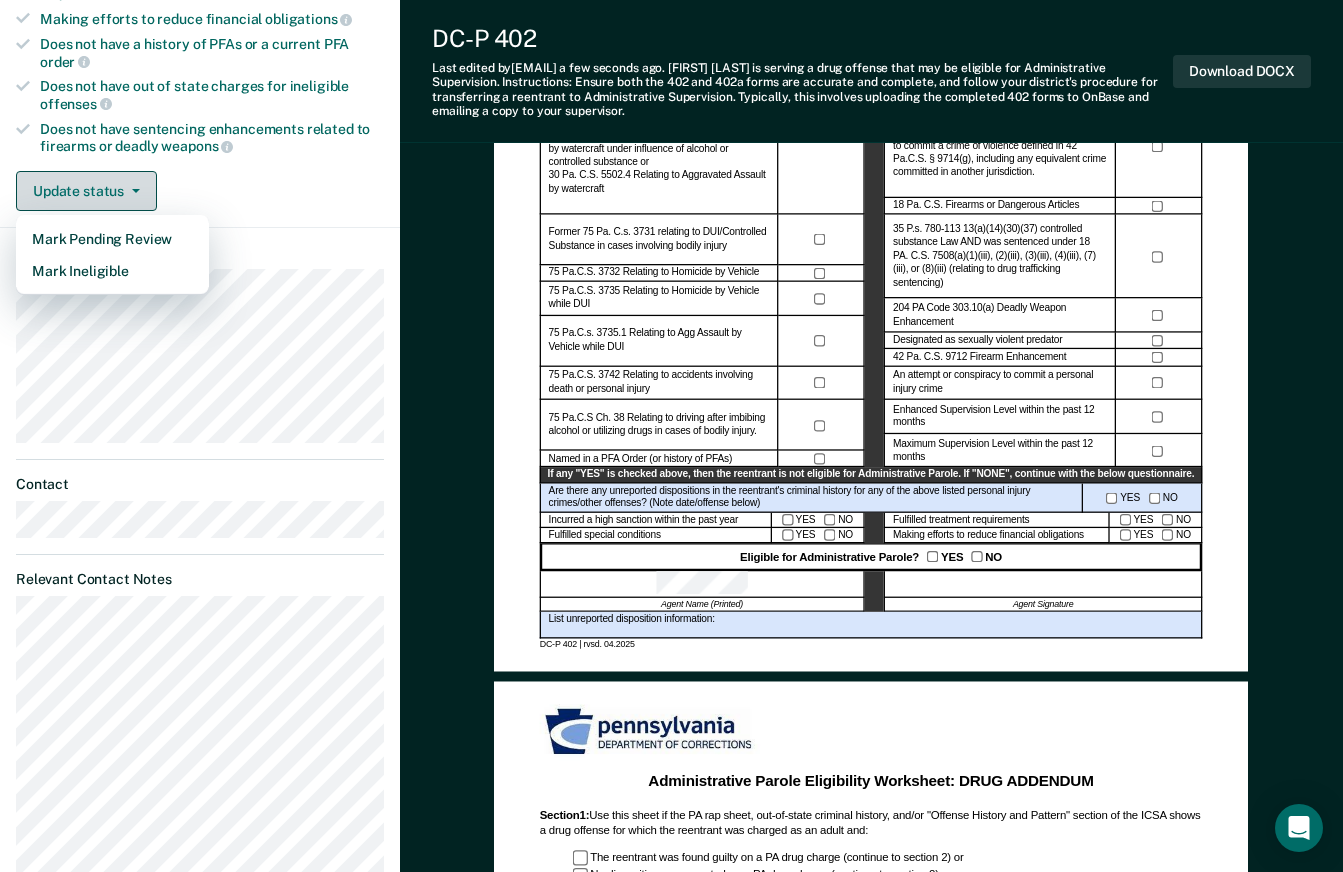 click on "Mark Ineligible" at bounding box center [112, 271] 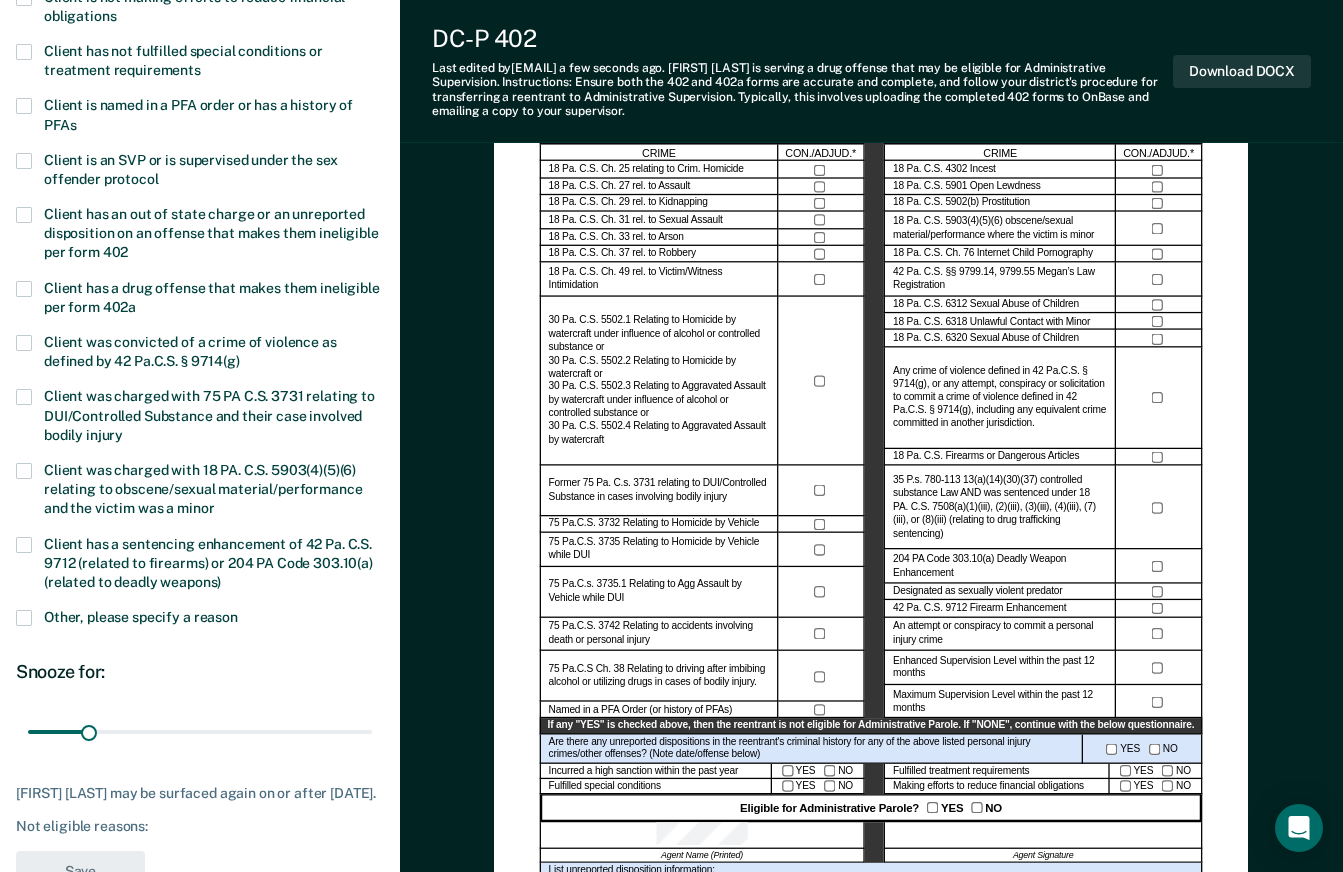 scroll, scrollTop: 254, scrollLeft: 0, axis: vertical 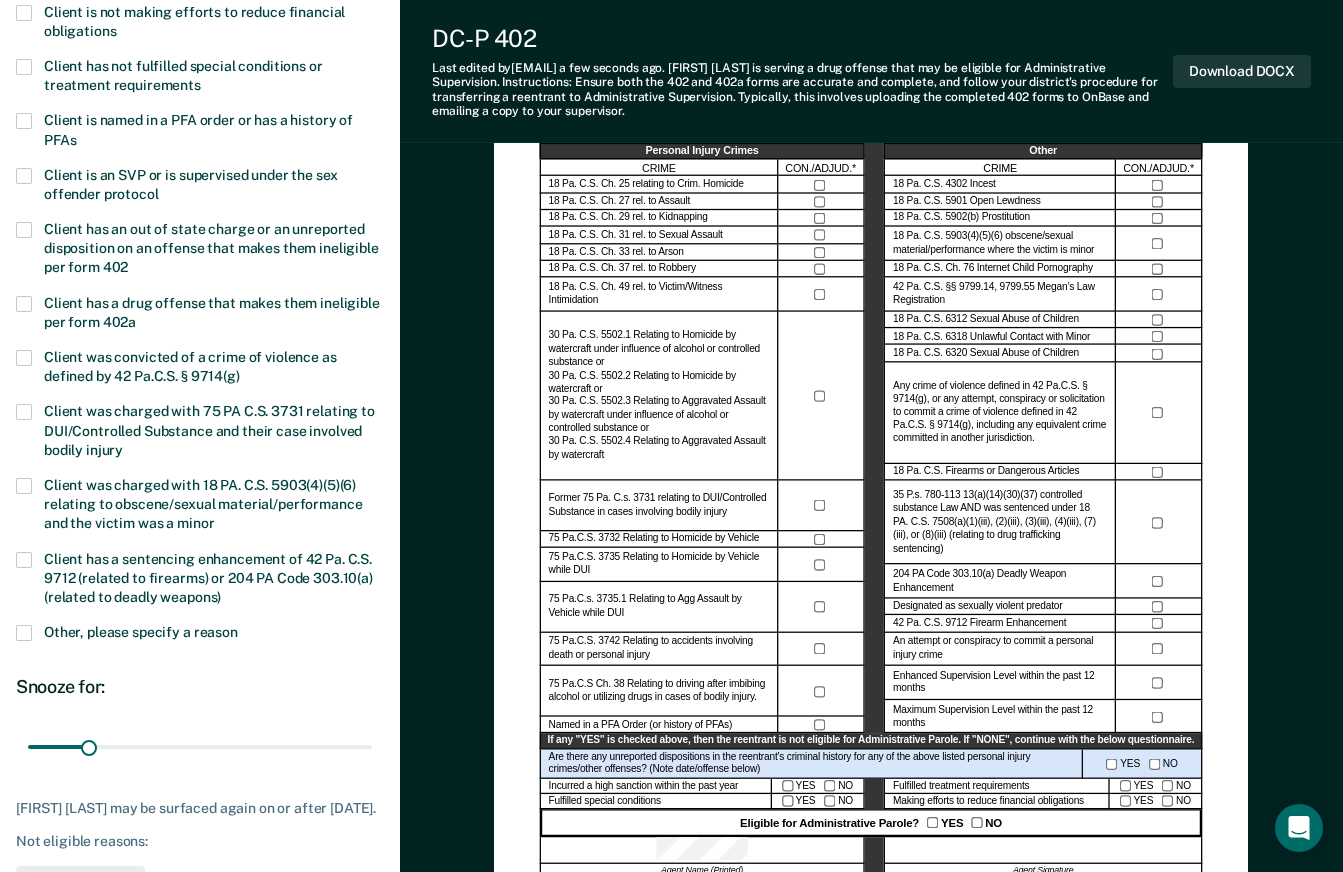 click at bounding box center [24, 304] 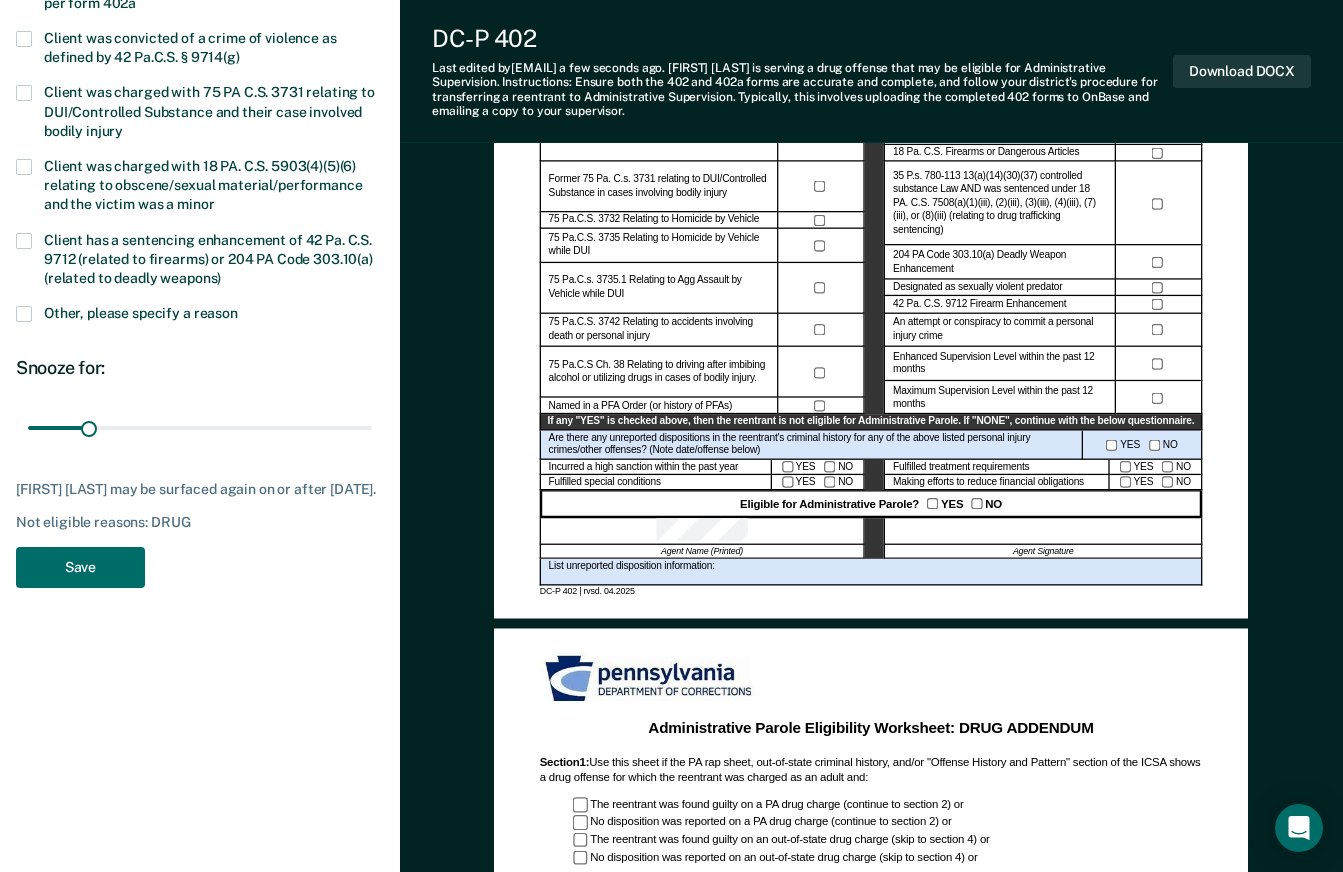scroll, scrollTop: 574, scrollLeft: 0, axis: vertical 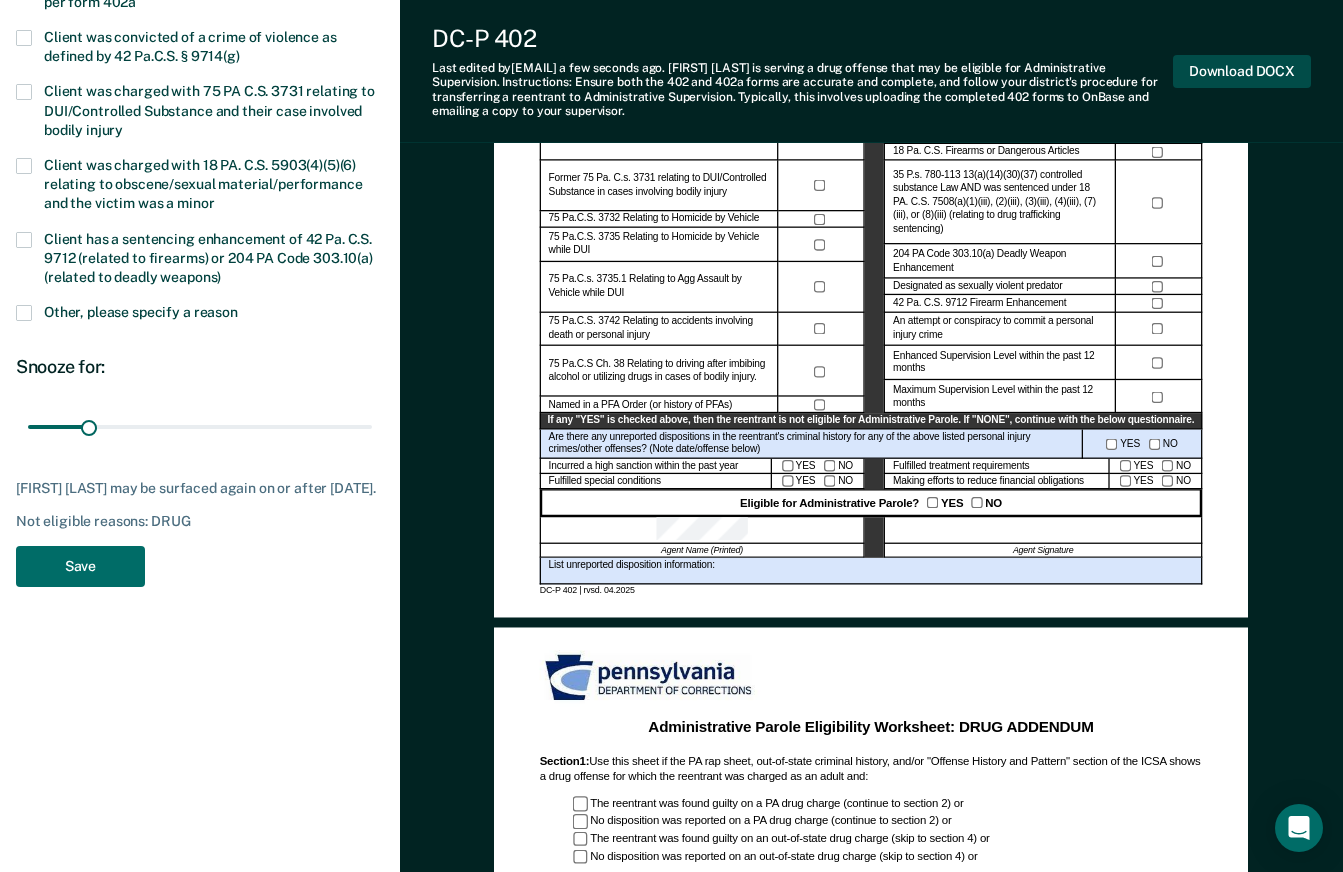 click on "Download DOCX" at bounding box center (1242, 71) 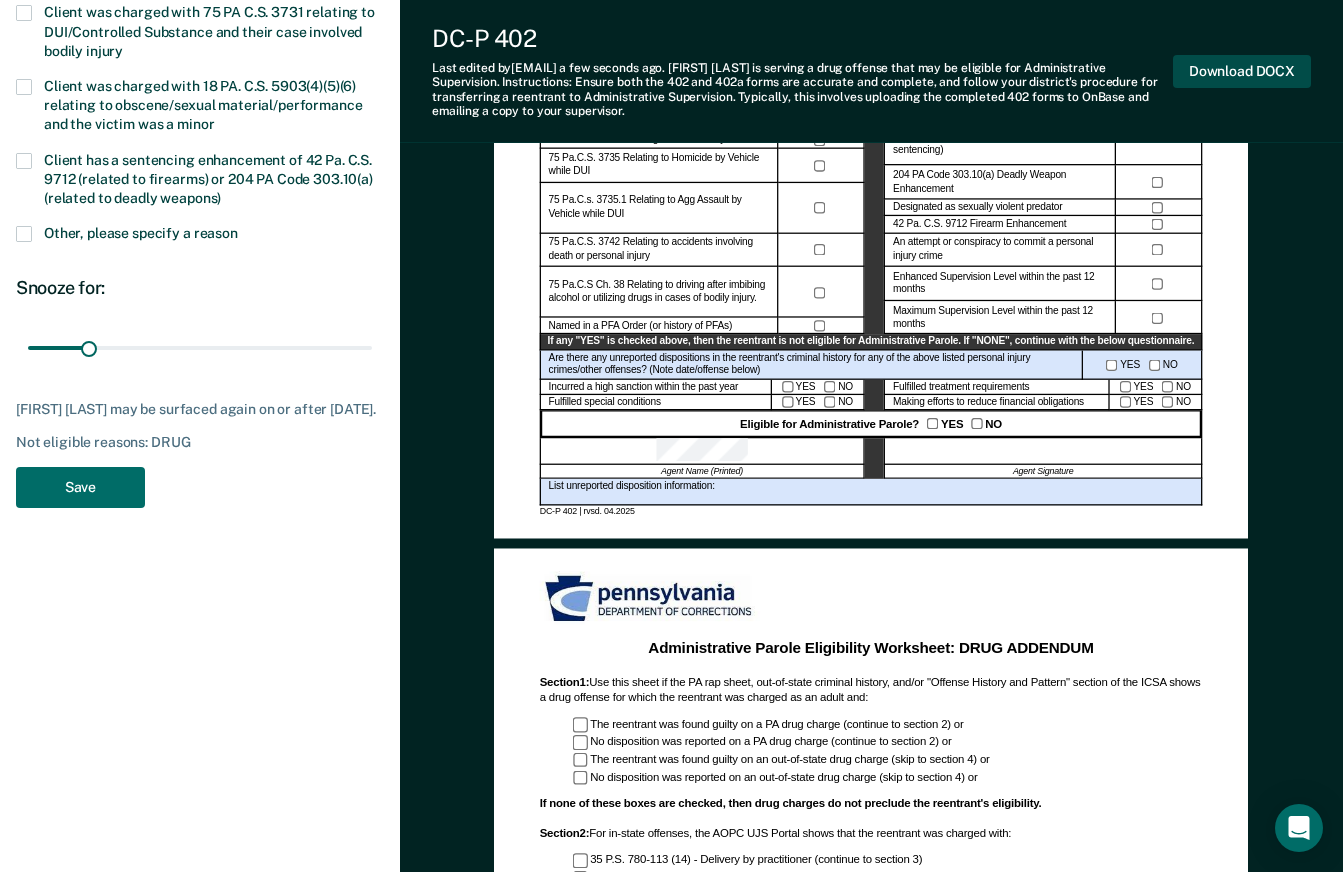 scroll, scrollTop: 634, scrollLeft: 0, axis: vertical 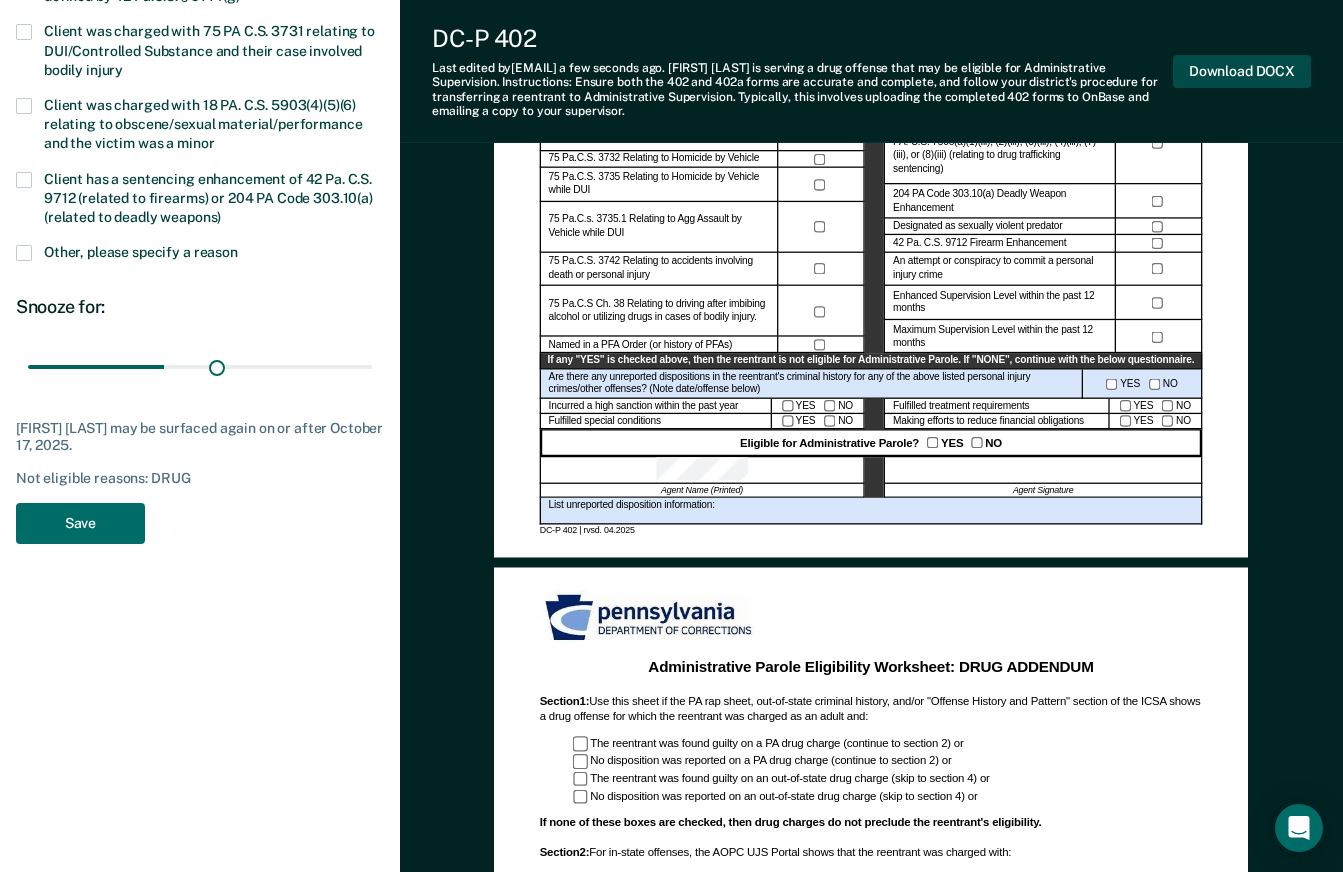 type on "180" 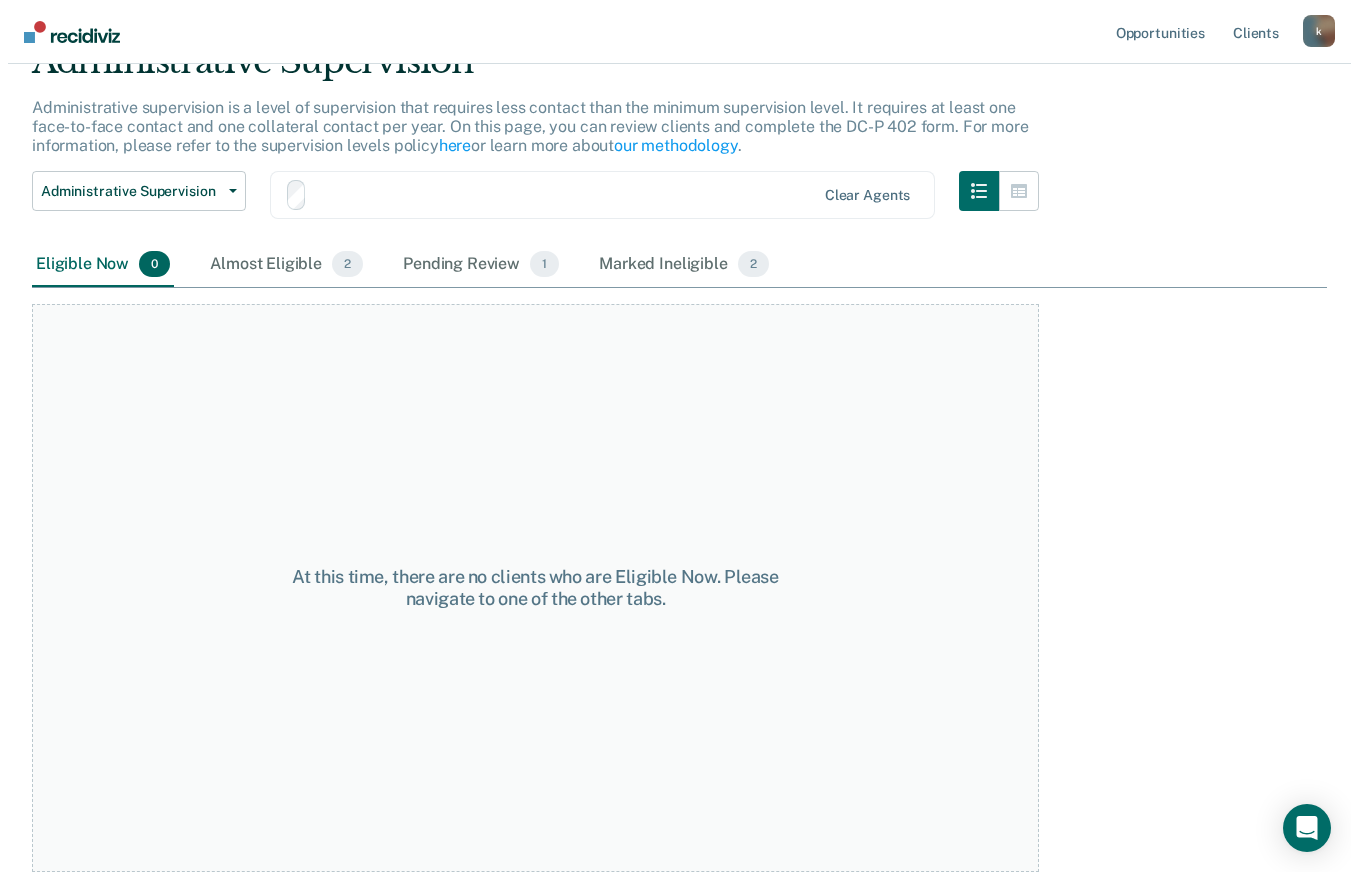 scroll, scrollTop: 0, scrollLeft: 0, axis: both 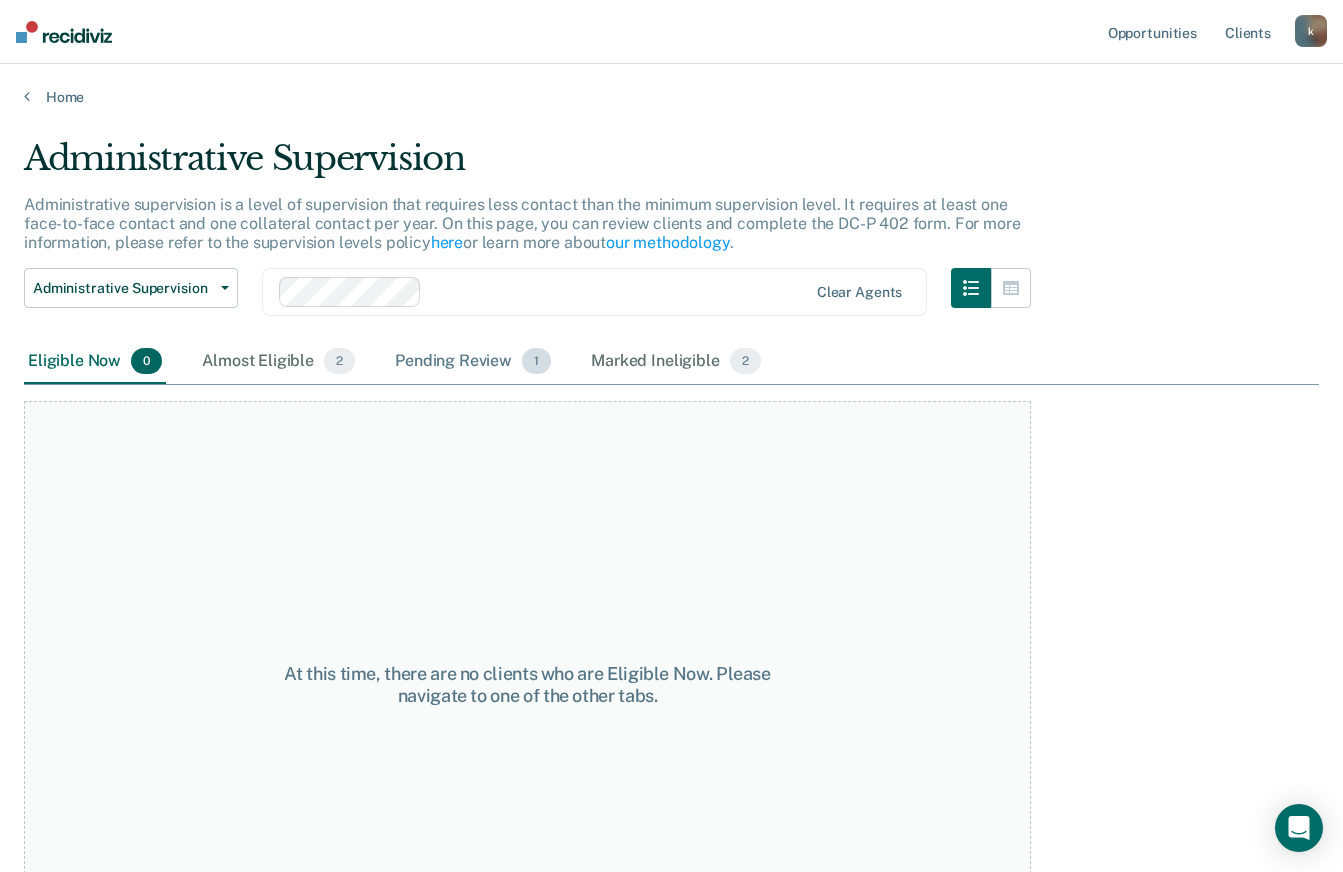 click on "Pending Review 1" at bounding box center (473, 362) 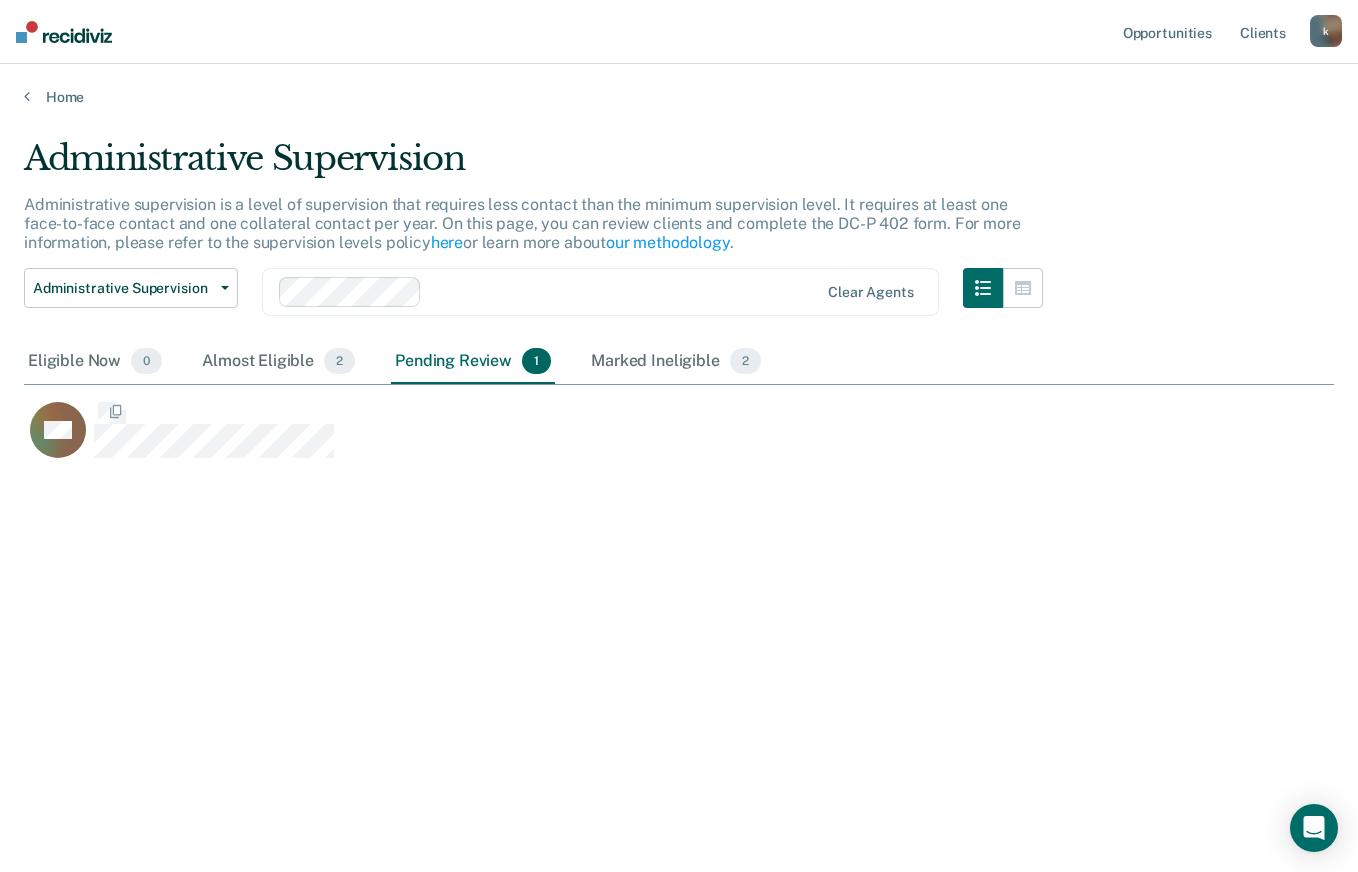 scroll, scrollTop: 16, scrollLeft: 16, axis: both 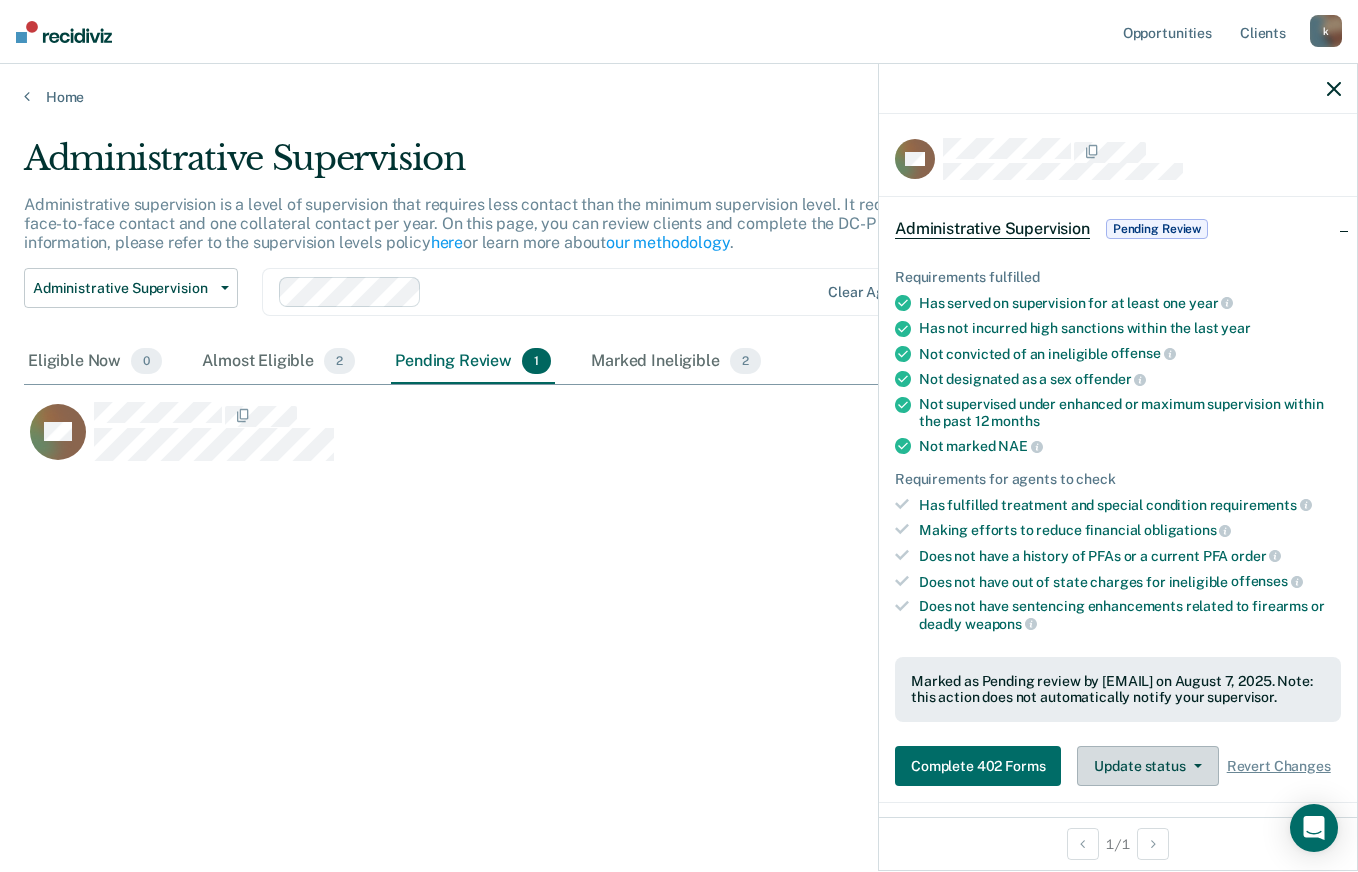 click 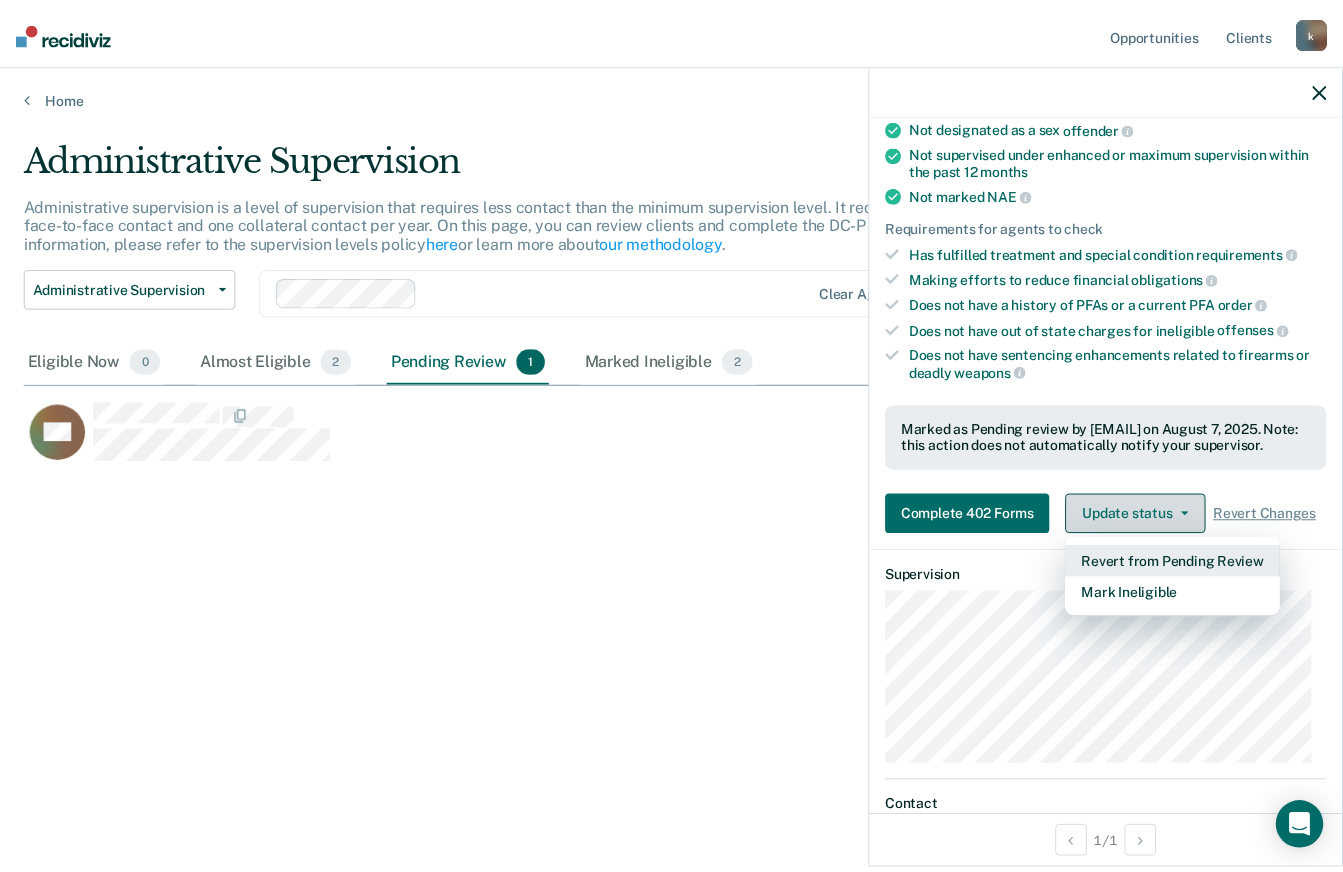 scroll, scrollTop: 280, scrollLeft: 0, axis: vertical 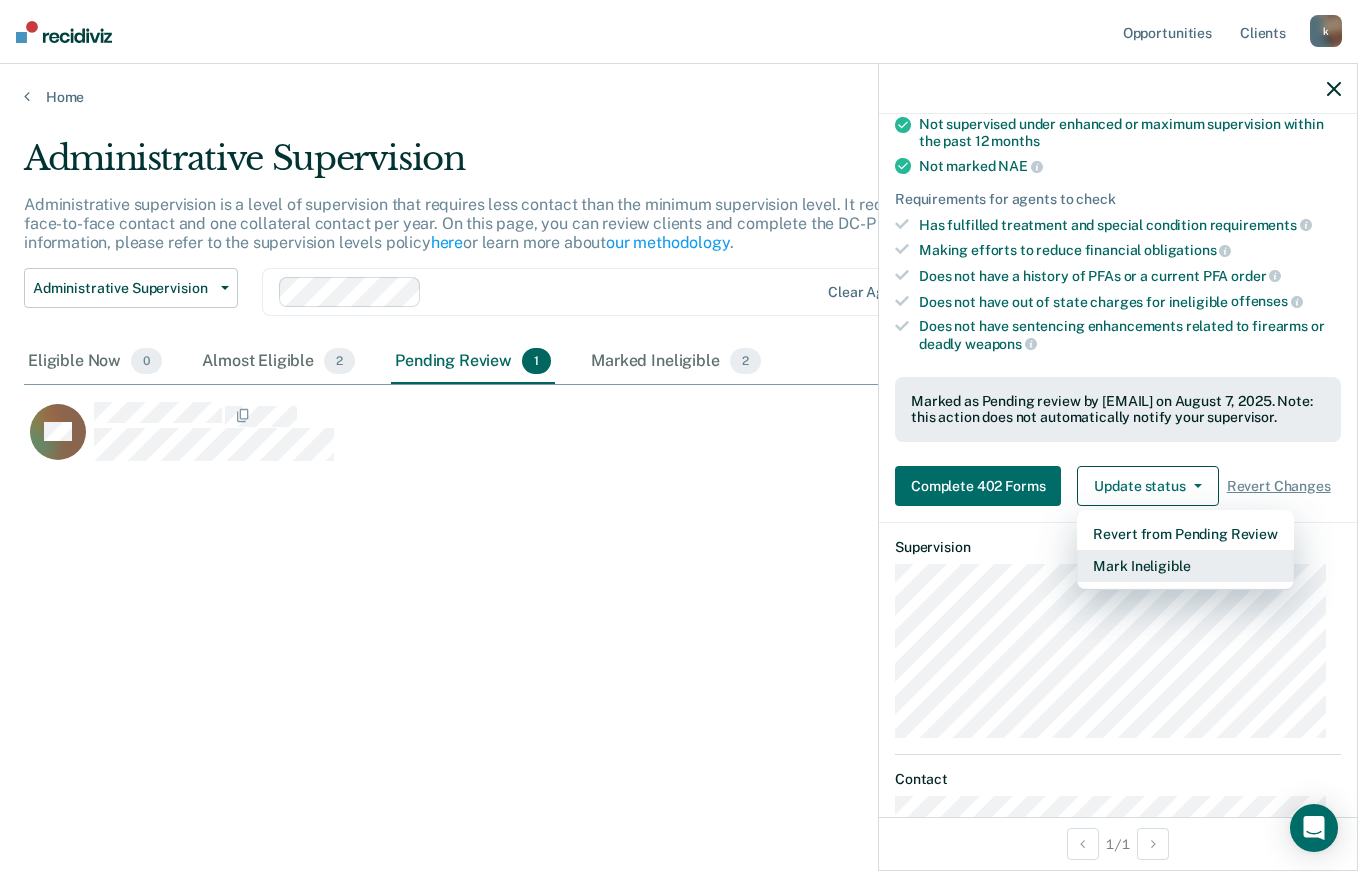 click on "Mark Ineligible" at bounding box center [1185, 566] 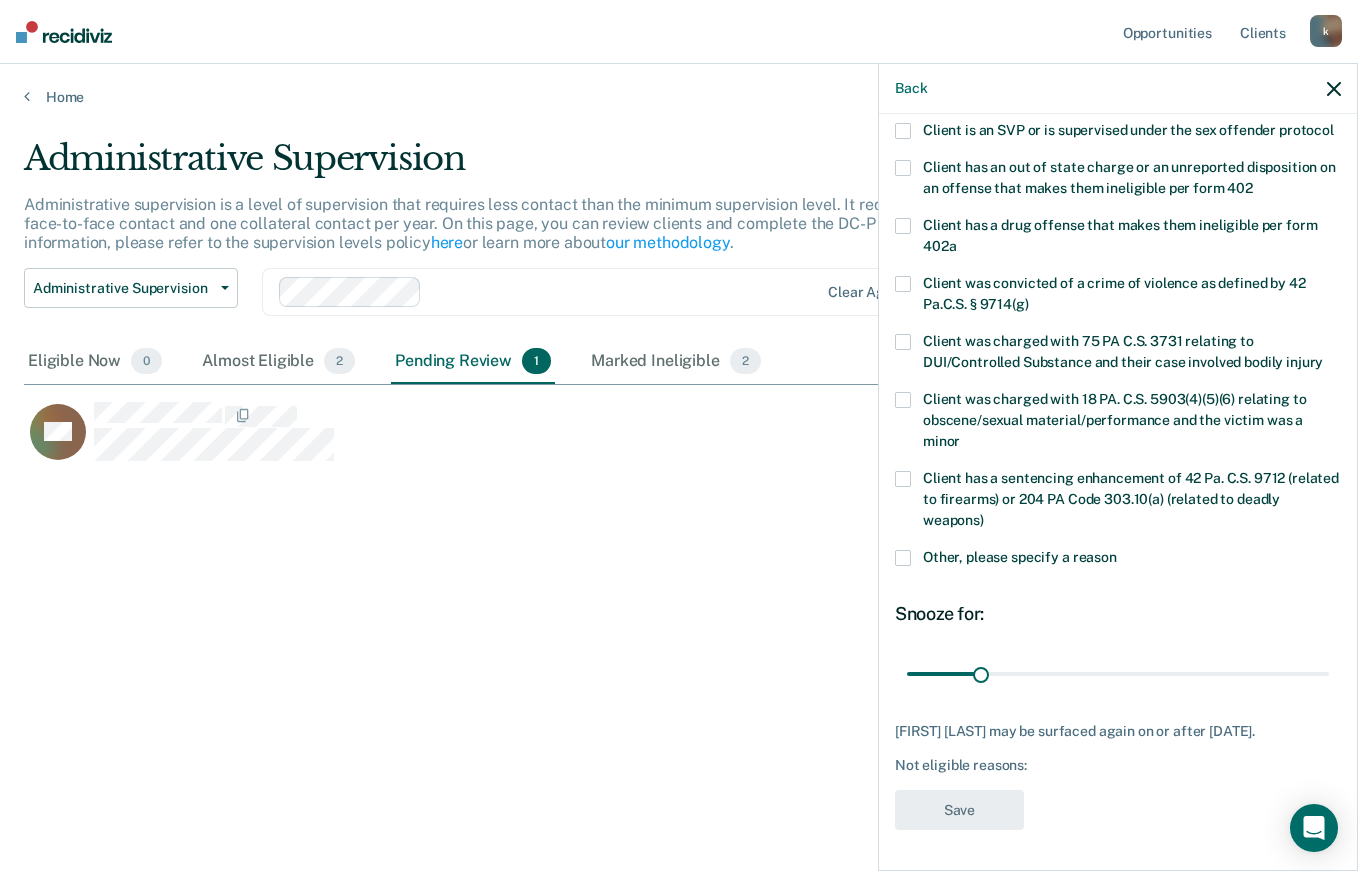 click at bounding box center [903, 226] 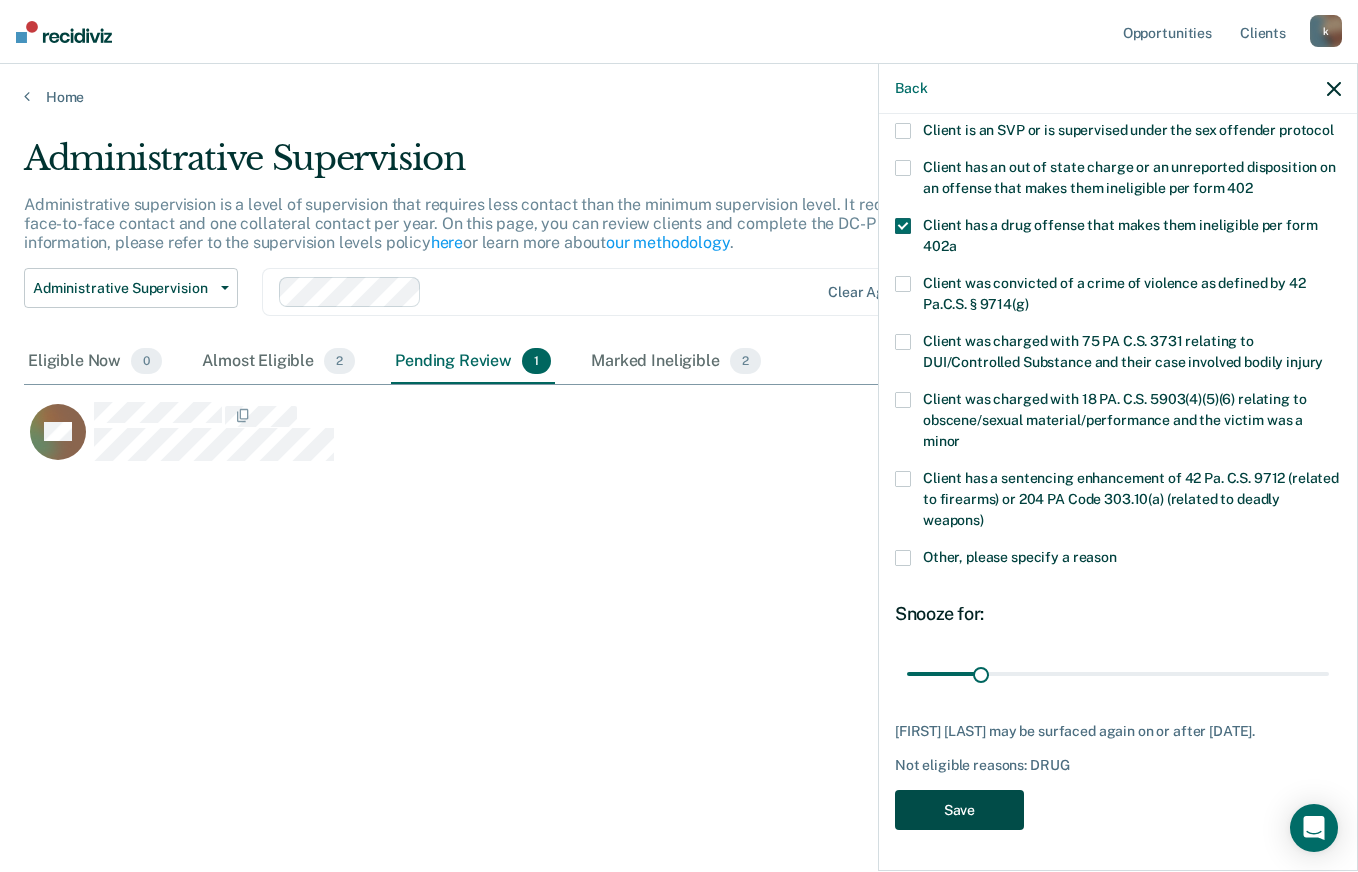 click on "Save" at bounding box center (959, 810) 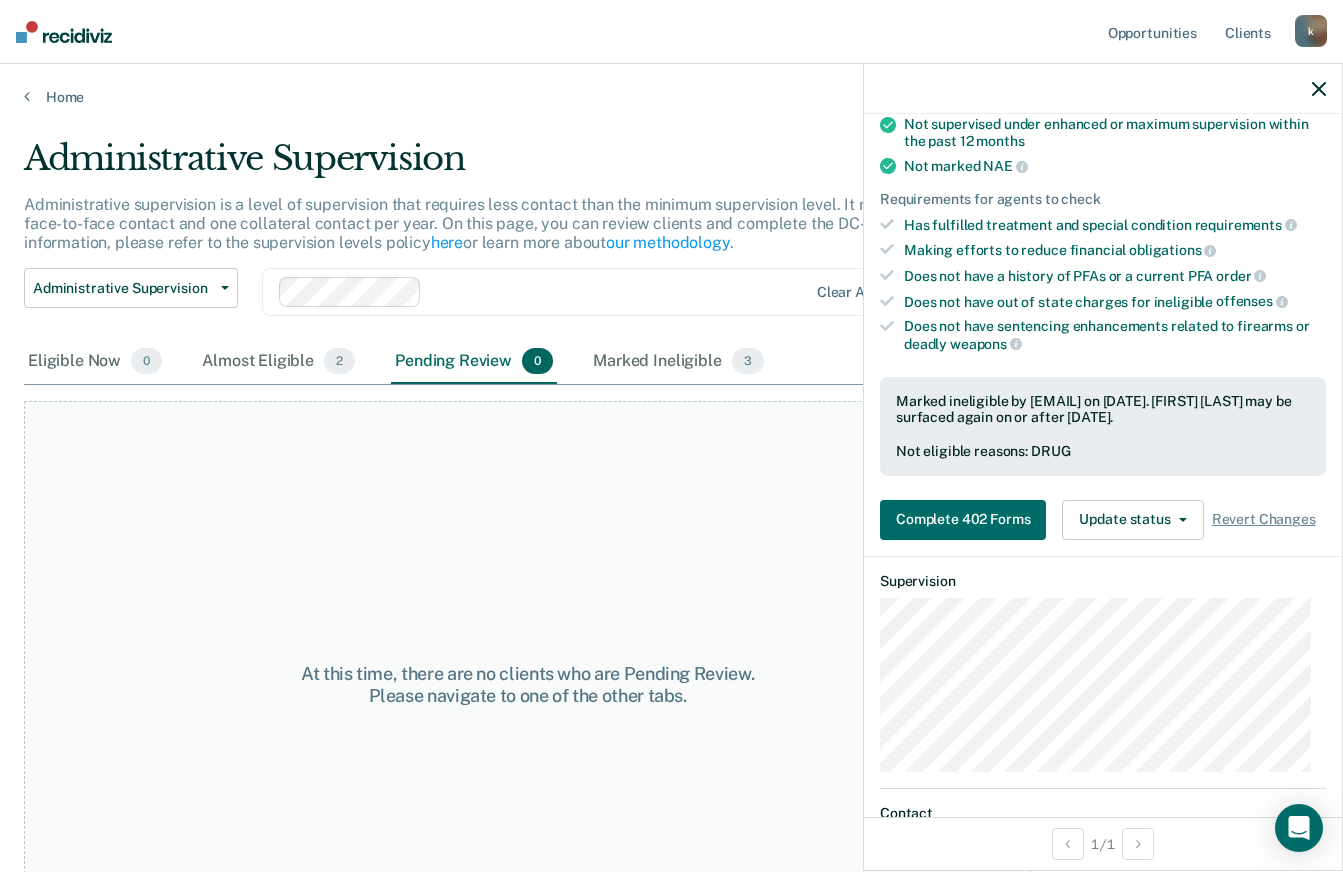 click 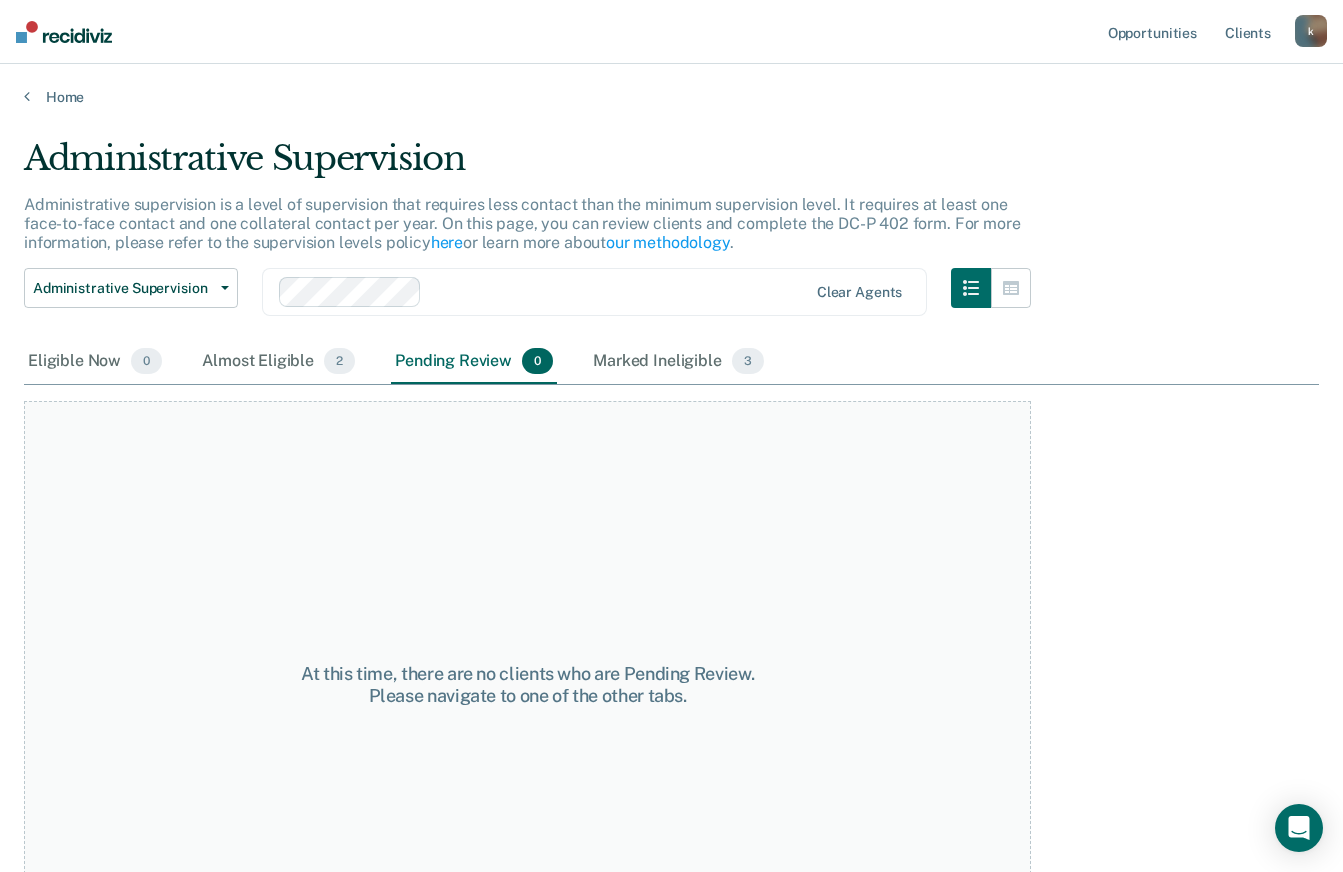 click at bounding box center [64, 32] 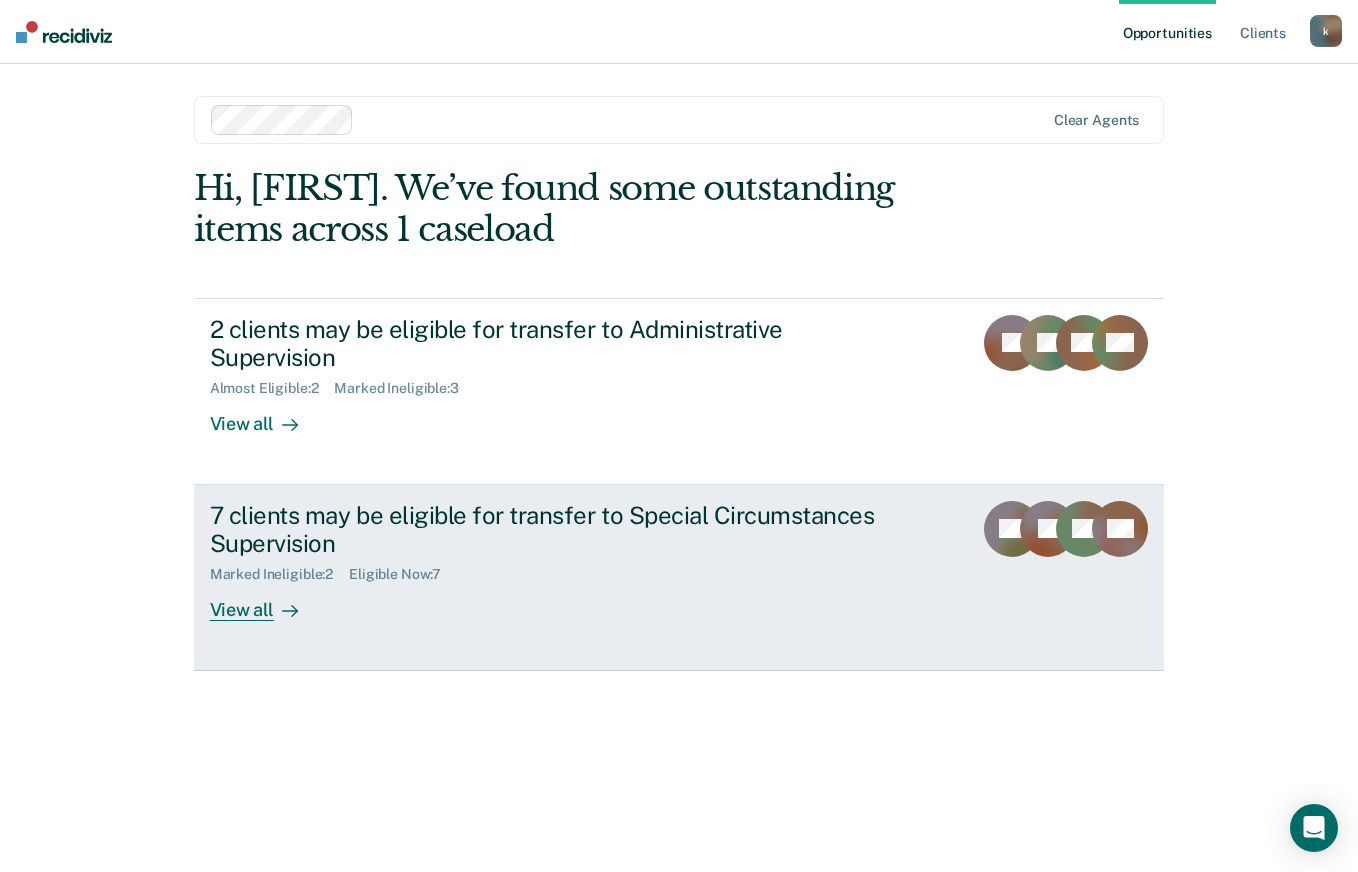 click on "View all" at bounding box center [266, 602] 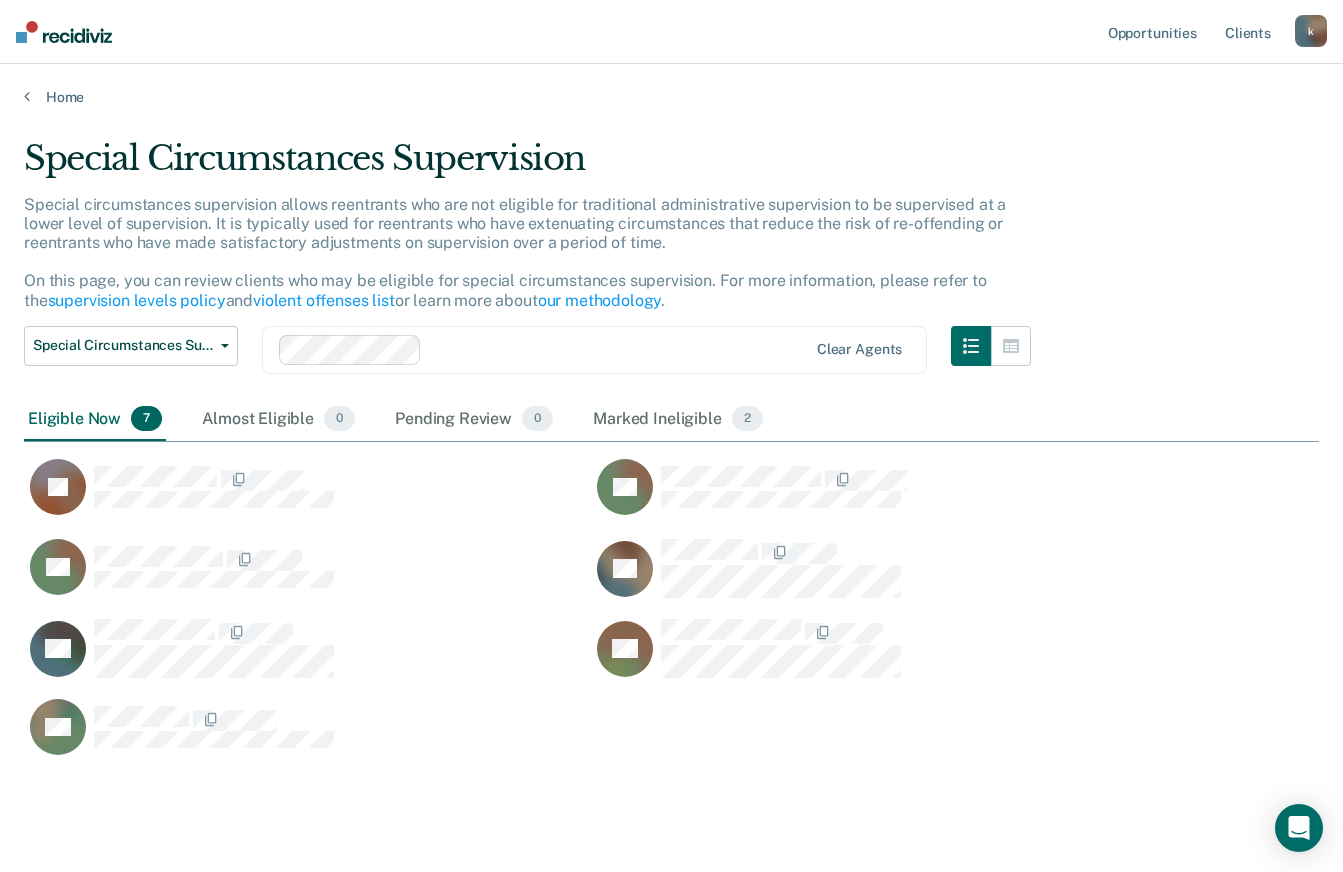 scroll, scrollTop: 15, scrollLeft: 16, axis: both 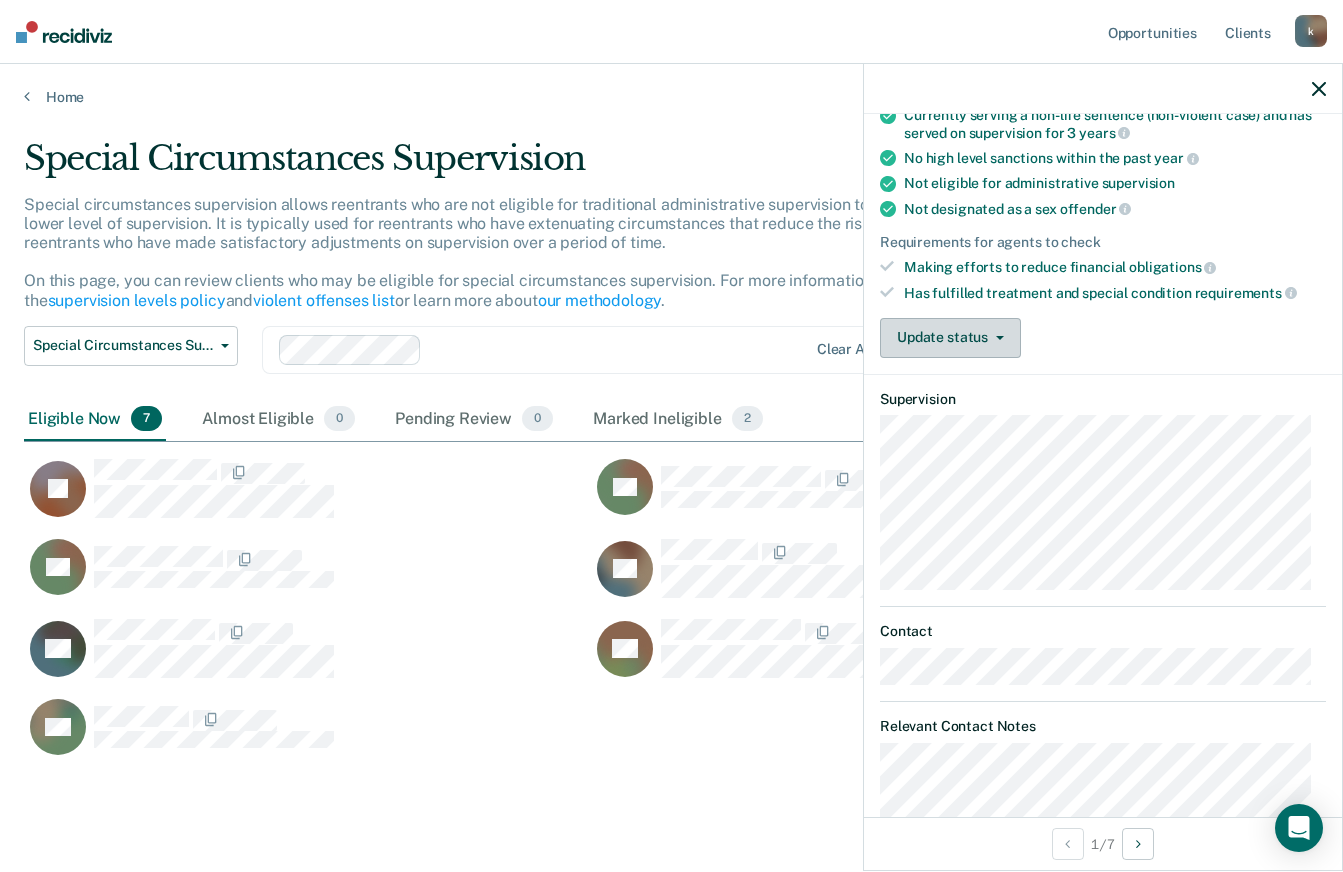 click 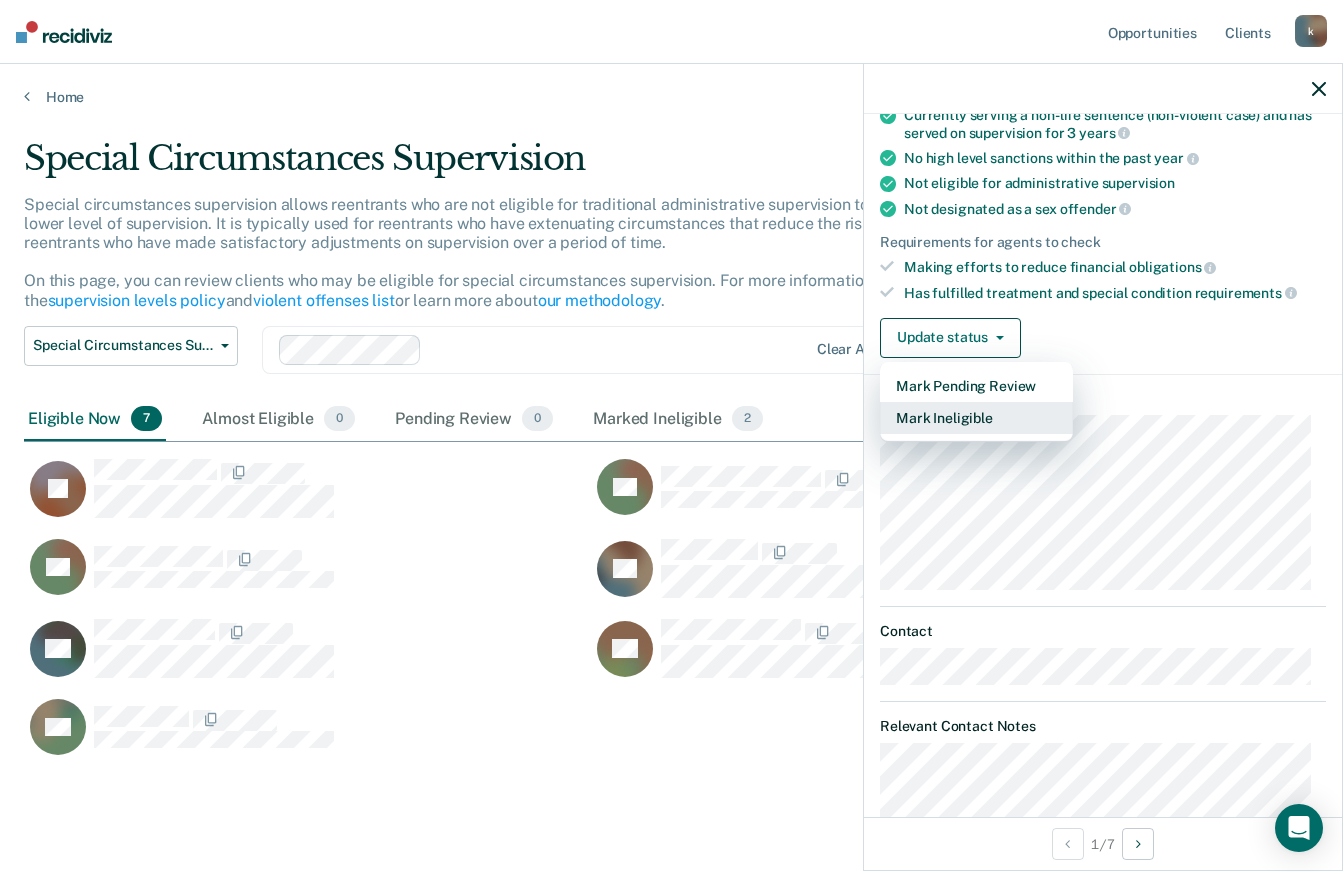 click on "Mark Ineligible" at bounding box center [976, 418] 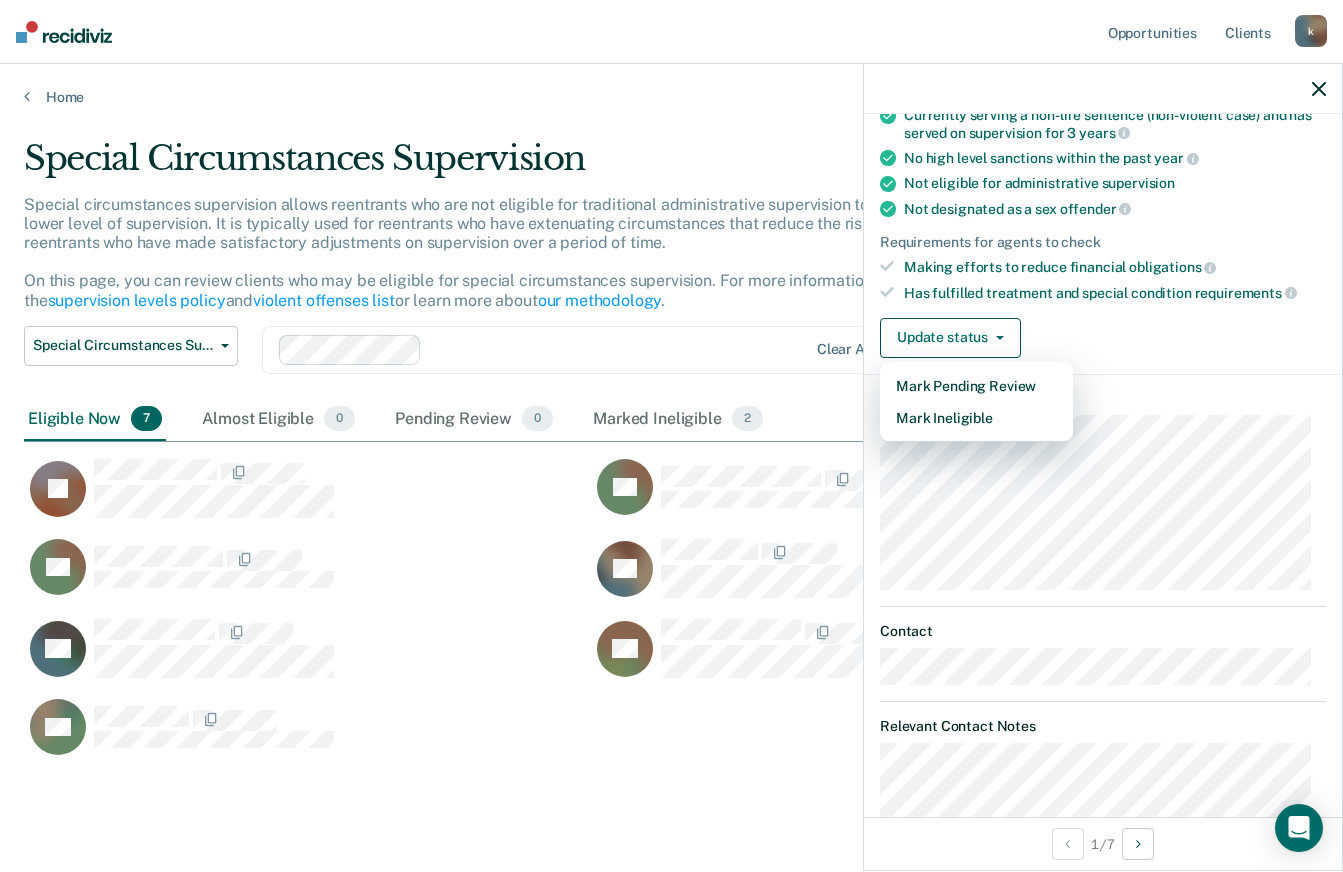 scroll, scrollTop: 0, scrollLeft: 0, axis: both 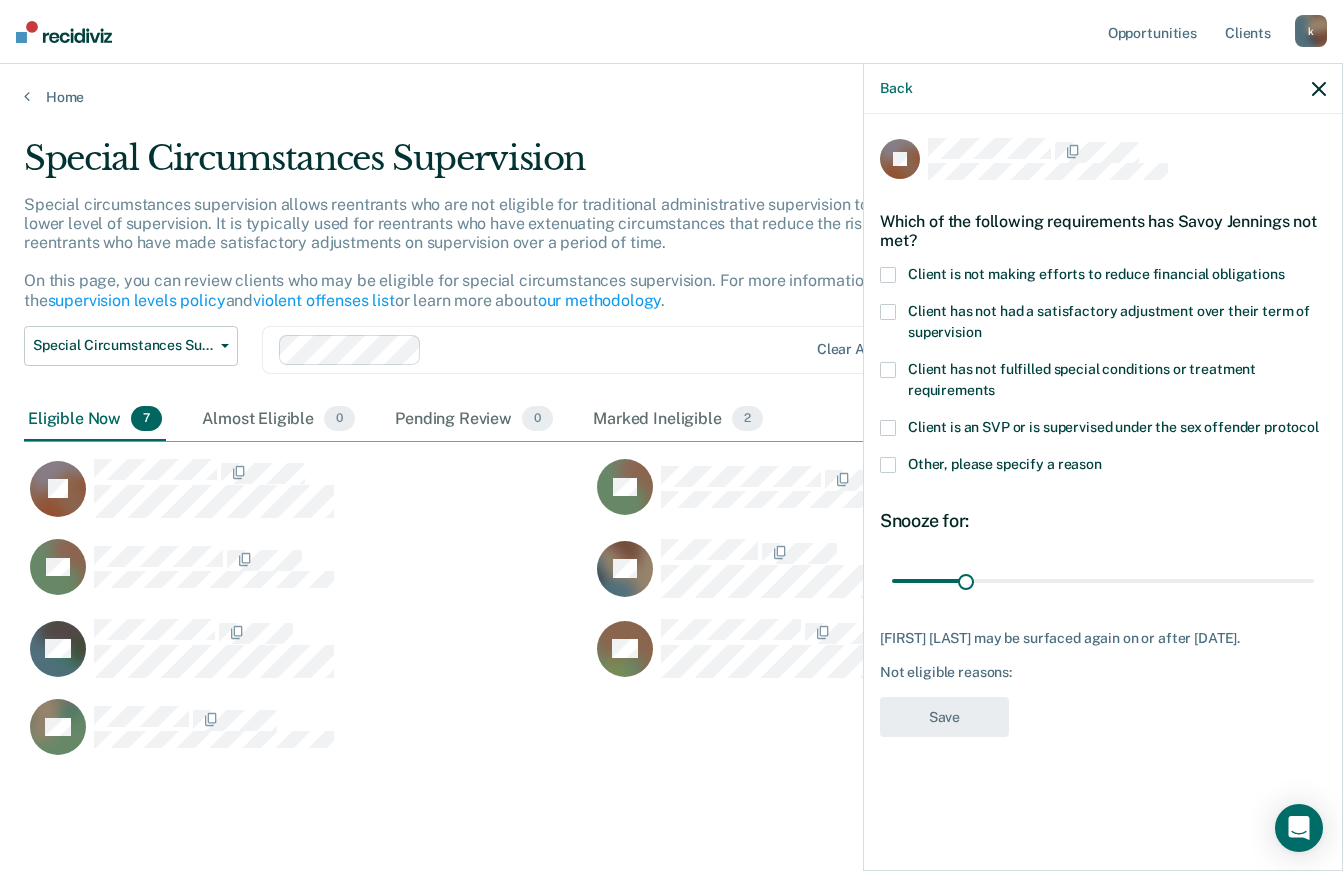 click at bounding box center (888, 370) 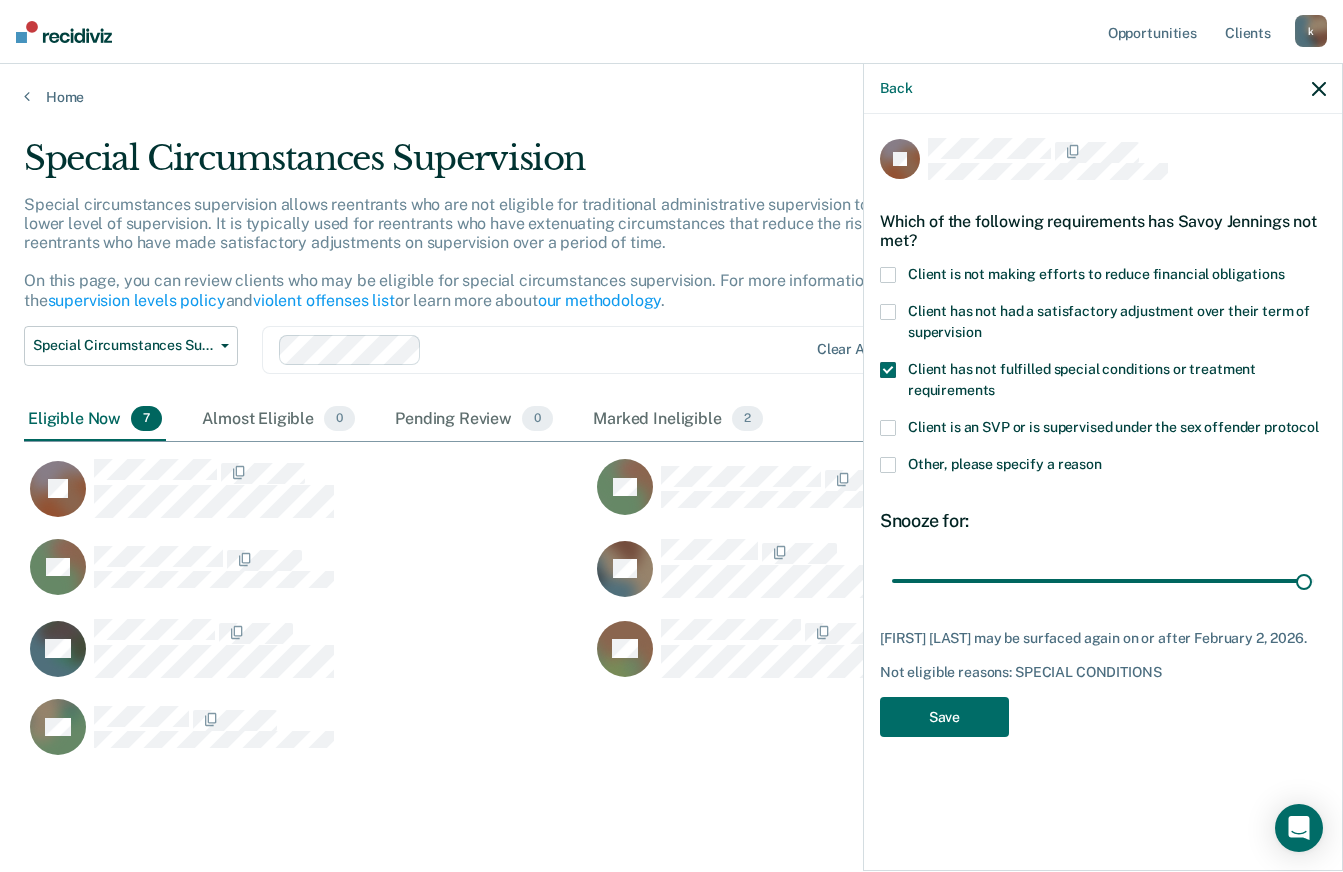 type on "180" 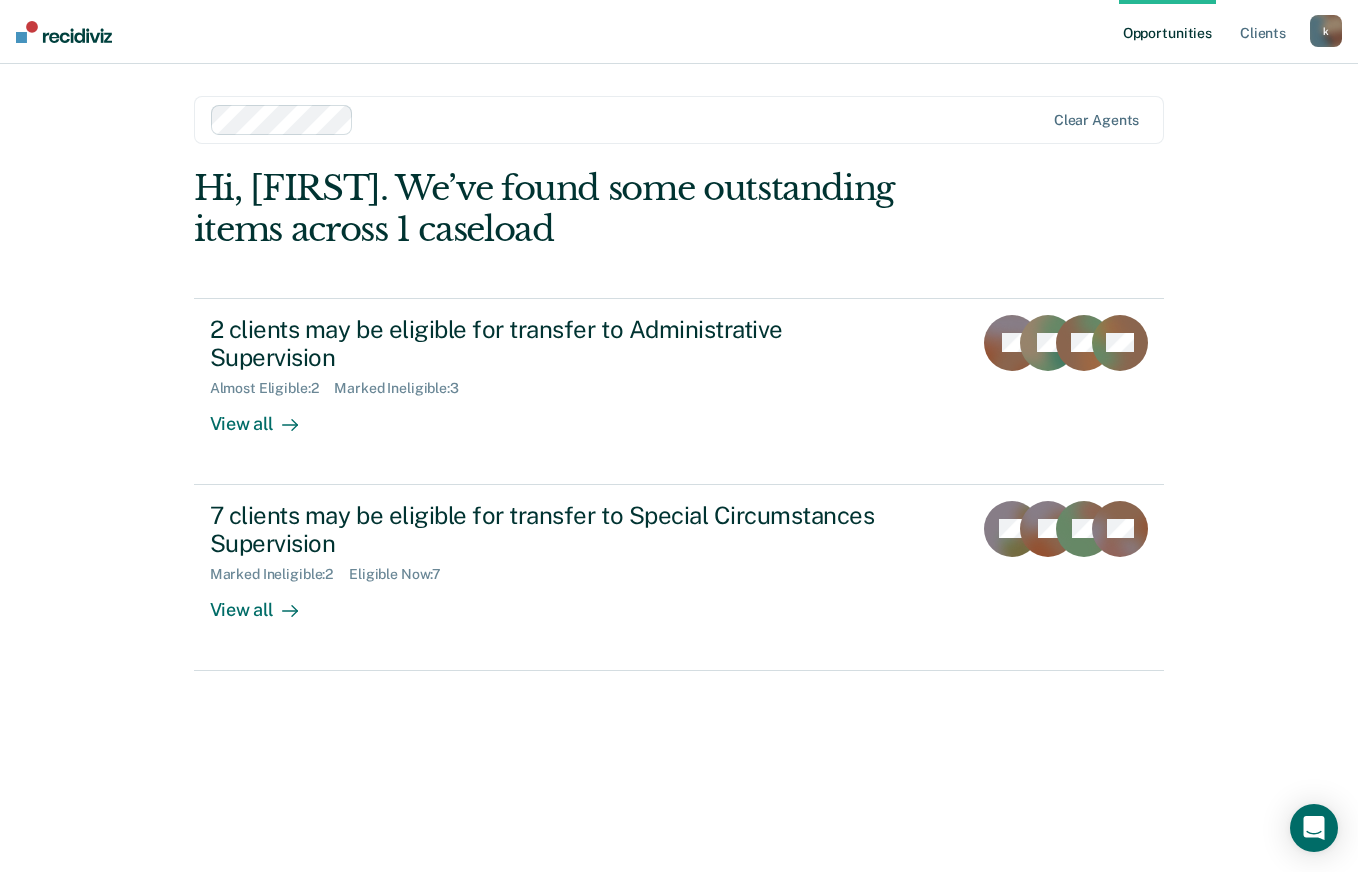 click on "View all" at bounding box center (266, 602) 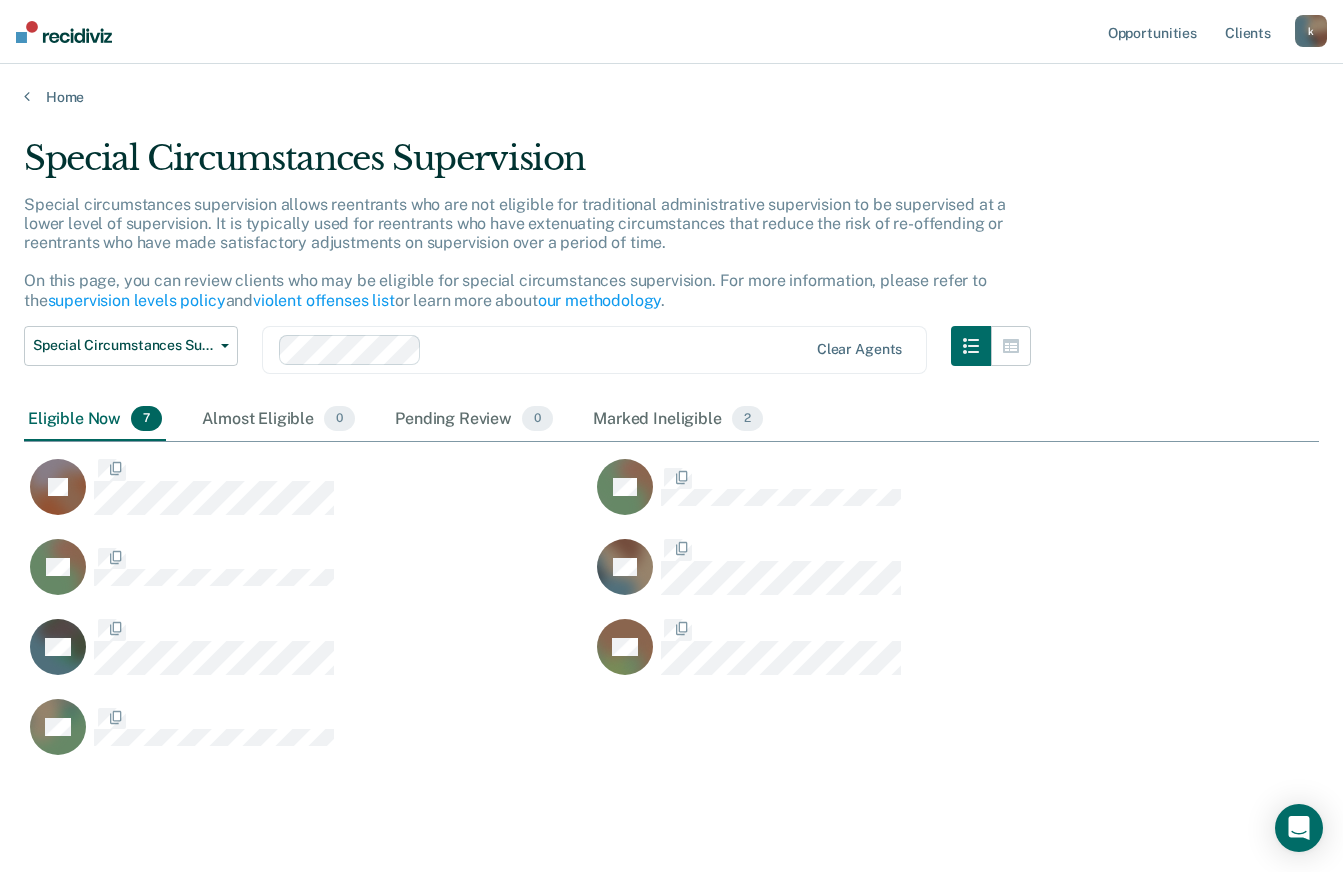 scroll, scrollTop: 15, scrollLeft: 16, axis: both 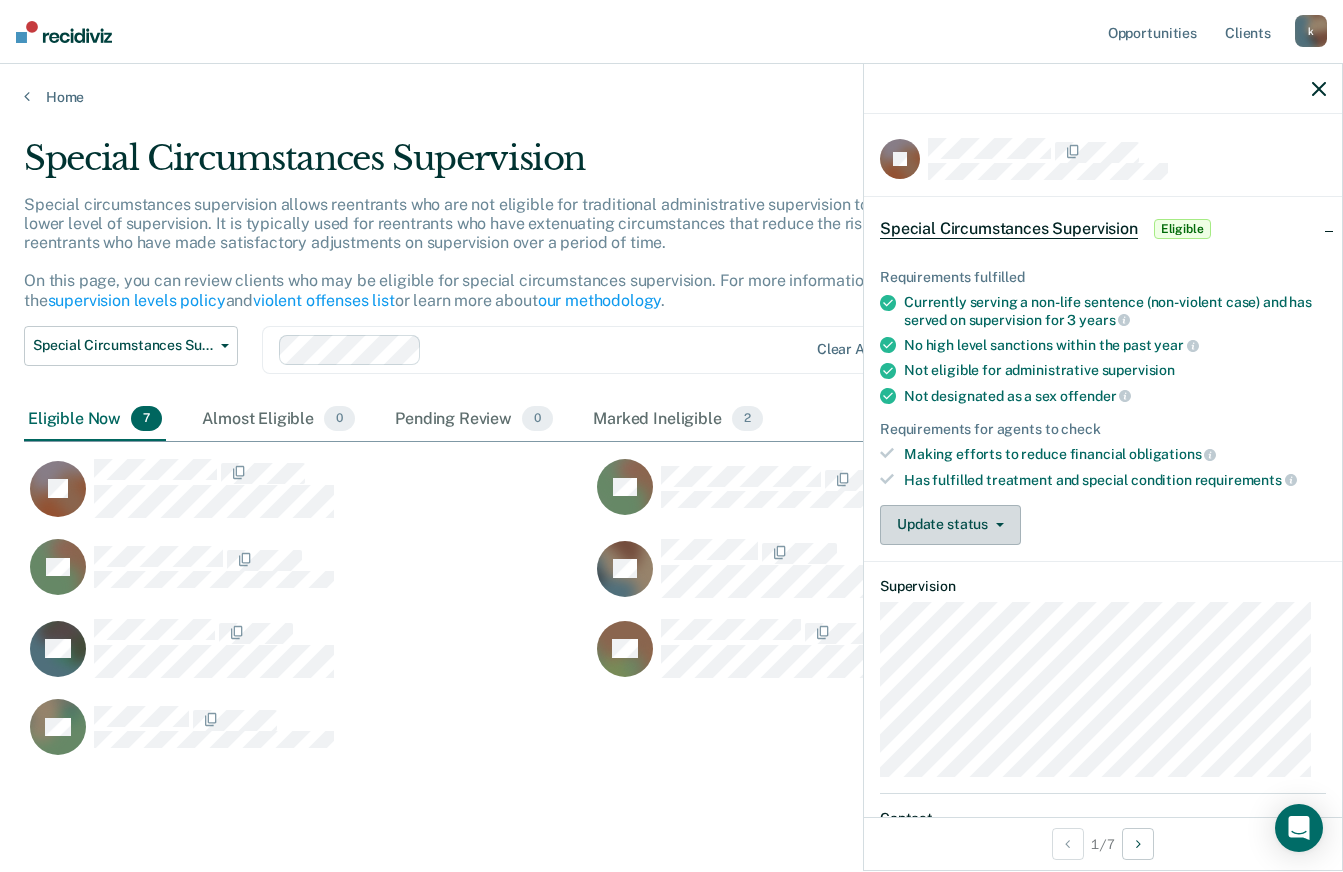 click on "Update status" at bounding box center (950, 525) 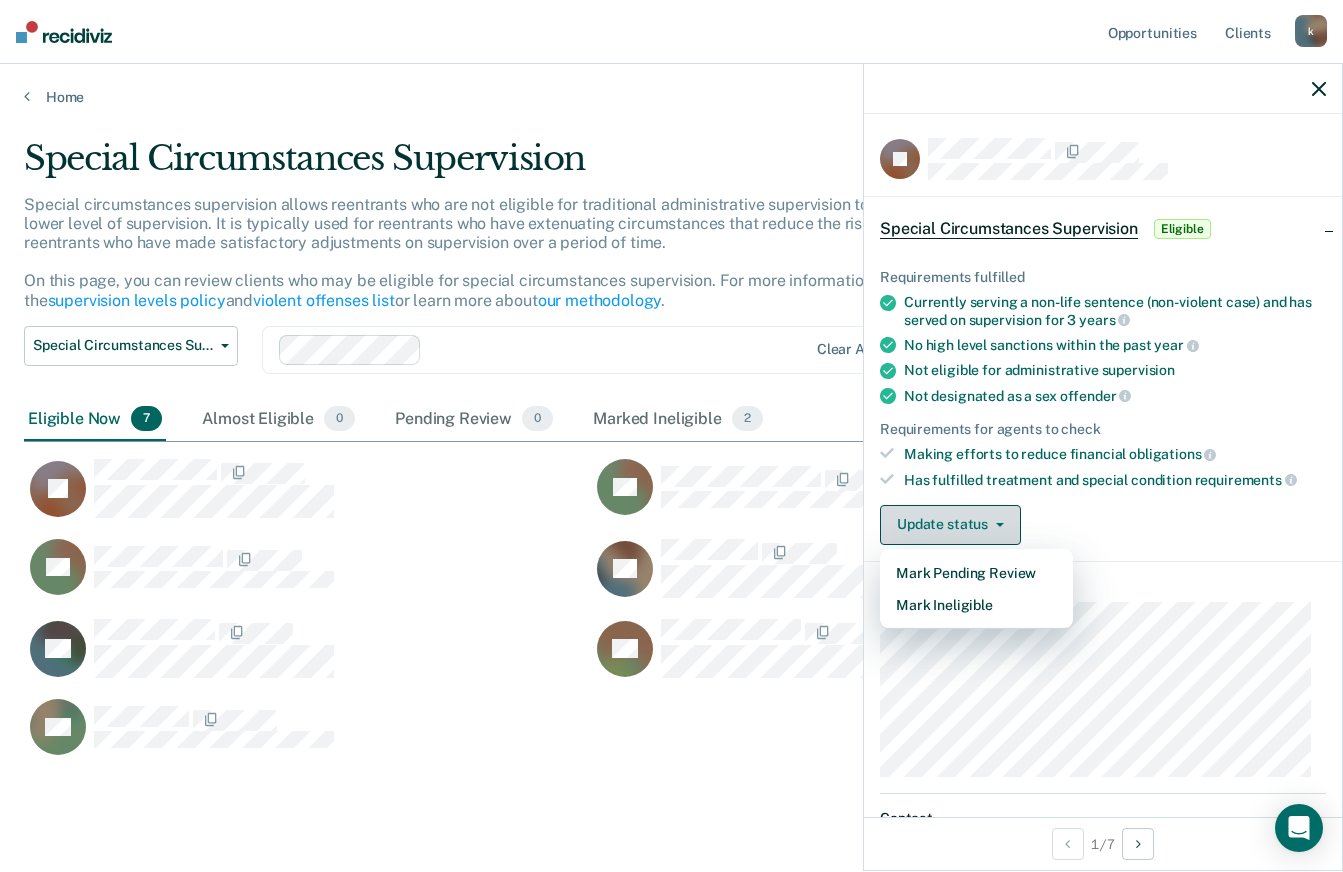 click on "Mark Ineligible" at bounding box center [976, 605] 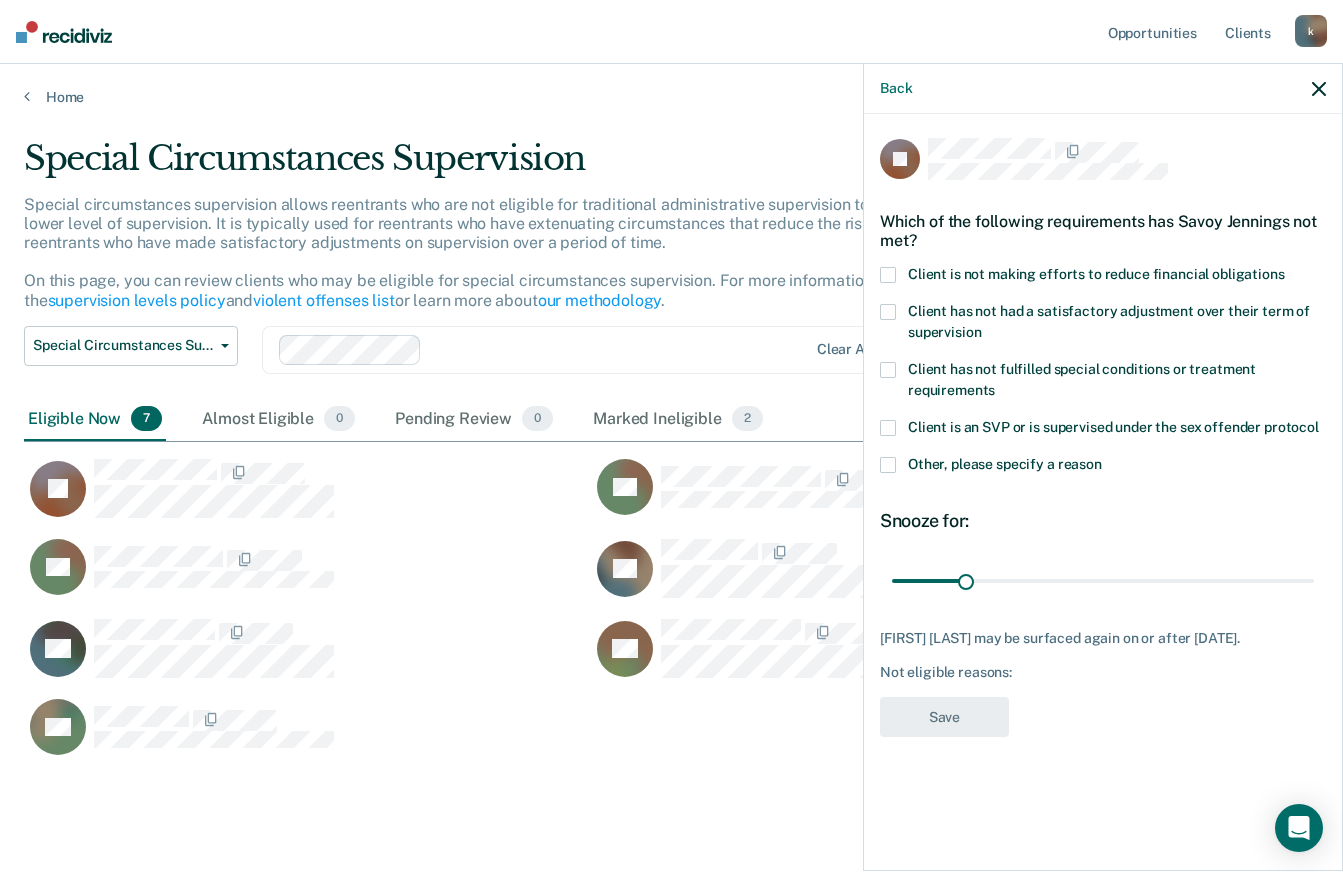 click at bounding box center (888, 370) 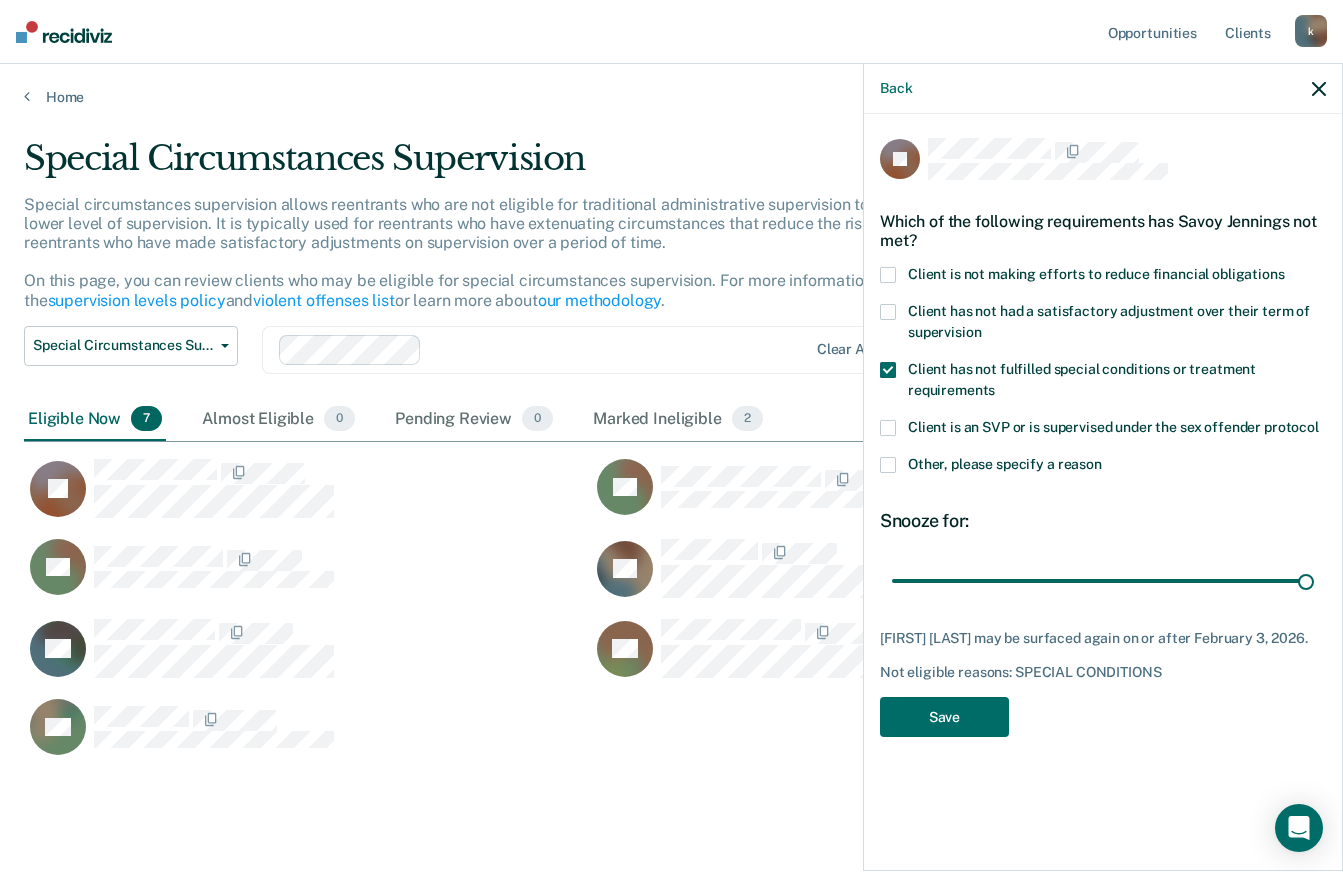 type on "180" 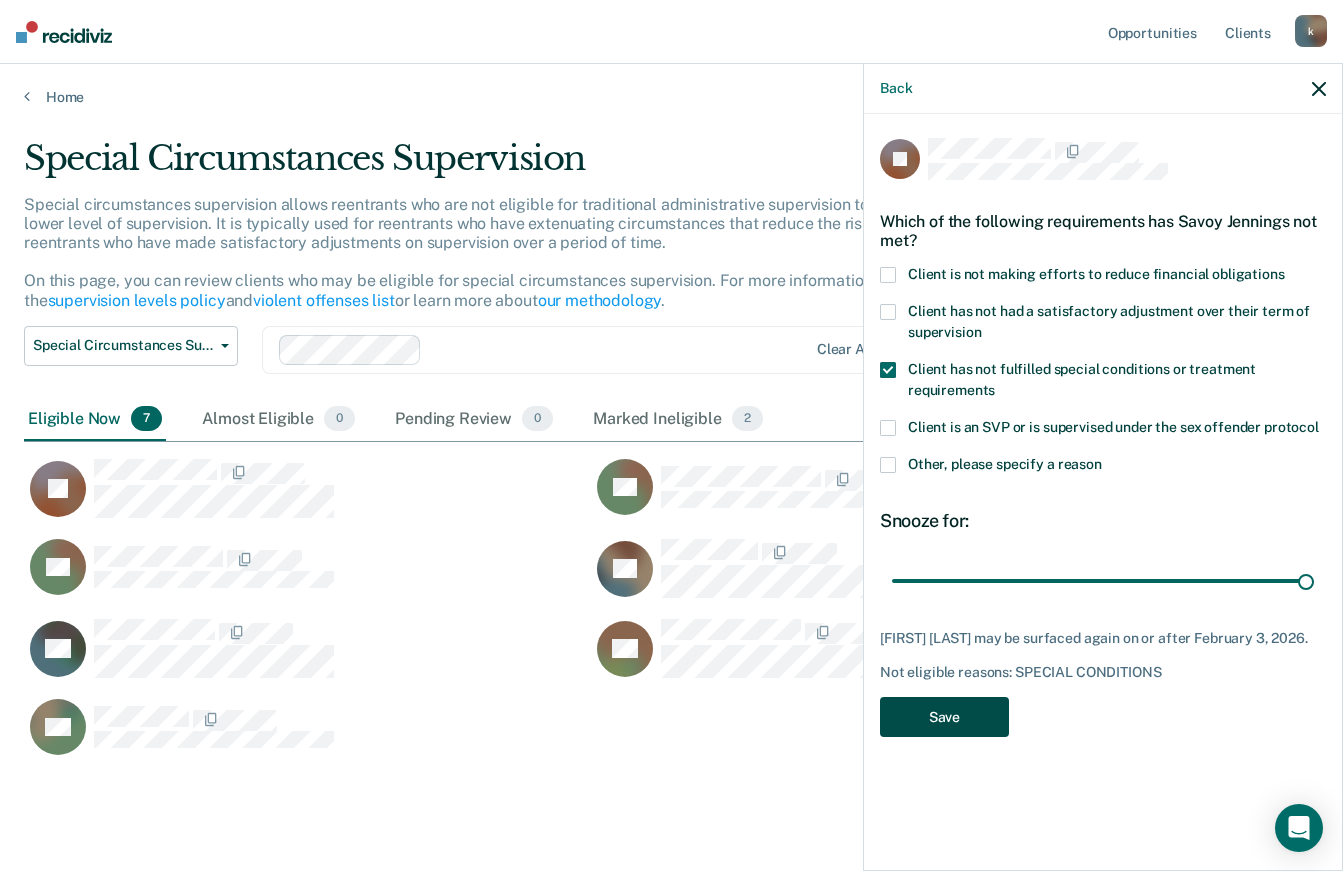 click on "Save" at bounding box center [944, 717] 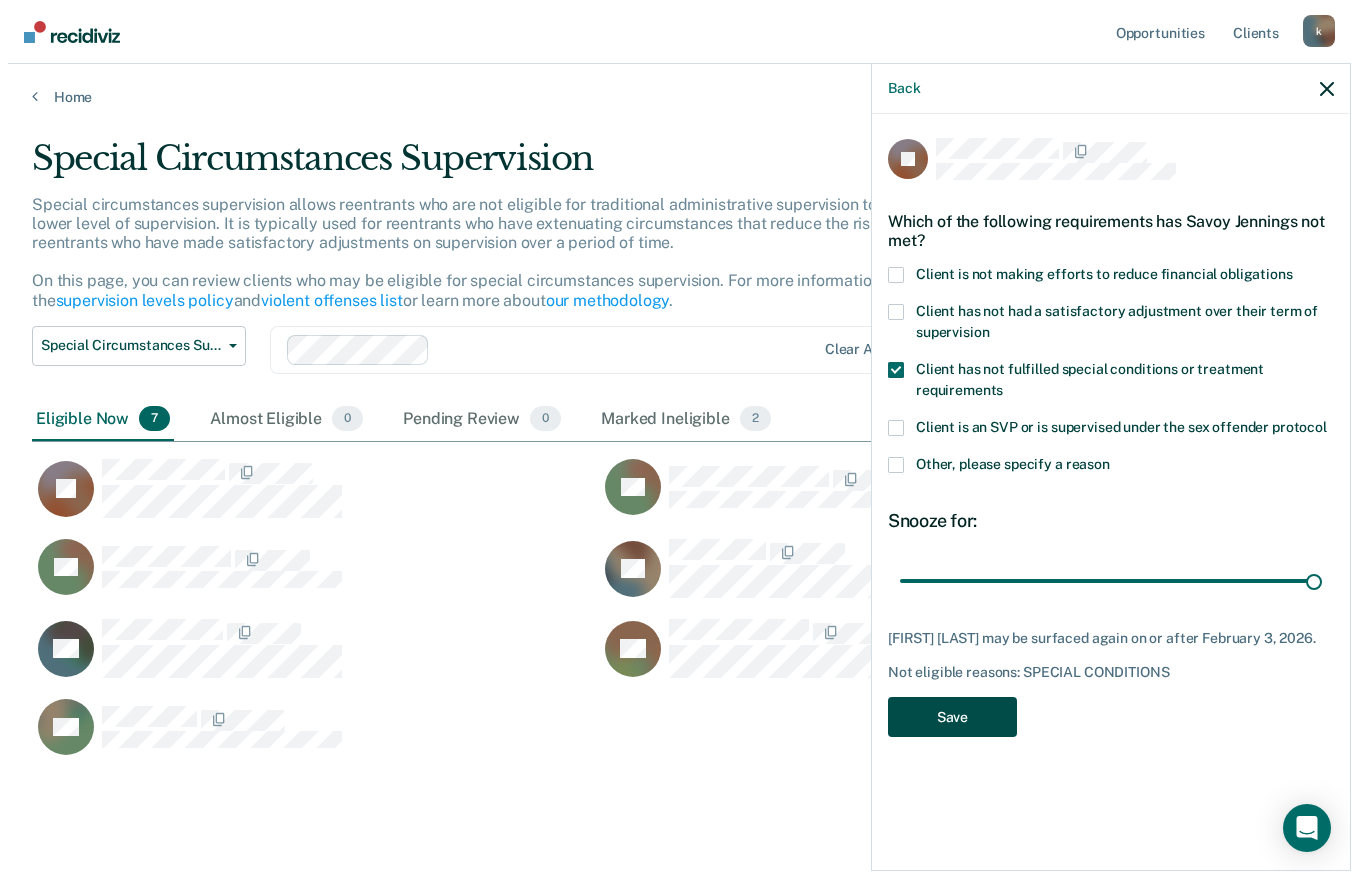 scroll, scrollTop: 569, scrollLeft: 1295, axis: both 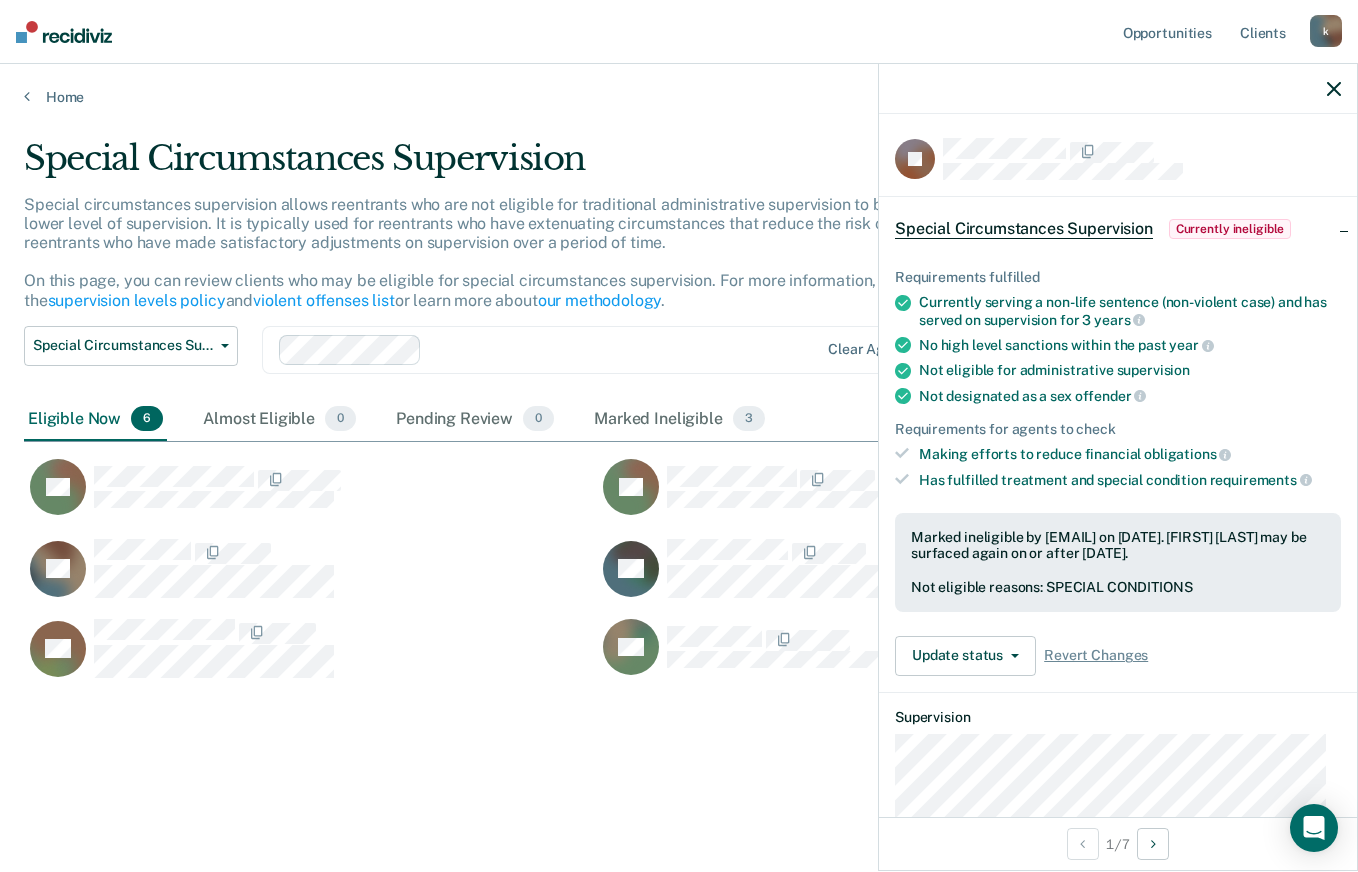 click on "Special Circumstances Supervision   Special circumstances supervision allows reentrants who are not eligible for traditional administrative supervision to be supervised at a lower level of supervision. It is typically used for reentrants who have extenuating circumstances that reduce the risk of re-offending or reentrants who have made satisfactory adjustments on supervision over a period of time. On this page, you can review clients who may be eligible for special circumstances supervision. For more information, please refer to the  supervision levels policy  and  violent offenses list  or learn more about  our methodology .  Special Circumstances Supervision Administrative Supervision Special Circumstances Supervision Clear   agents Eligible Now 6 Almost Eligible 0 Pending Review 0 Marked Ineligible 3
To pick up a draggable item, press the space bar.
While dragging, use the arrow keys to move the item.
Press space again to drop the item in its new position, or press escape to cancel.
TR   TR" at bounding box center (679, 462) 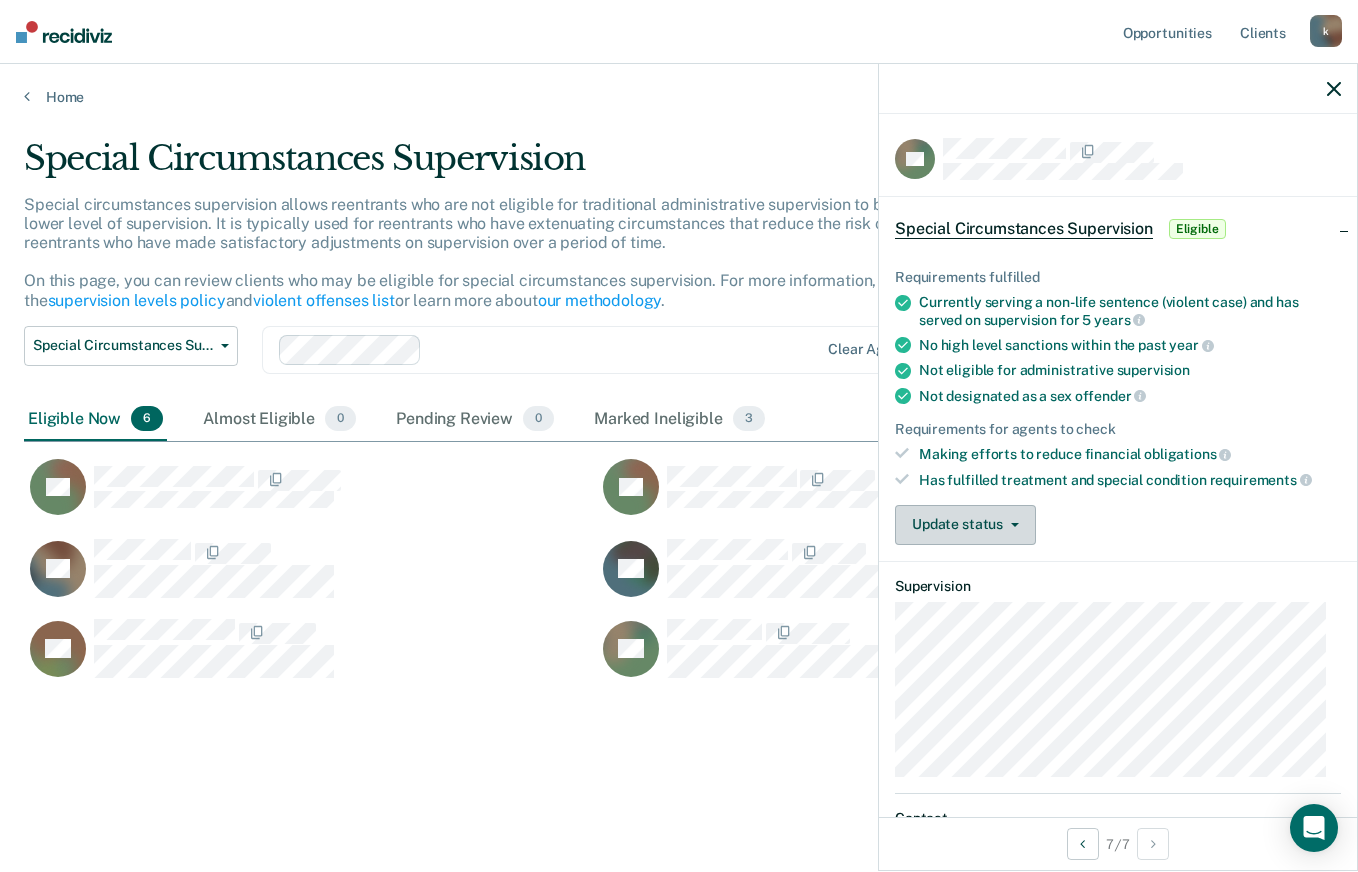 click 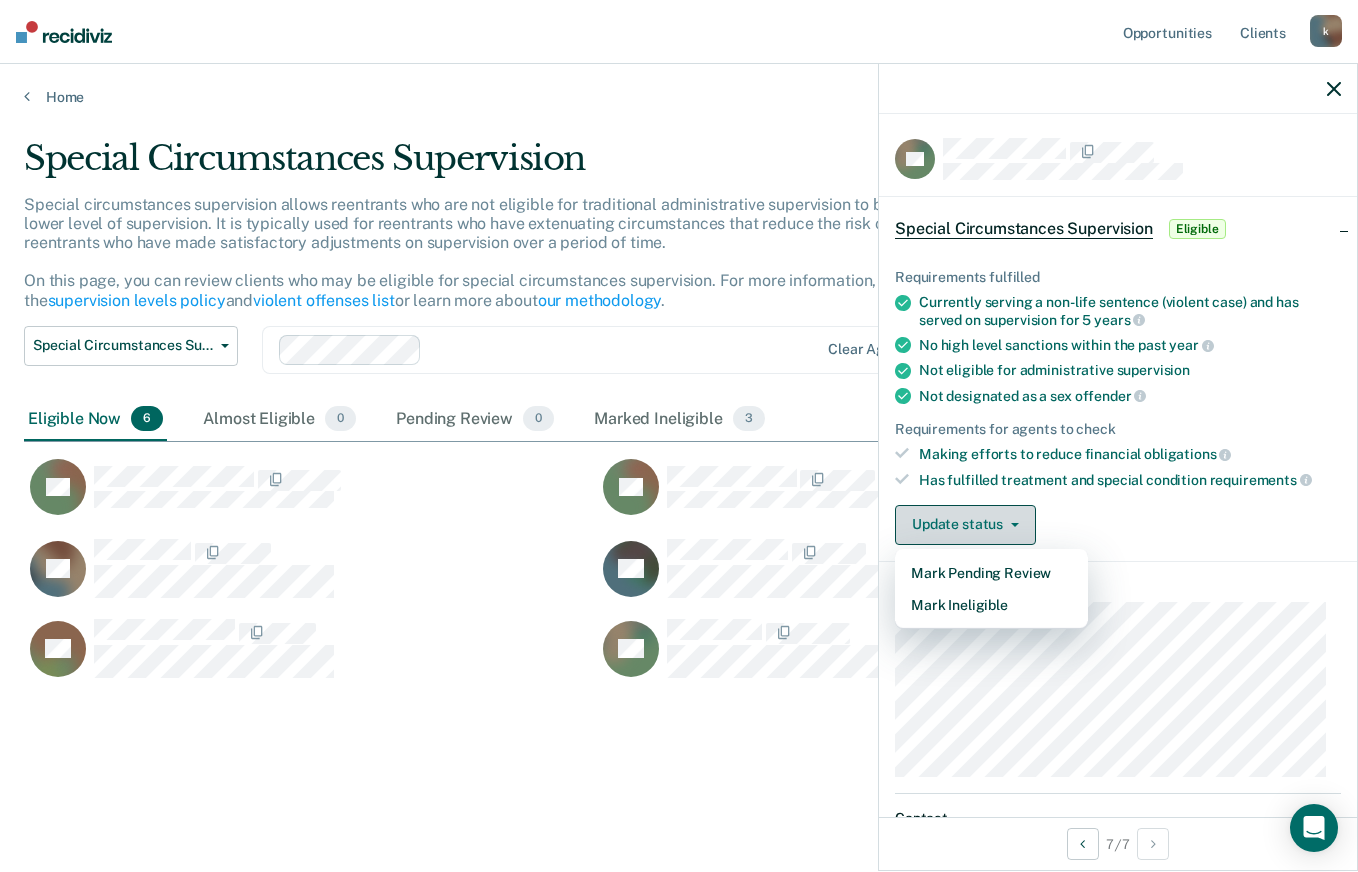click on "Mark Ineligible" at bounding box center [991, 605] 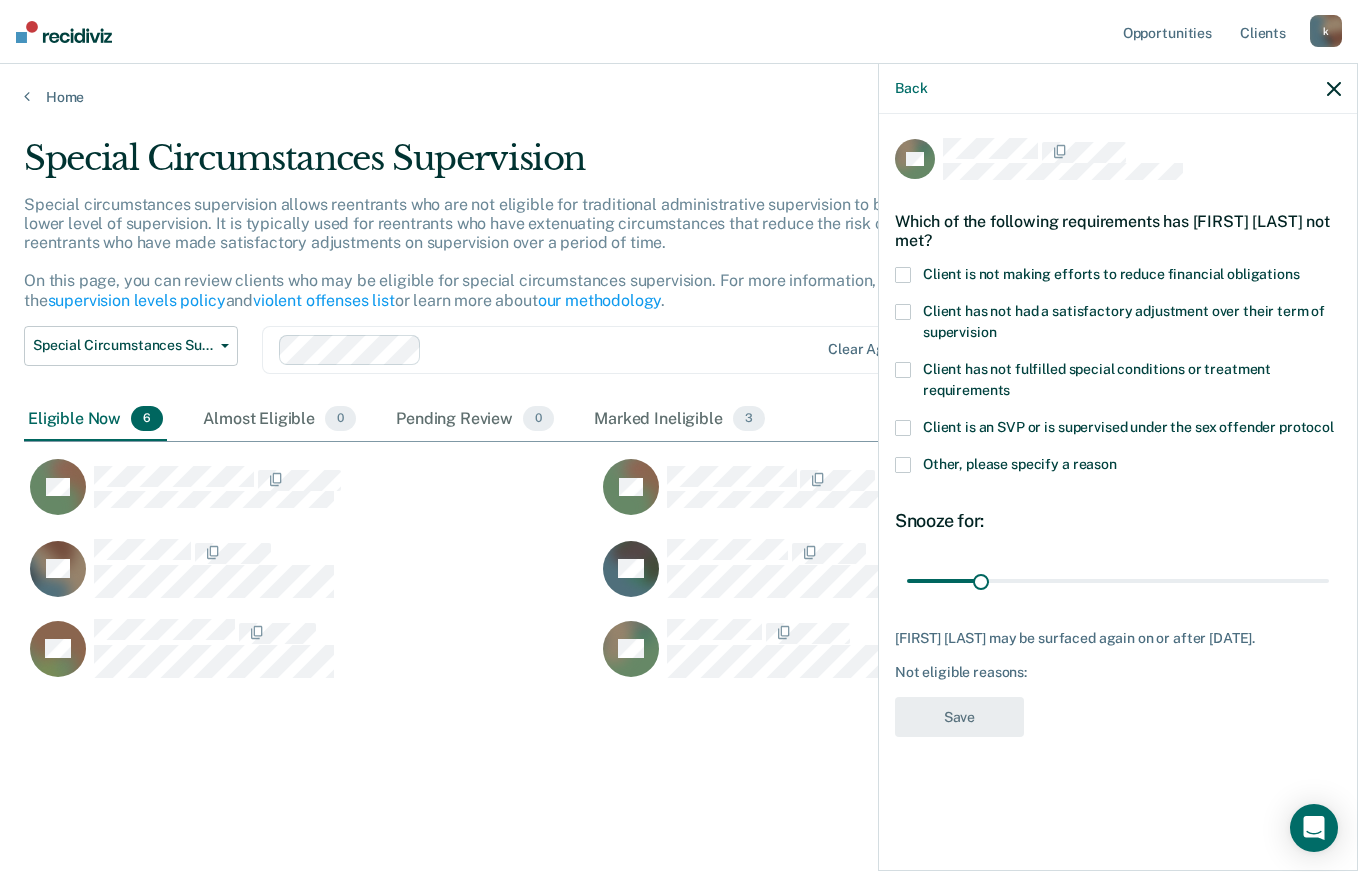 click at bounding box center [903, 275] 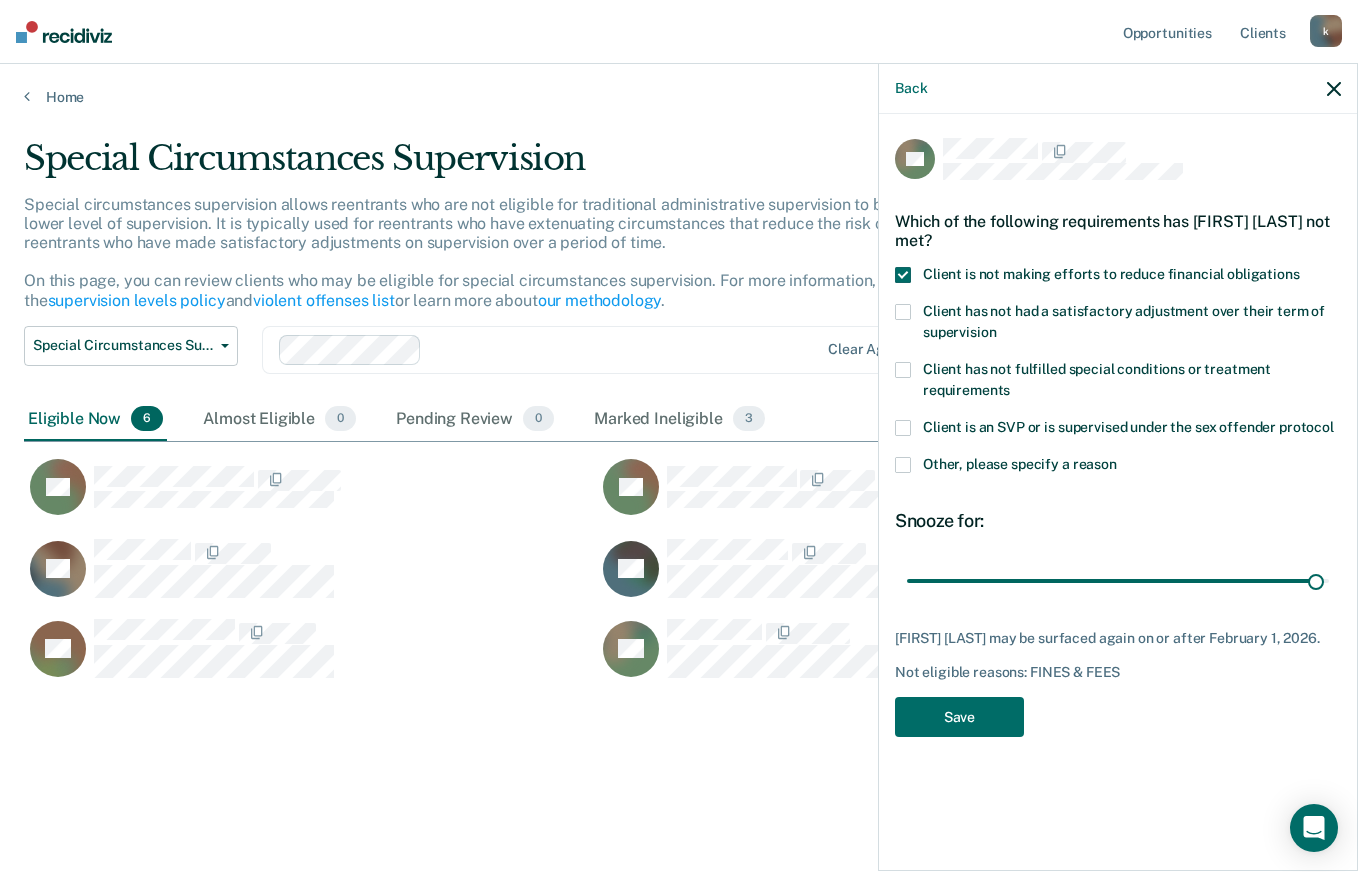 type on "180" 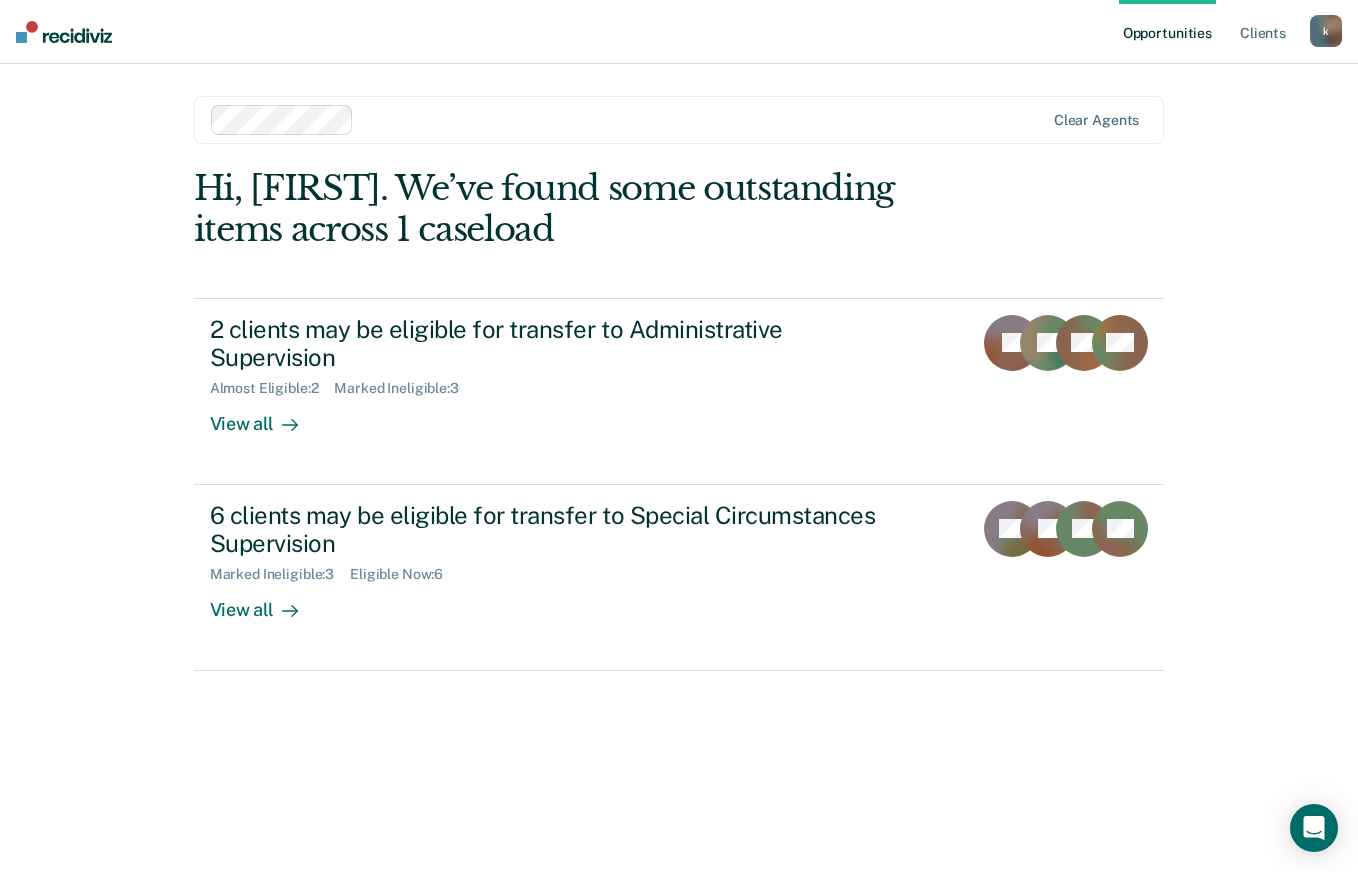 click on "View all" at bounding box center [266, 602] 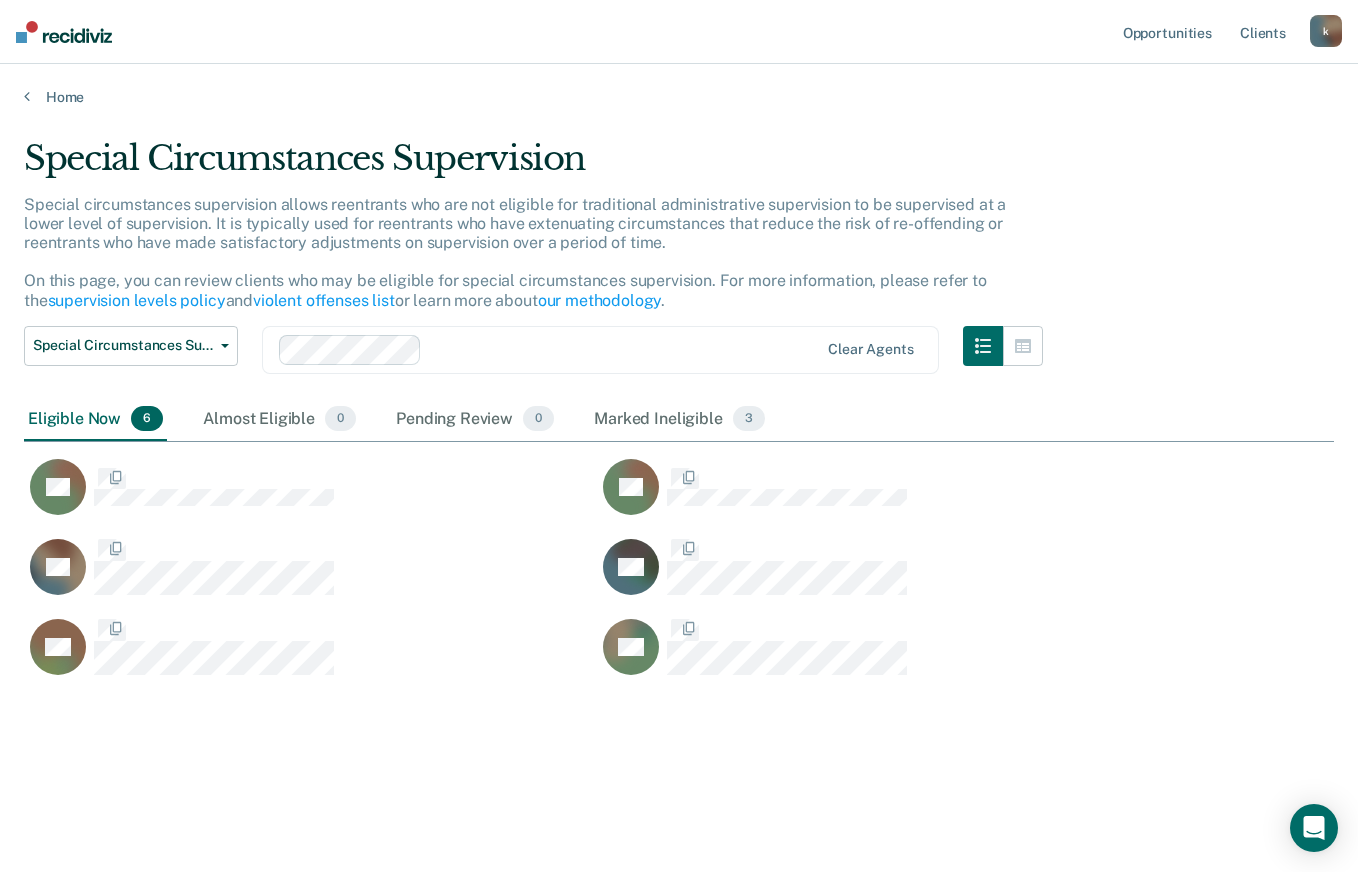 scroll, scrollTop: 16, scrollLeft: 16, axis: both 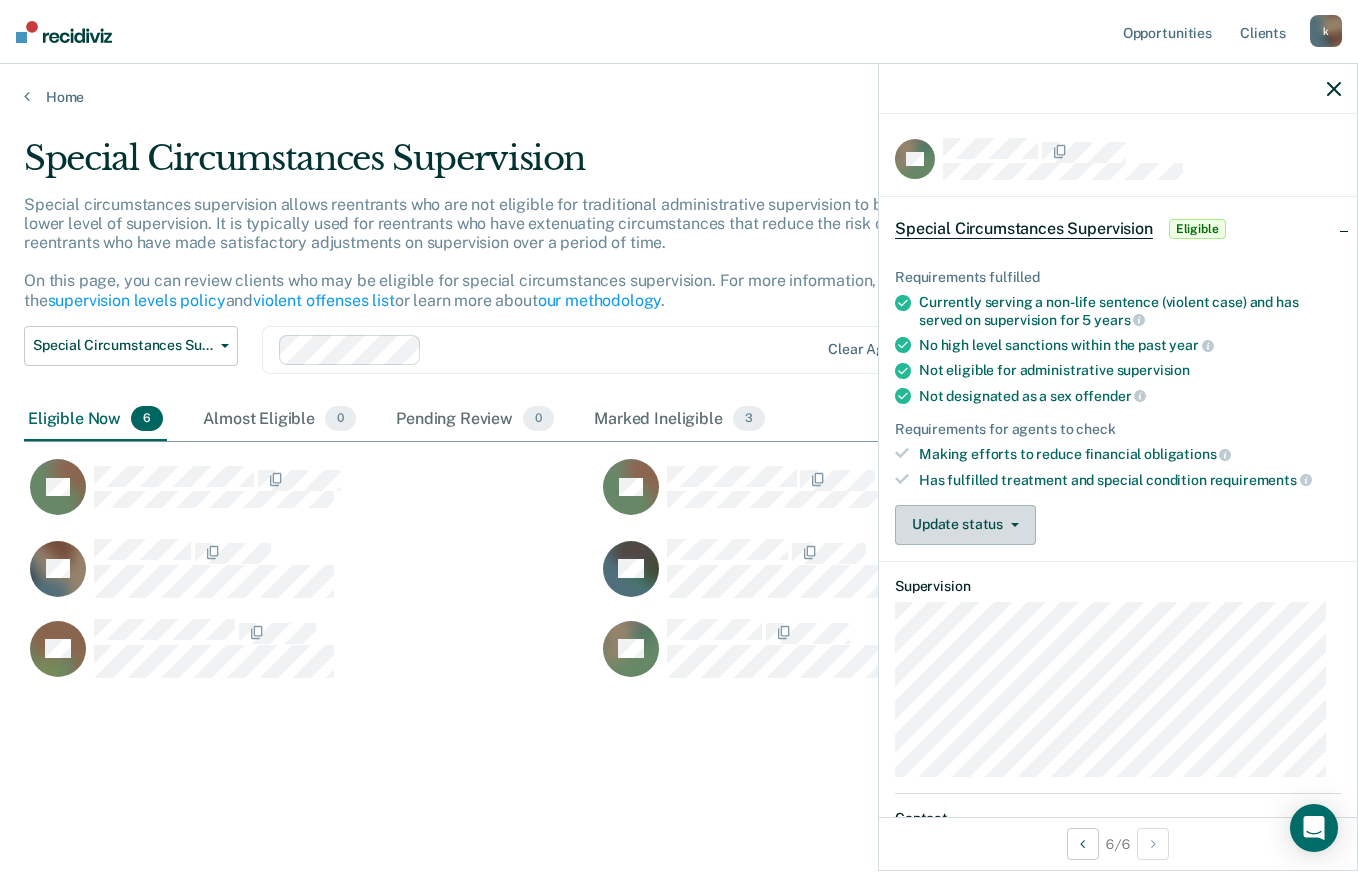 click at bounding box center [1011, 525] 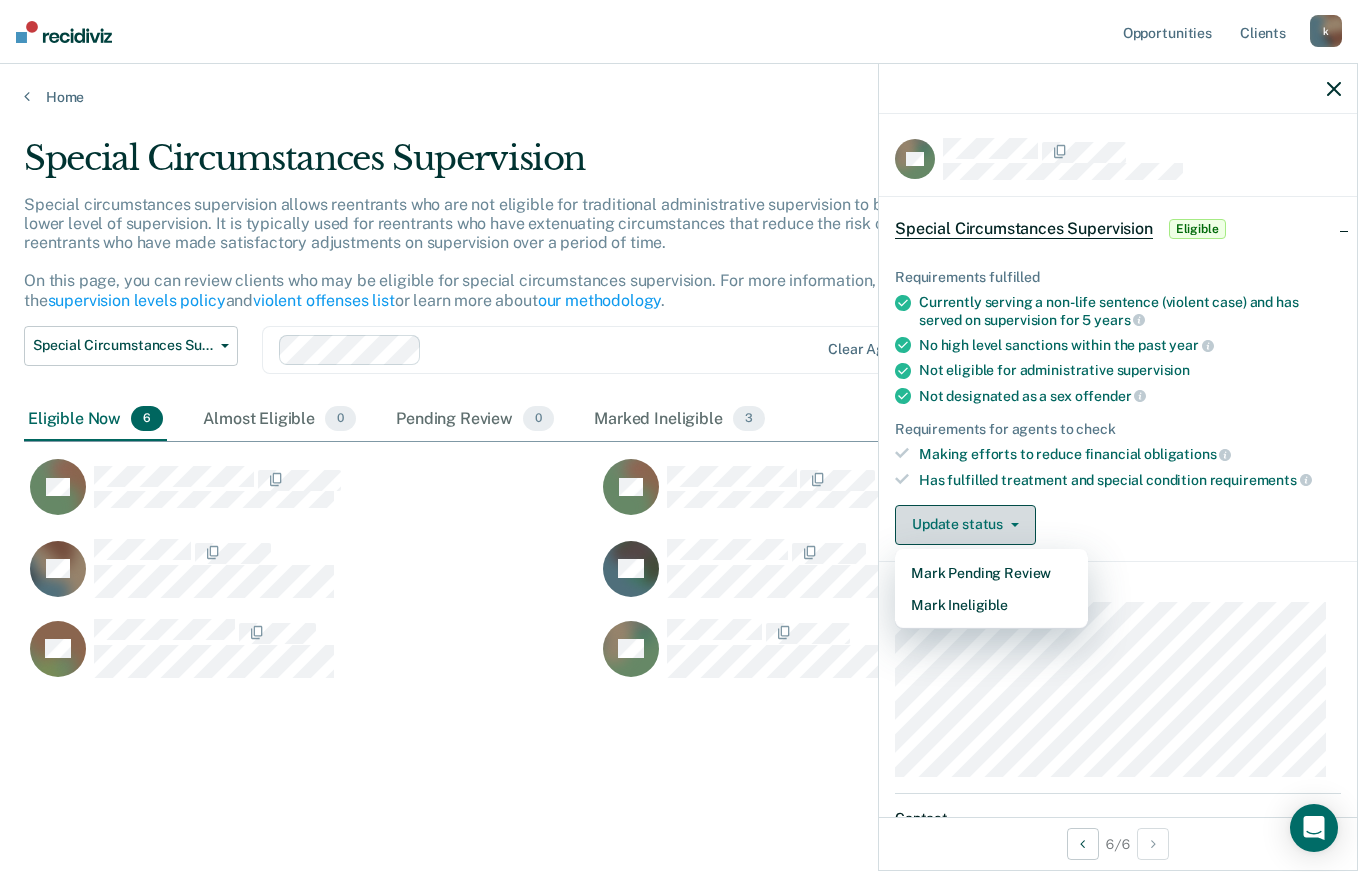 click on "Mark Ineligible" at bounding box center [991, 605] 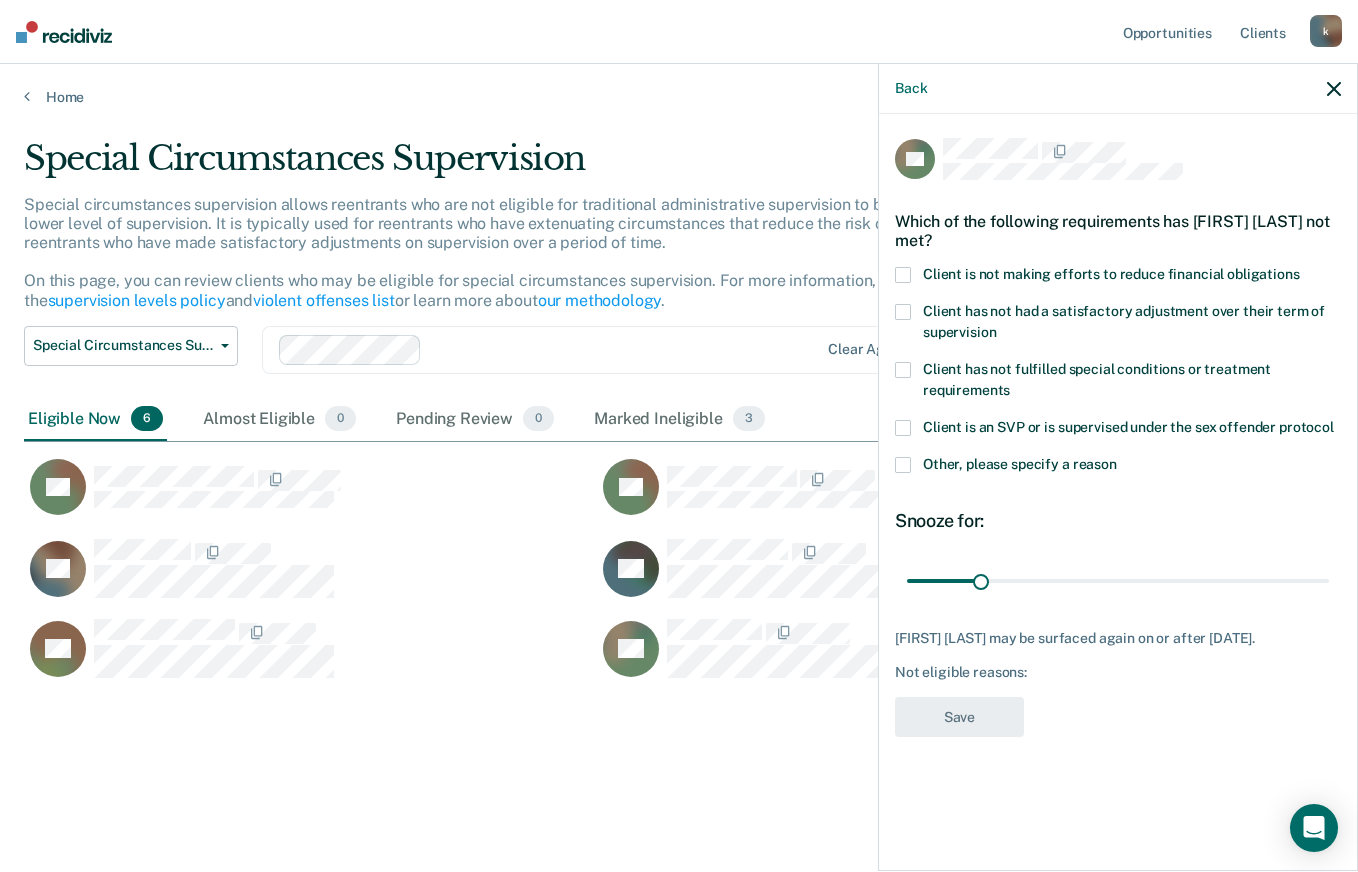 click at bounding box center [903, 275] 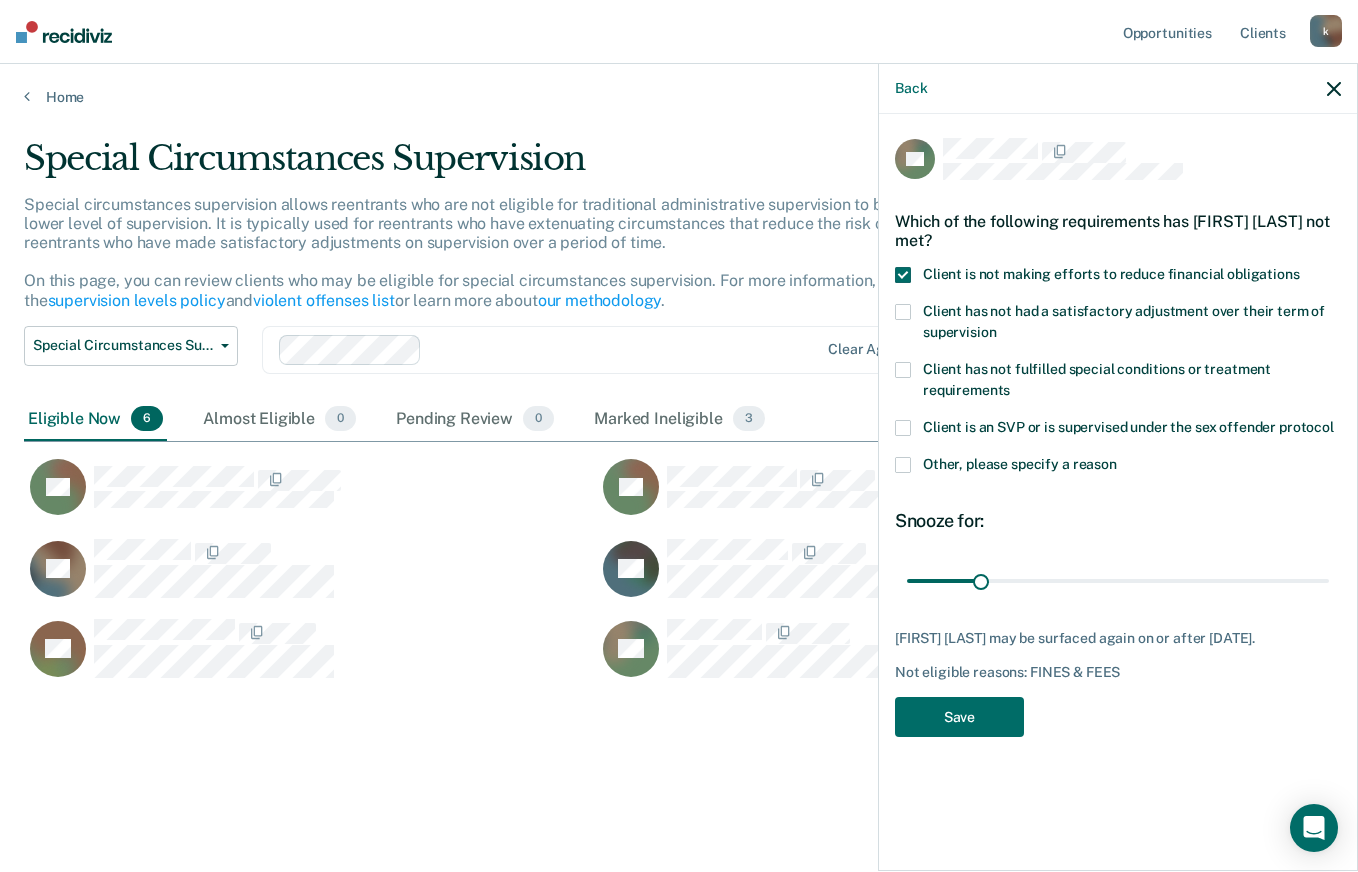 click at bounding box center (903, 312) 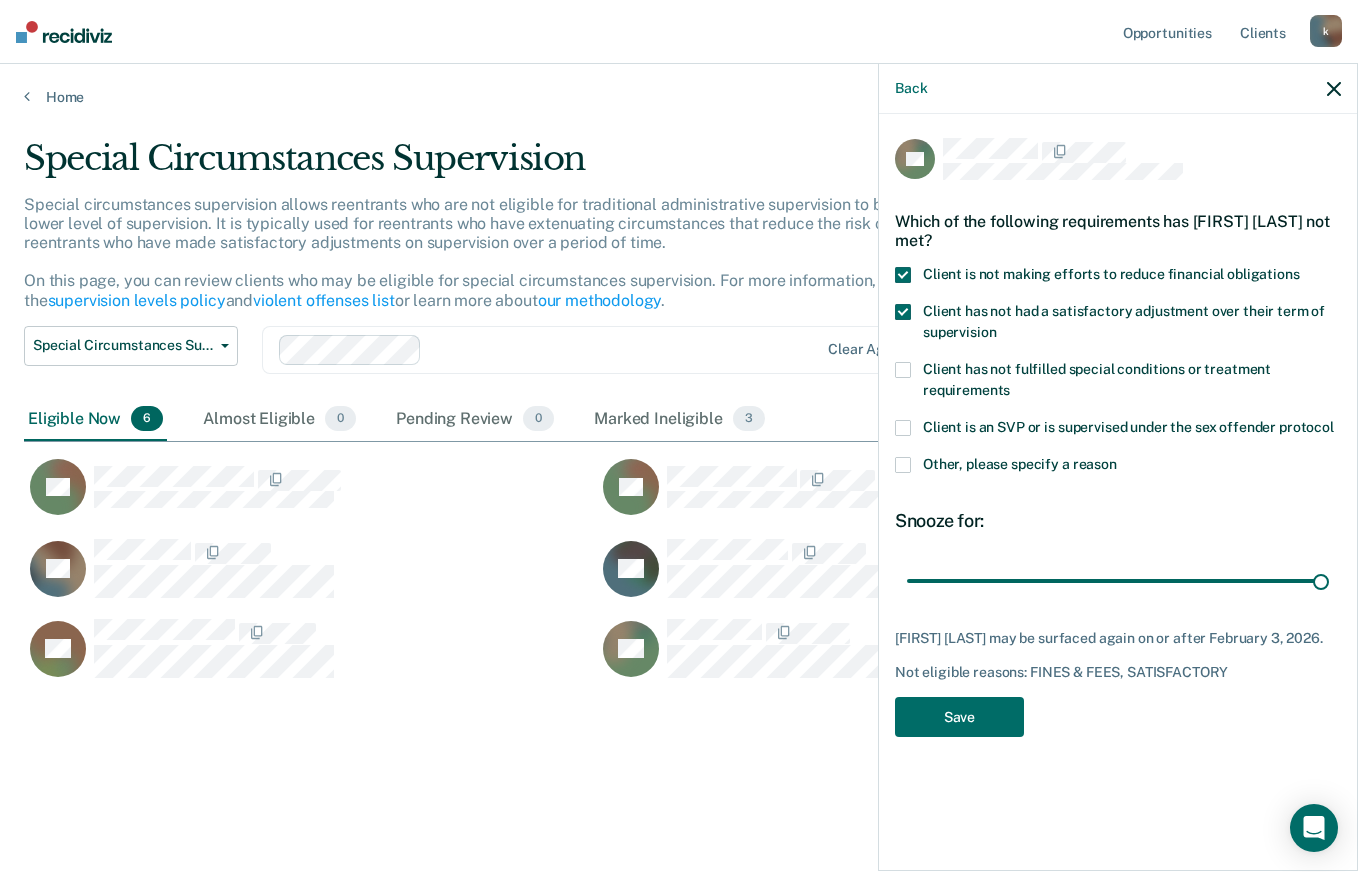 type on "180" 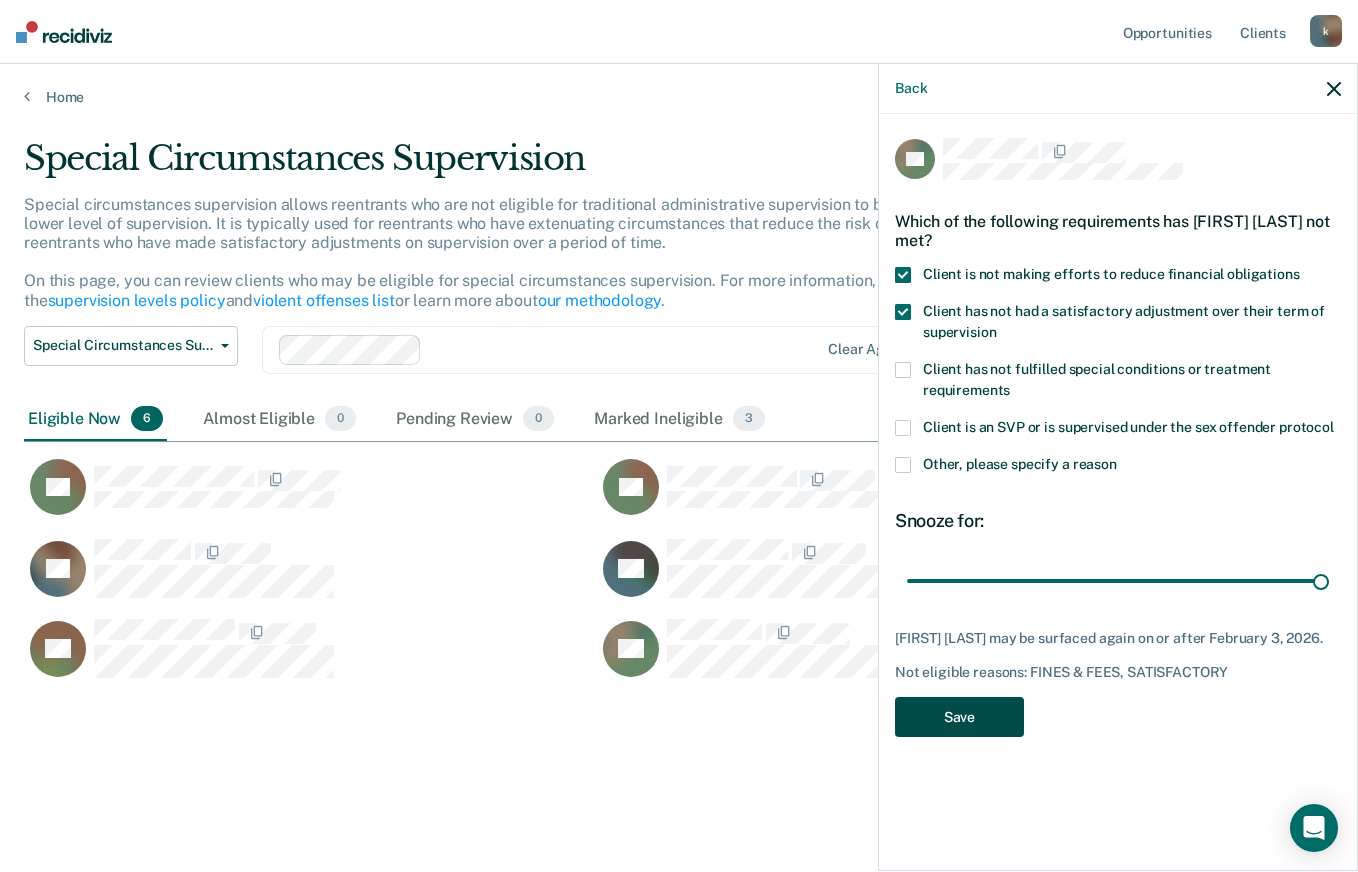 click on "Save" at bounding box center (959, 717) 